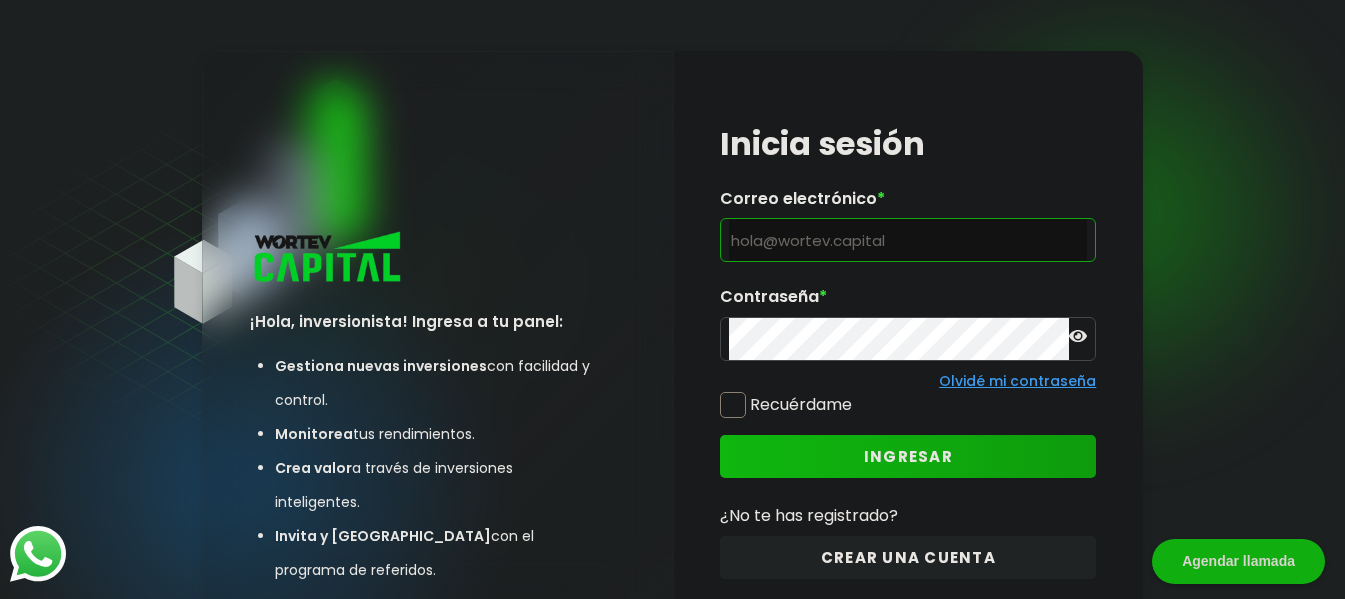 scroll, scrollTop: 0, scrollLeft: 0, axis: both 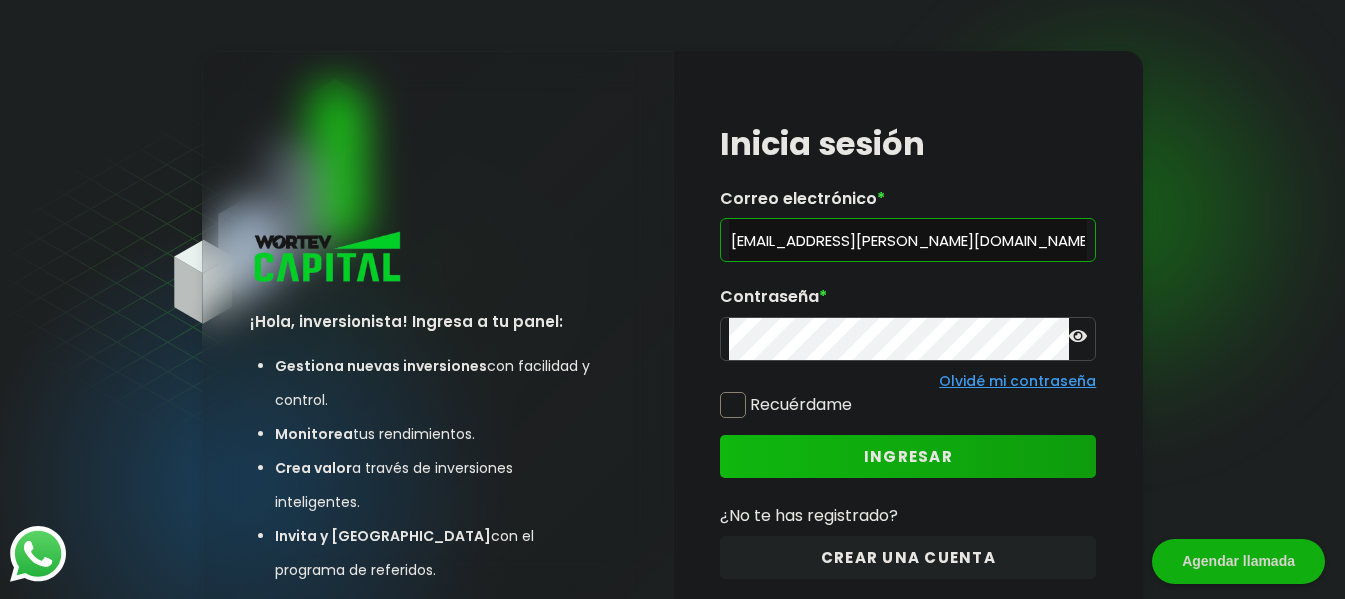 type on "[EMAIL_ADDRESS][PERSON_NAME][DOMAIN_NAME]" 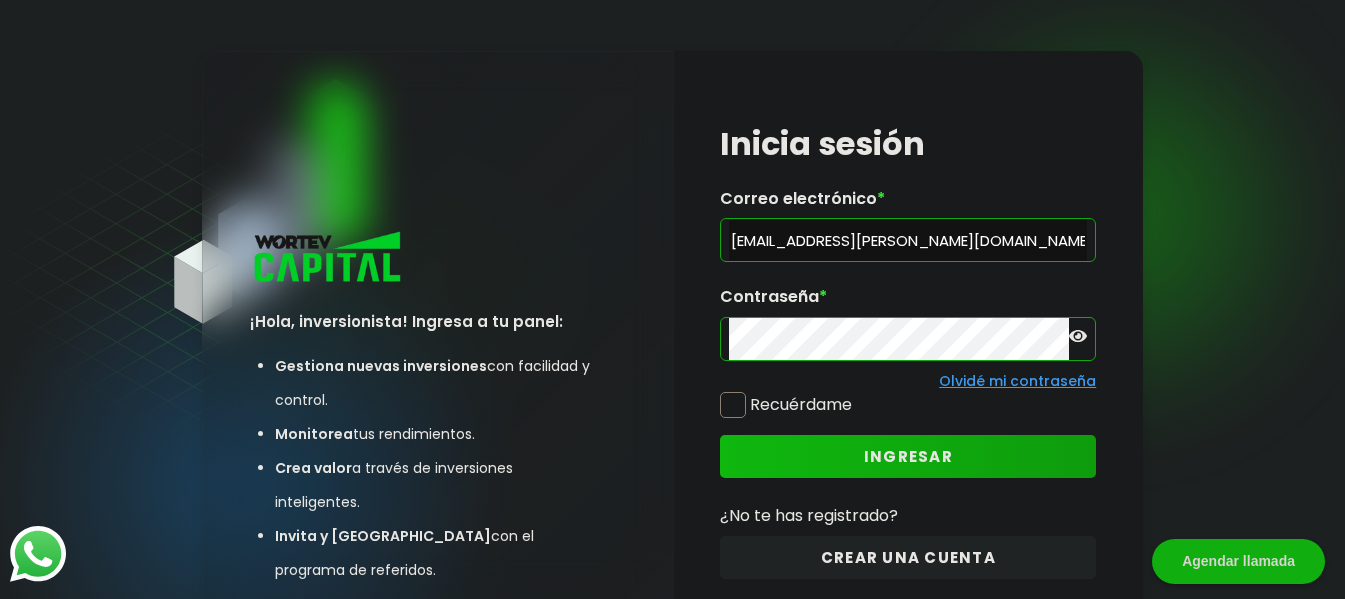 click at bounding box center [733, 405] 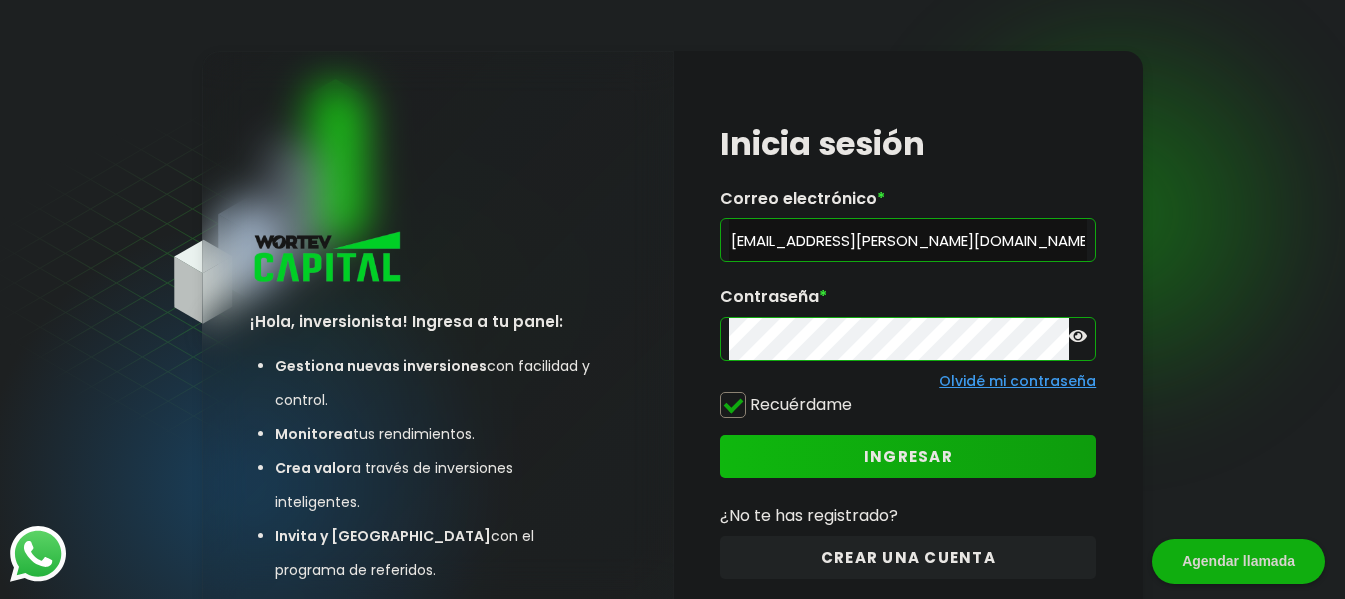 click at bounding box center (733, 405) 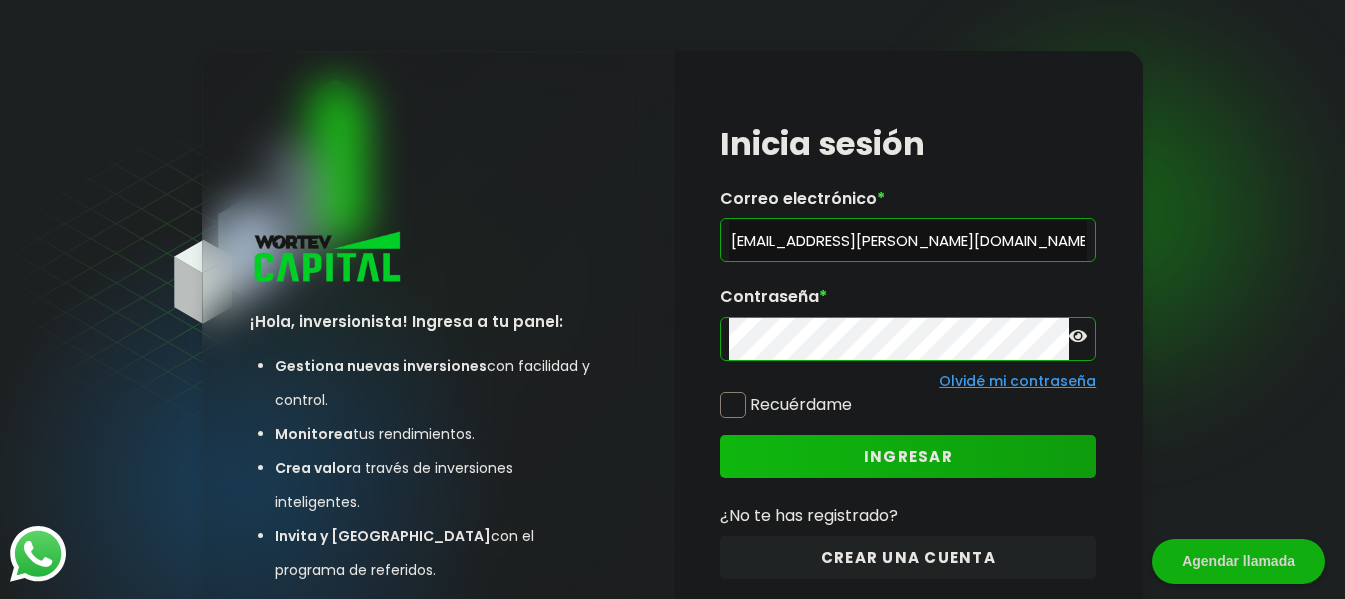 click on "INGRESAR" at bounding box center [908, 456] 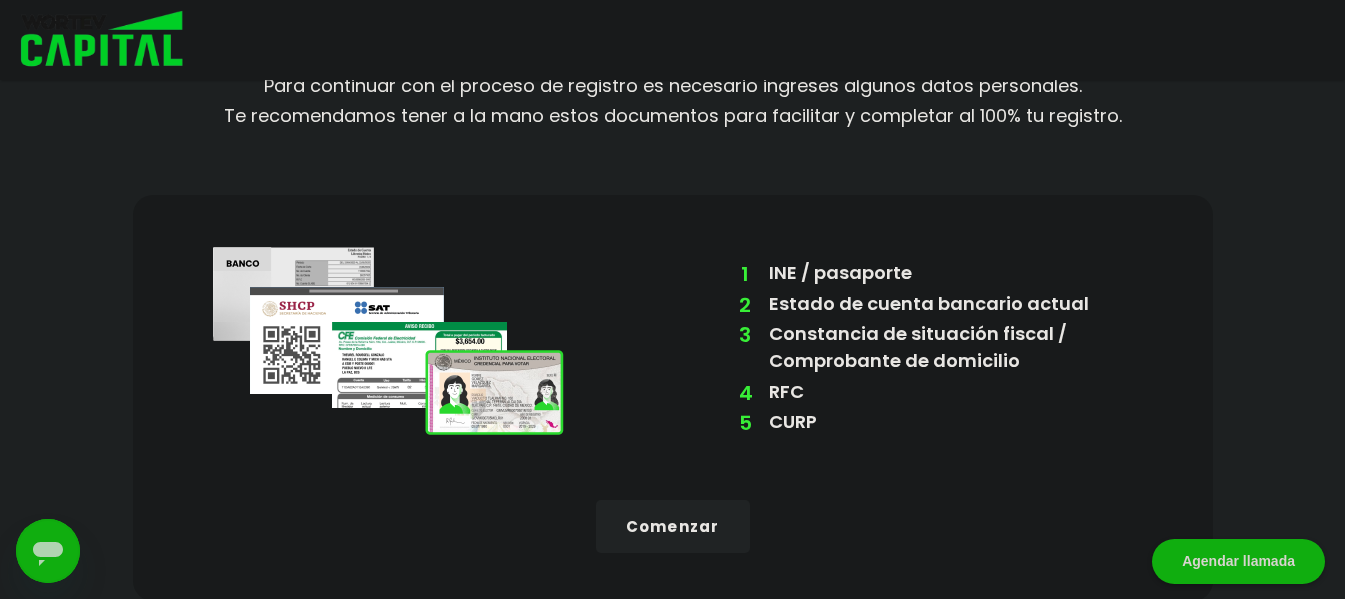 scroll, scrollTop: 111, scrollLeft: 0, axis: vertical 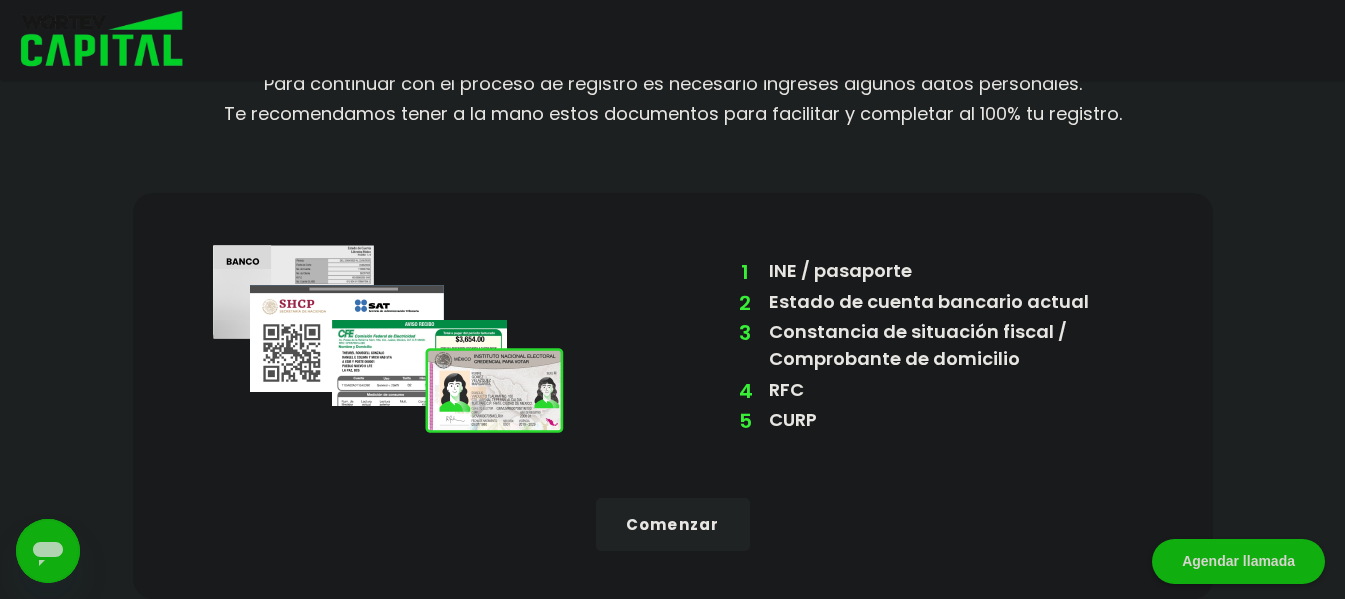 click on "Comenzar" at bounding box center (673, 524) 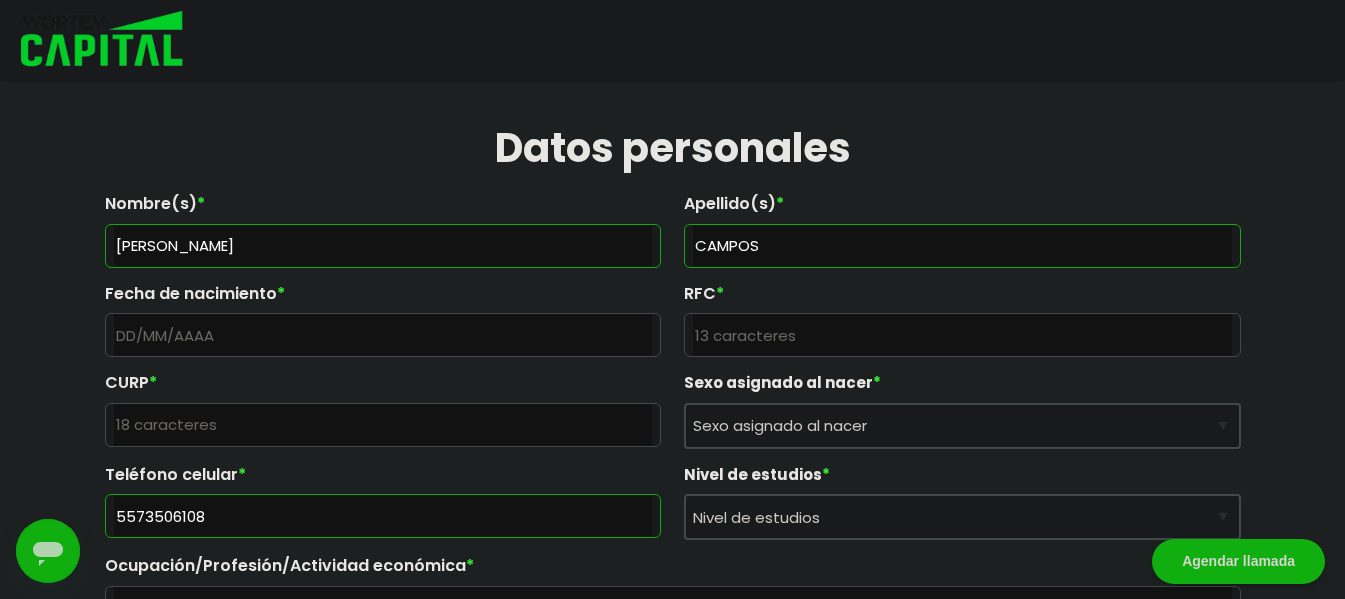 scroll, scrollTop: 311, scrollLeft: 0, axis: vertical 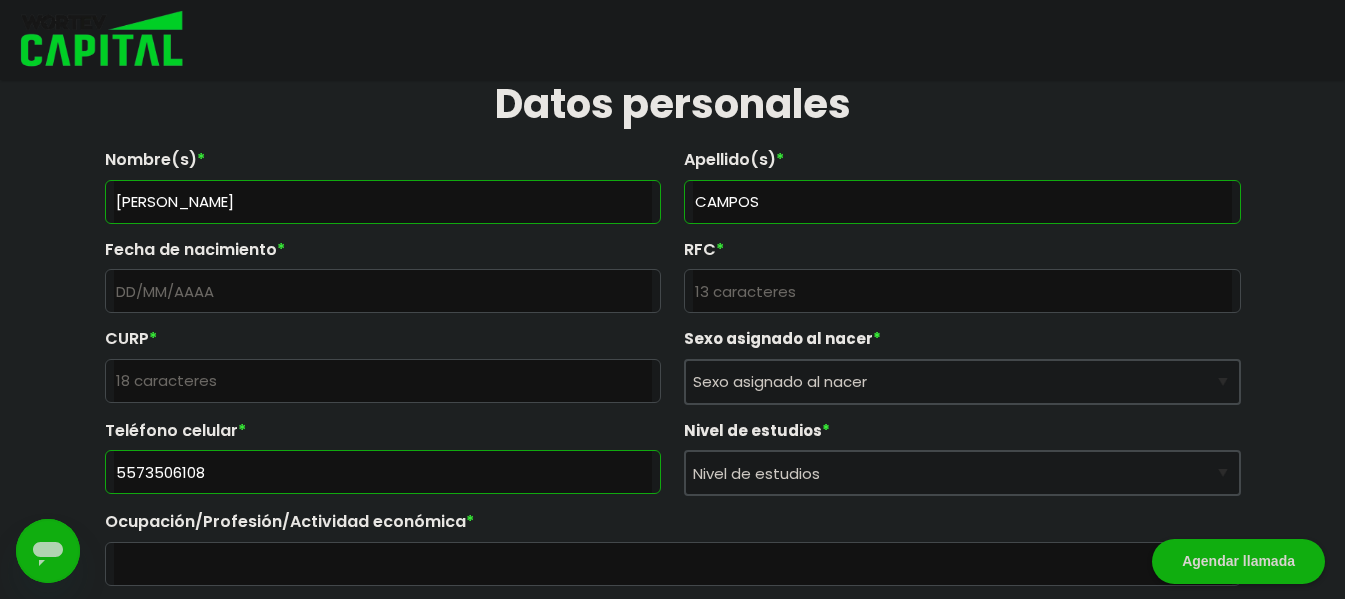click at bounding box center (962, 291) 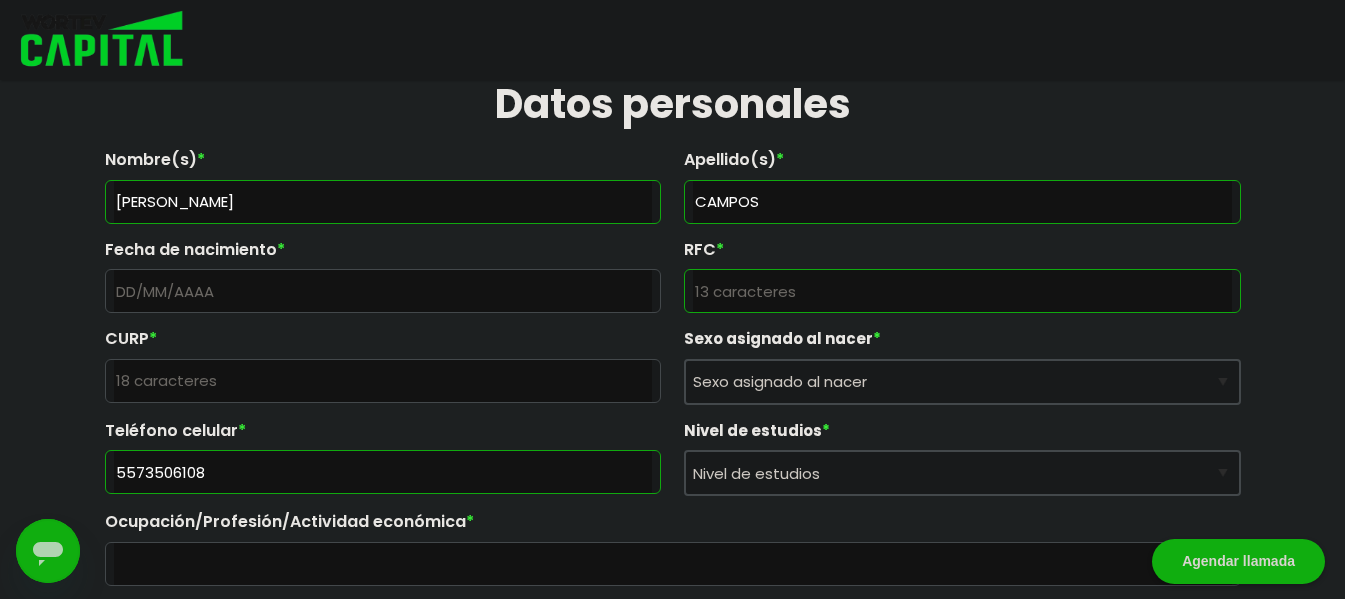 paste on "CARL961012H90" 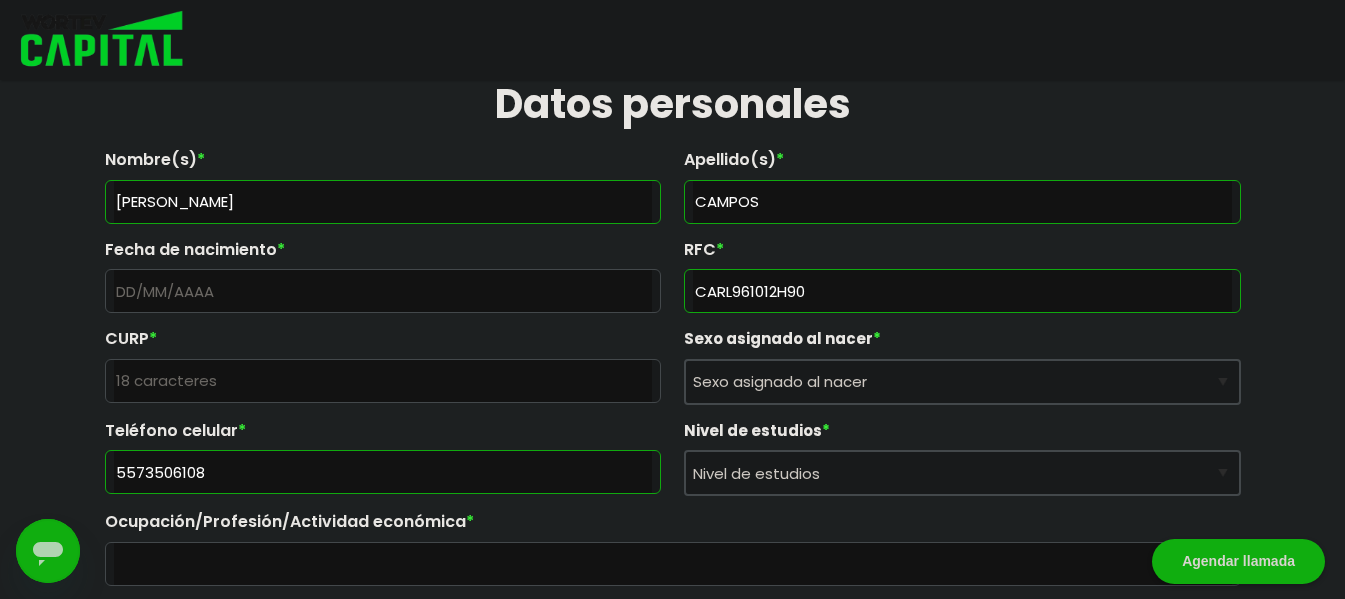 type on "CARL961012H90" 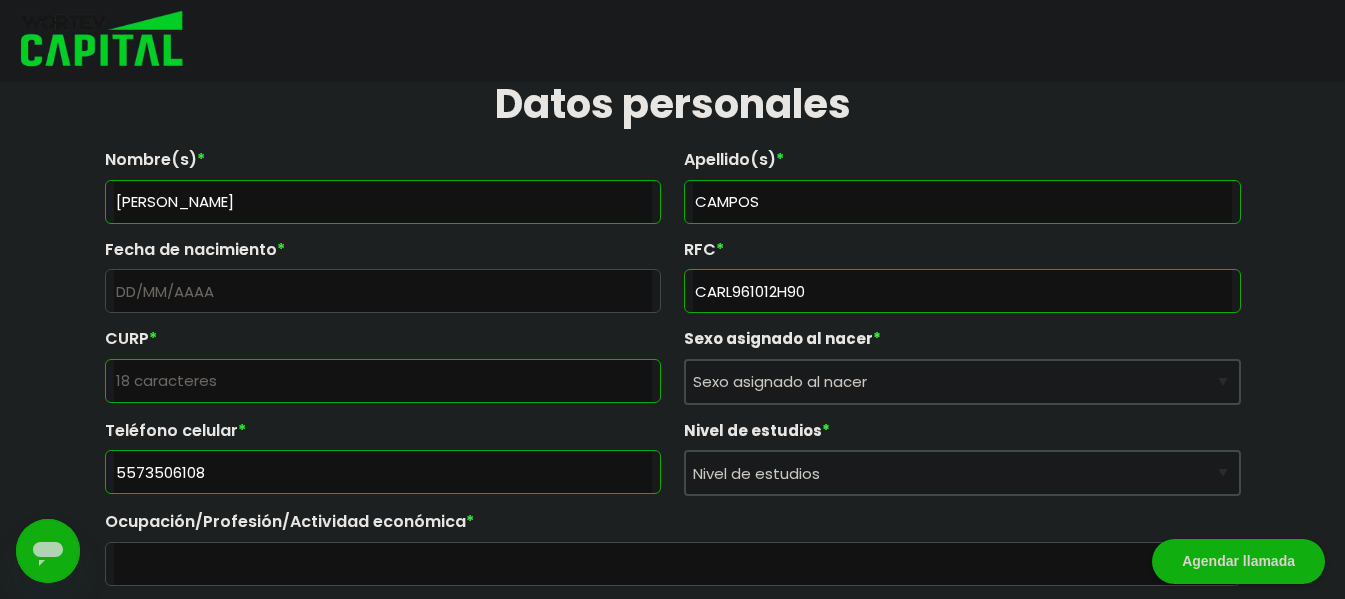 click at bounding box center (383, 381) 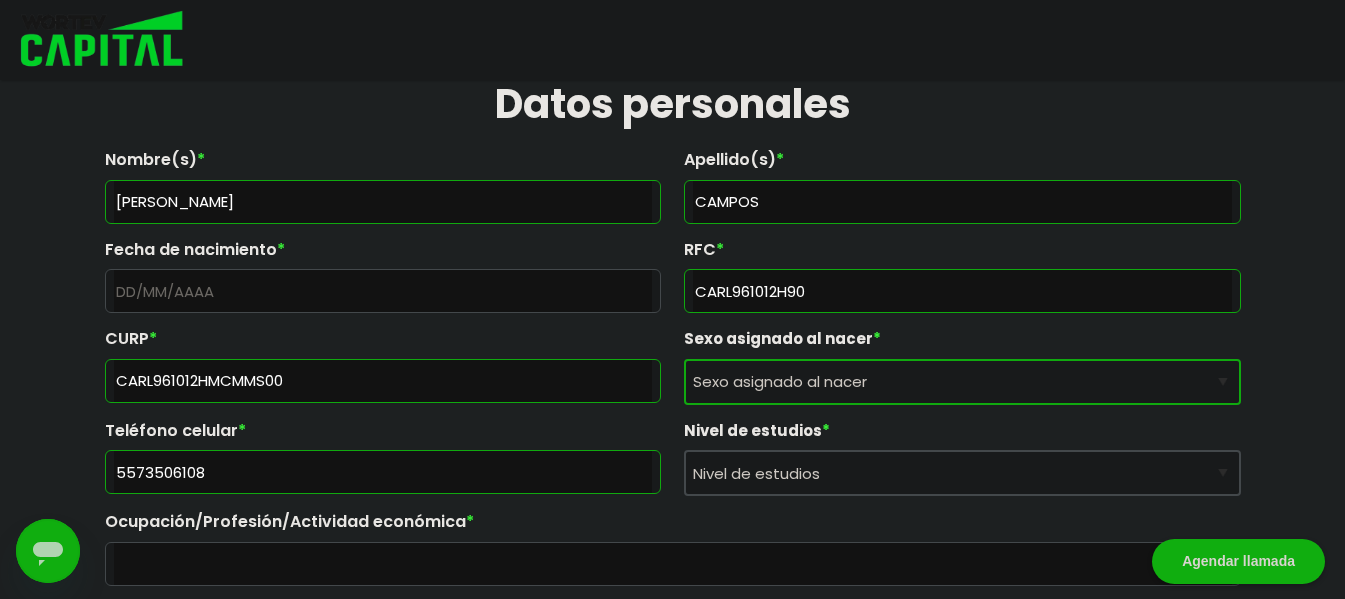 click on "Sexo asignado al nacer Hombre Mujer Prefiero no contestar" at bounding box center (962, 382) 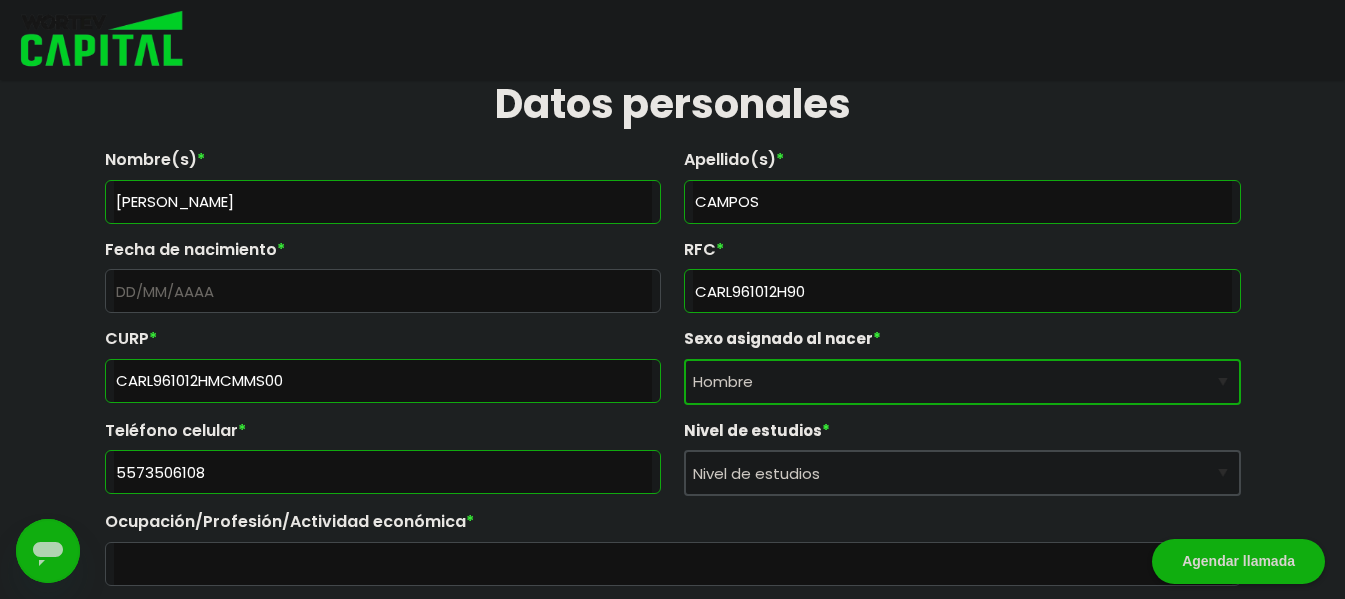 click on "Sexo asignado al nacer Hombre Mujer Prefiero no contestar" at bounding box center [962, 382] 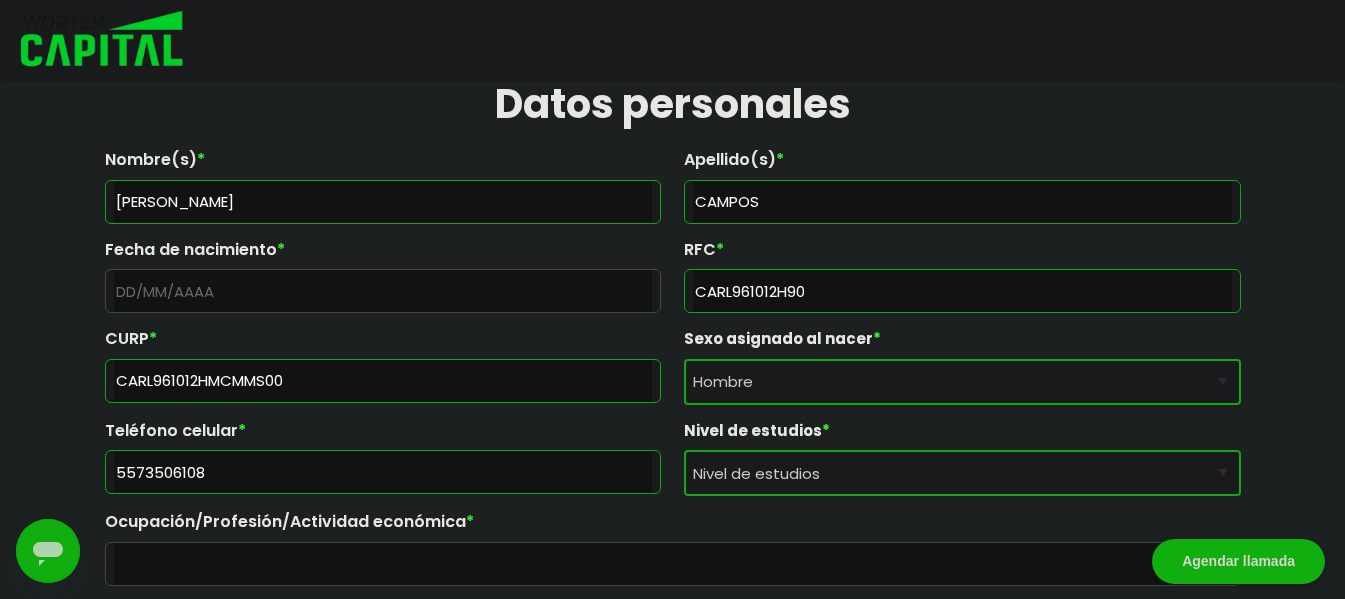 click on "Nivel de estudios Primaria Secundaria Bachillerato Licenciatura Posgrado" at bounding box center (962, 473) 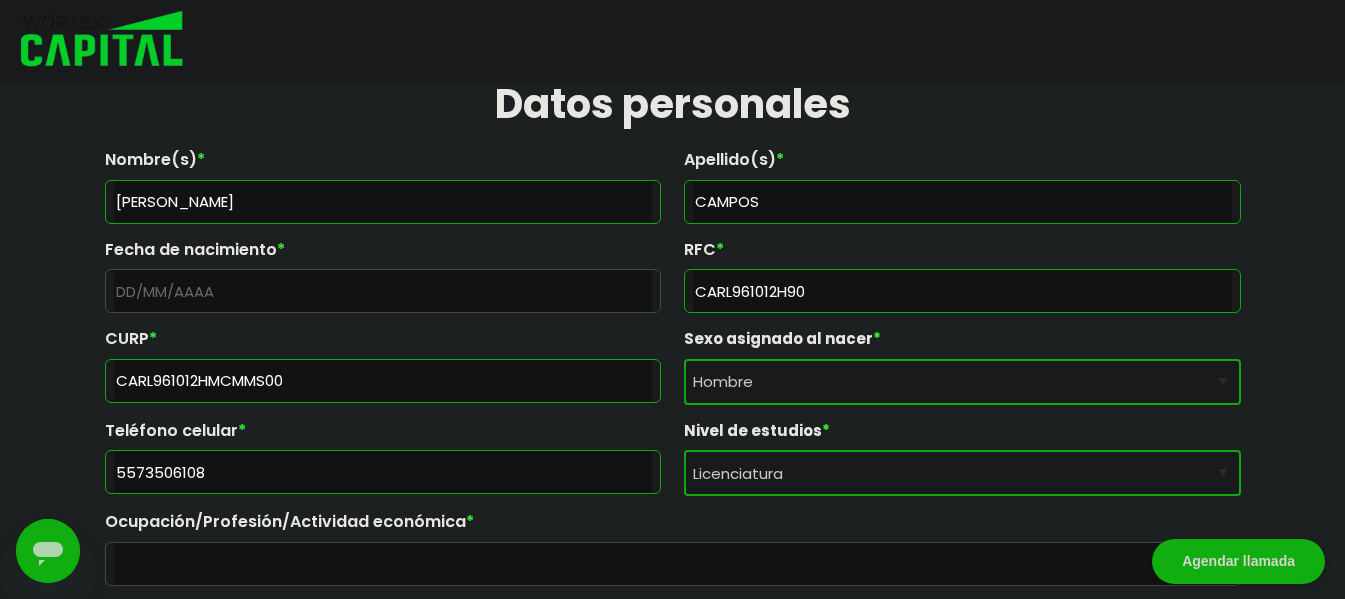 click on "Nivel de estudios Primaria Secundaria Bachillerato Licenciatura Posgrado" at bounding box center [962, 473] 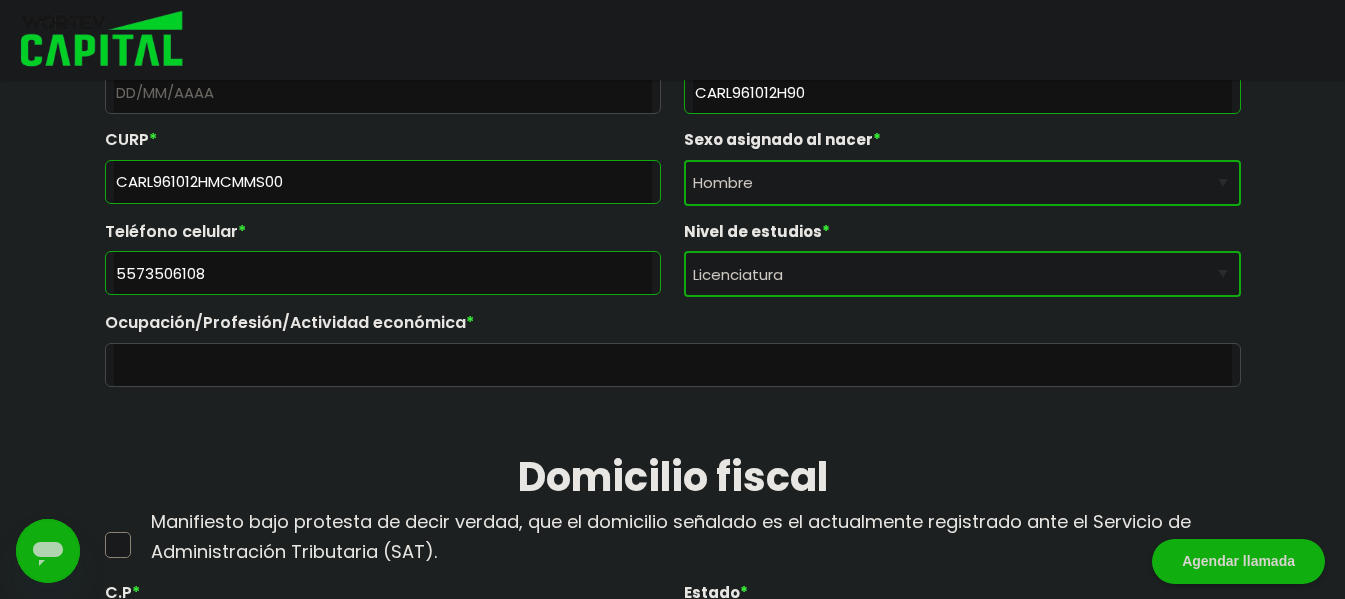 scroll, scrollTop: 511, scrollLeft: 0, axis: vertical 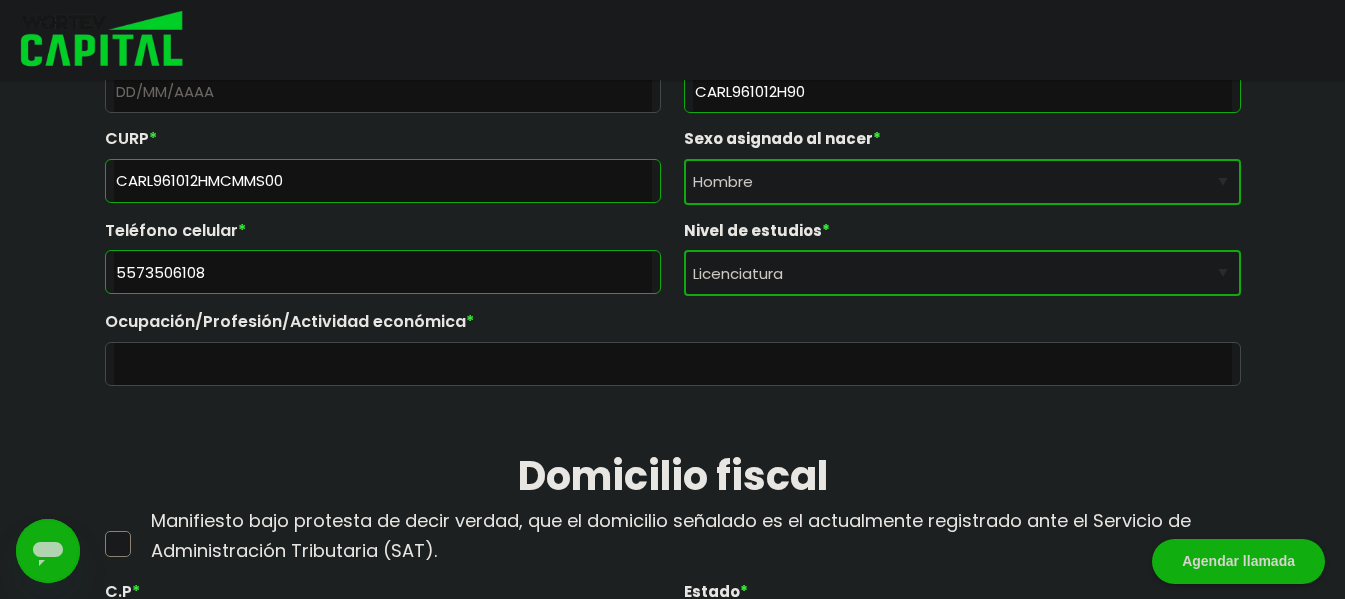 click at bounding box center [673, 364] 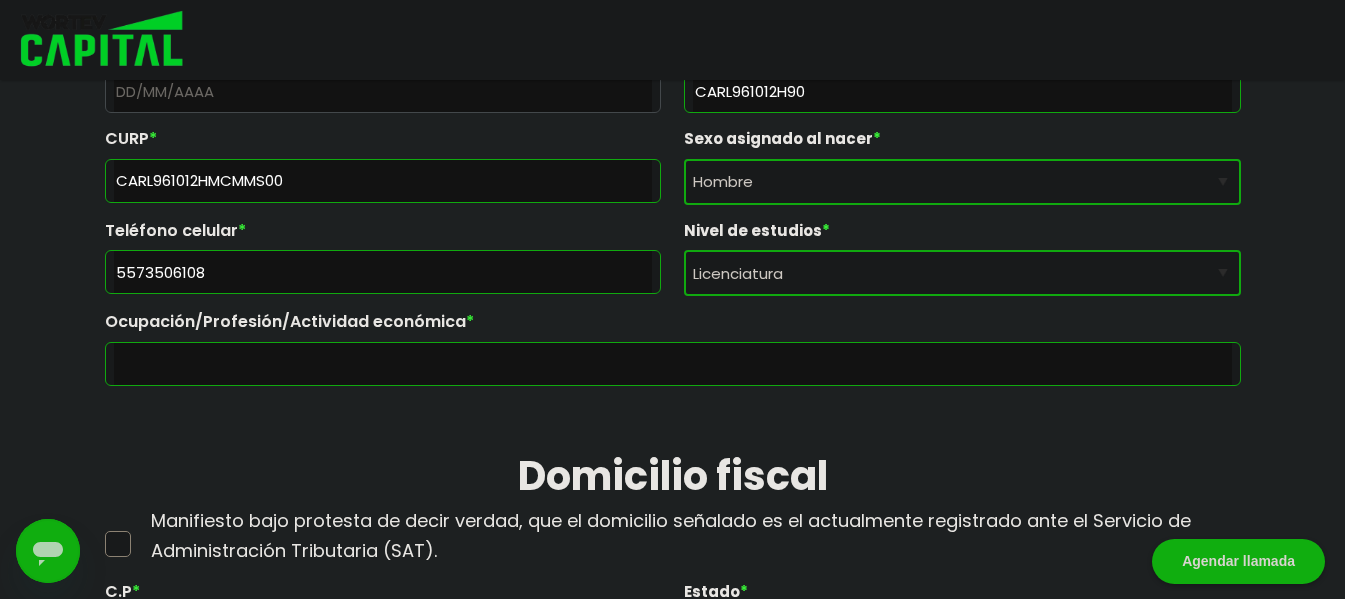 type on "e" 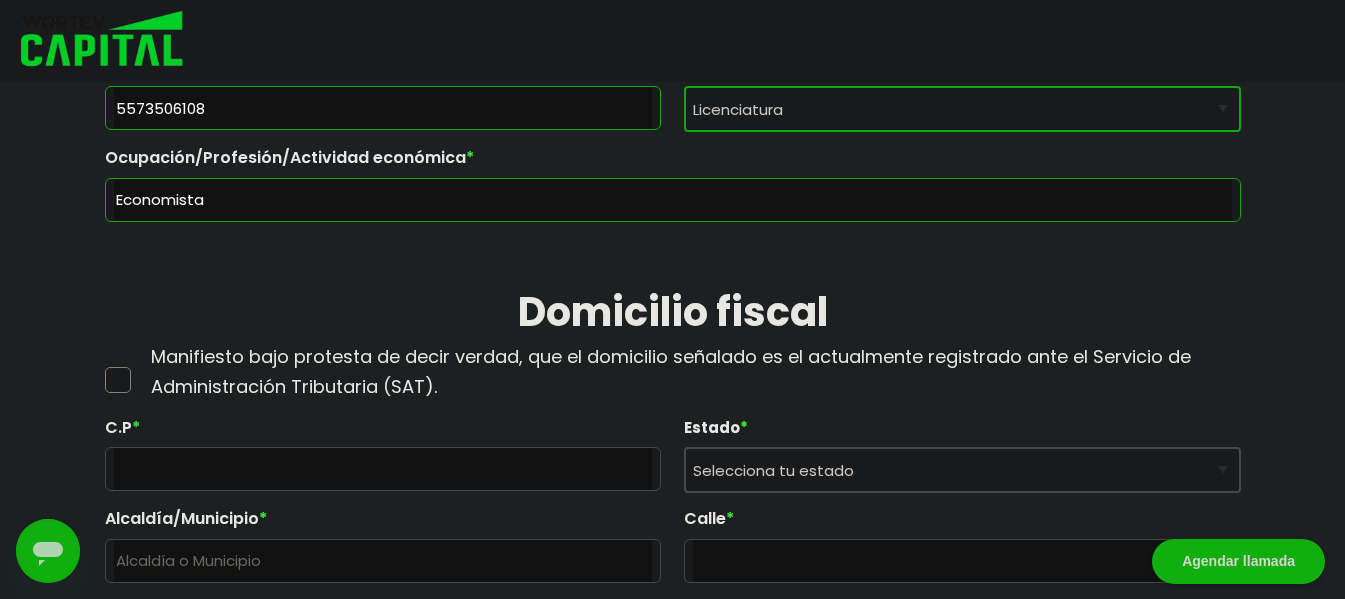 scroll, scrollTop: 711, scrollLeft: 0, axis: vertical 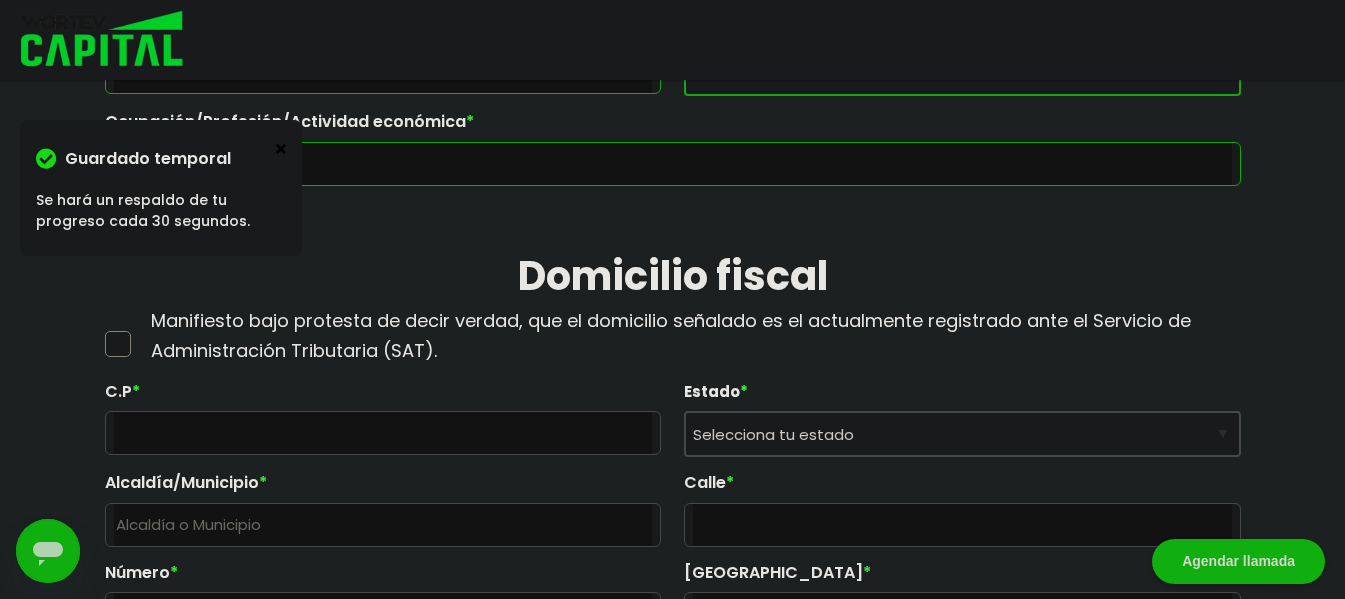 type on "Economista" 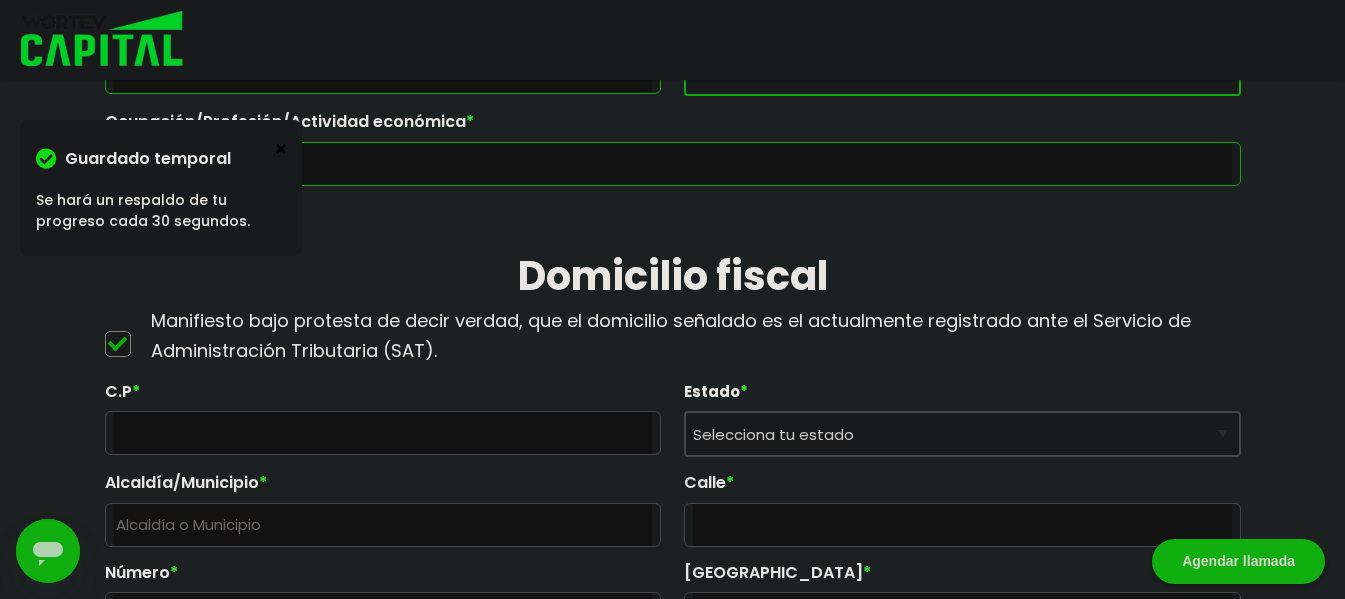 click at bounding box center (383, 433) 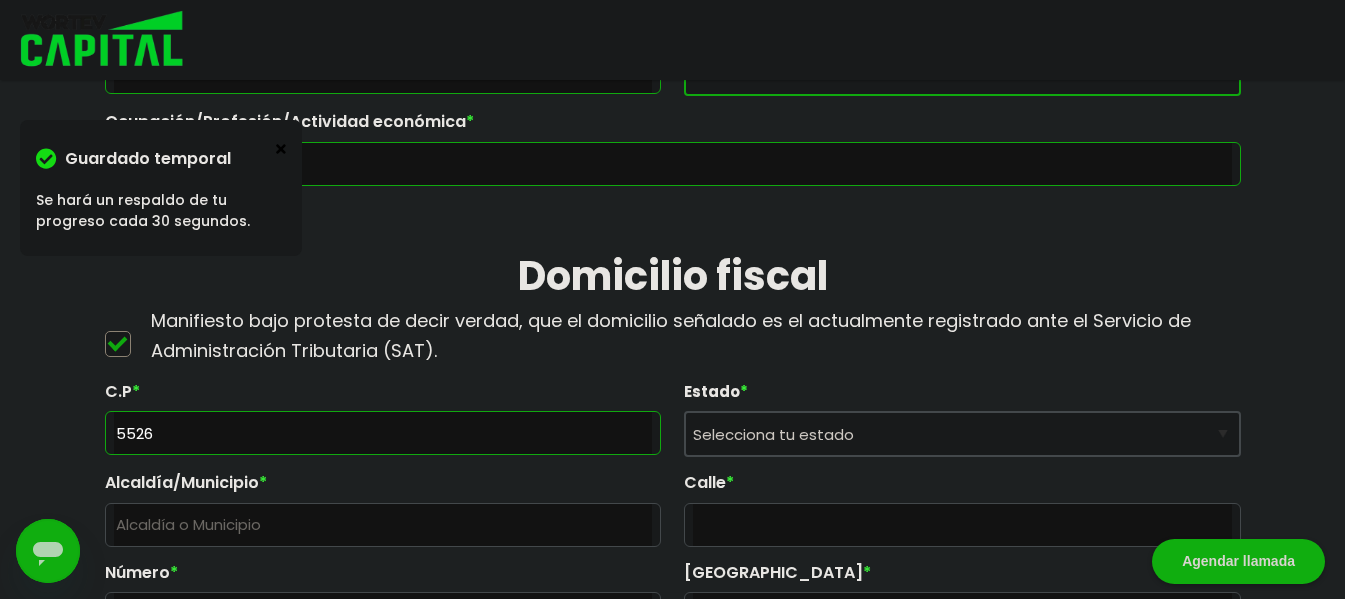 type on "55260" 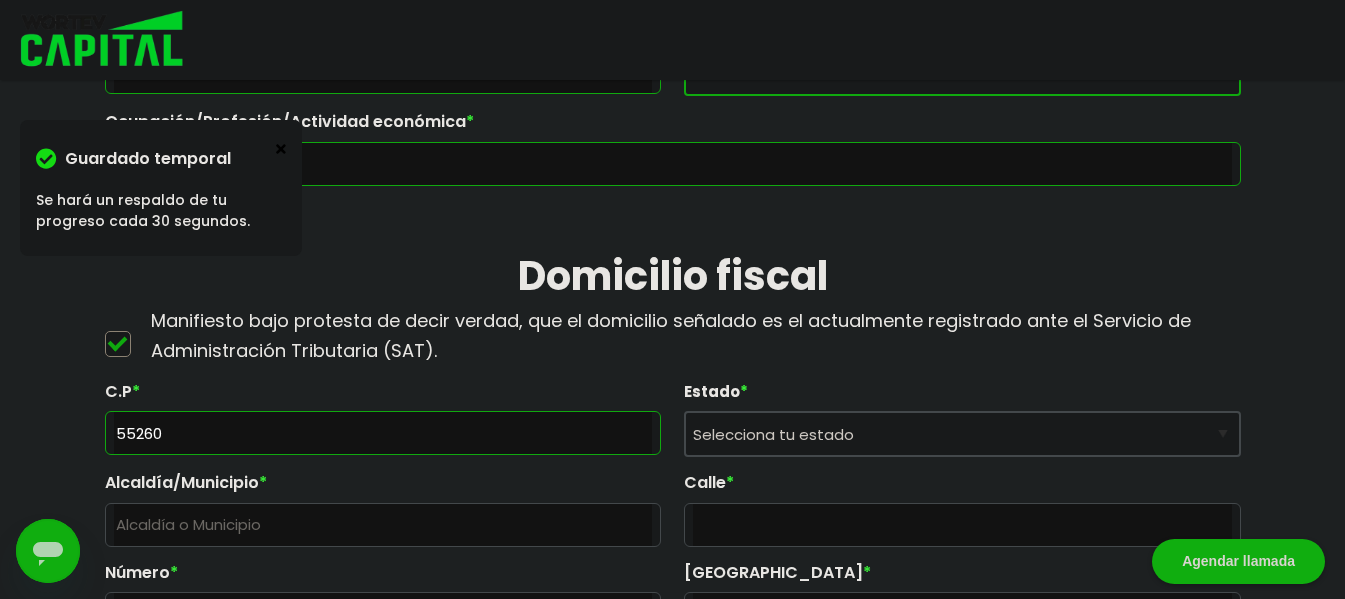 type on "Ecatepec [PERSON_NAME]" 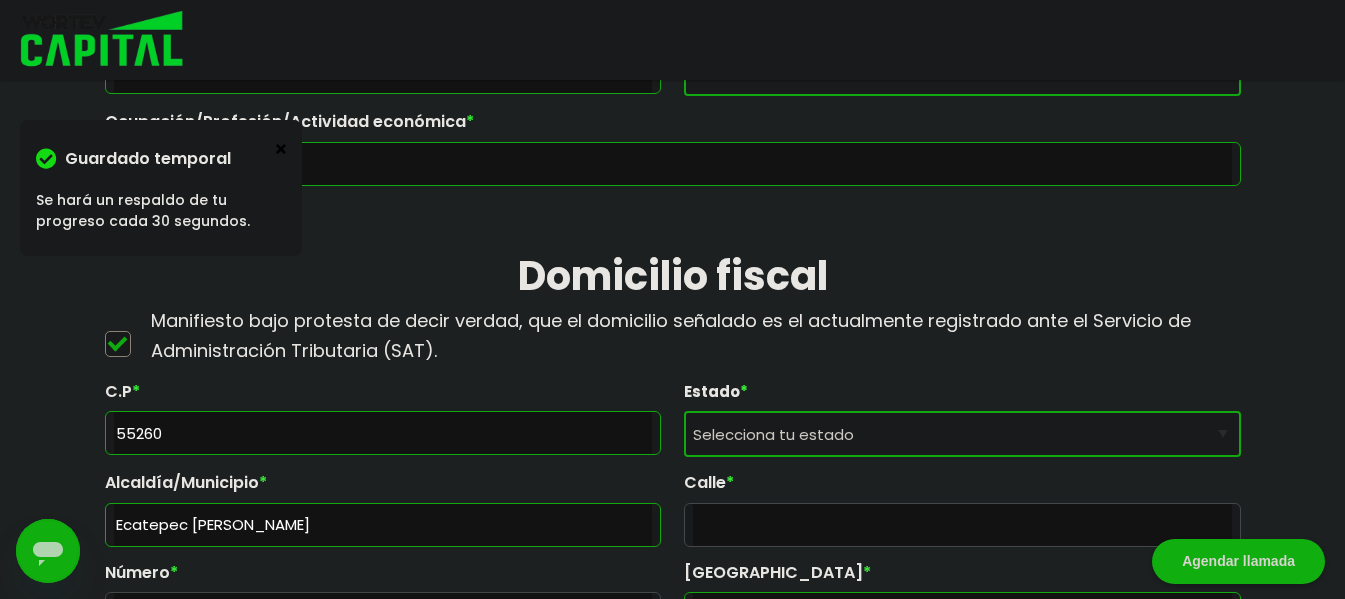 type on "55260" 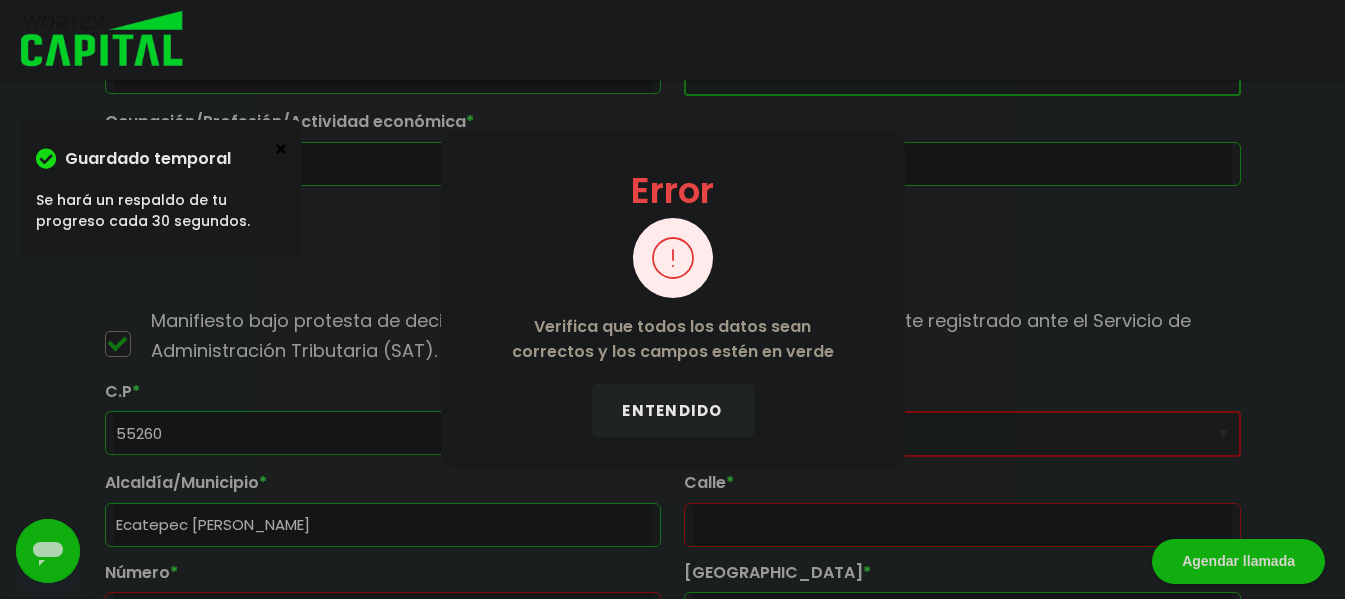 click on "ENTENDIDO" at bounding box center (673, 410) 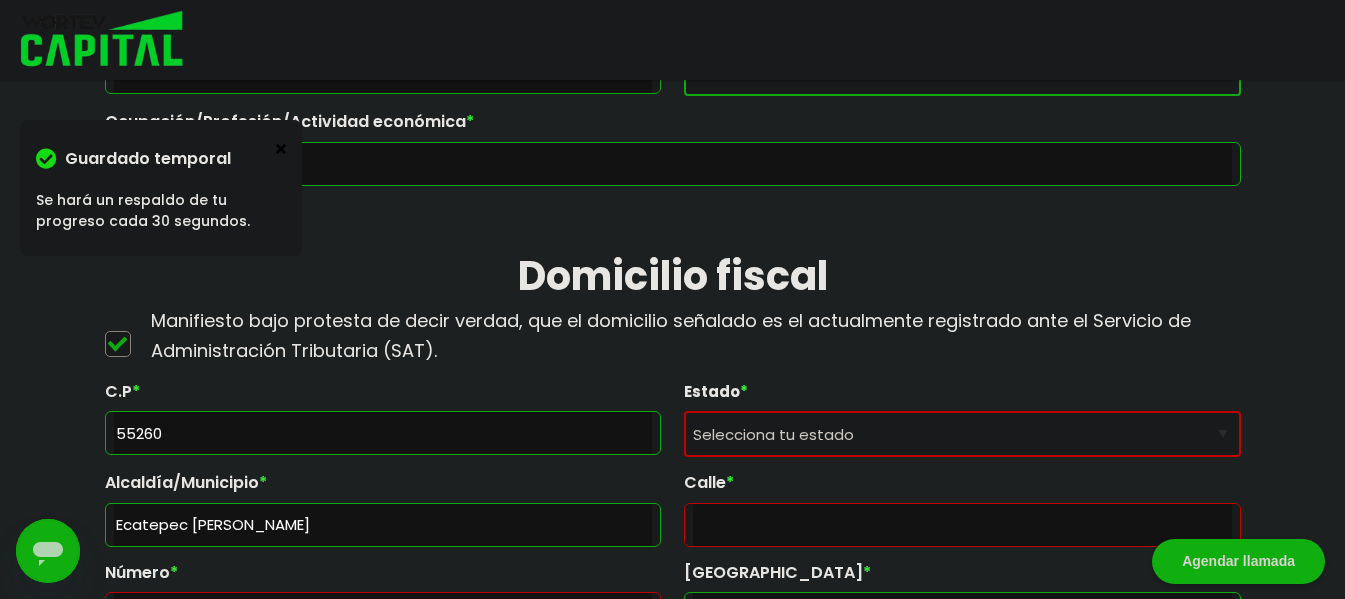 click on "Selecciona tu estado [GEOGRAPHIC_DATA] [GEOGRAPHIC_DATA][US_STATE] [GEOGRAPHIC_DATA] [US_STATE] [GEOGRAPHIC_DATA] [GEOGRAPHIC_DATA] [GEOGRAPHIC_DATA] [GEOGRAPHIC_DATA] [GEOGRAPHIC_DATA] [GEOGRAPHIC_DATA] [GEOGRAPHIC_DATA] [GEOGRAPHIC_DATA] [GEOGRAPHIC_DATA] [GEOGRAPHIC_DATA] [GEOGRAPHIC_DATA][PERSON_NAME][GEOGRAPHIC_DATA] [GEOGRAPHIC_DATA] [GEOGRAPHIC_DATA] [GEOGRAPHIC_DATA] [GEOGRAPHIC_DATA] [GEOGRAPHIC_DATA][PERSON_NAME][GEOGRAPHIC_DATA] [GEOGRAPHIC_DATA] [GEOGRAPHIC_DATA] [PERSON_NAME][GEOGRAPHIC_DATA] [GEOGRAPHIC_DATA][PERSON_NAME] [GEOGRAPHIC_DATA] [GEOGRAPHIC_DATA] [GEOGRAPHIC_DATA] [GEOGRAPHIC_DATA] [GEOGRAPHIC_DATA] [GEOGRAPHIC_DATA] [GEOGRAPHIC_DATA] [GEOGRAPHIC_DATA] [GEOGRAPHIC_DATA]" at bounding box center (962, 434) 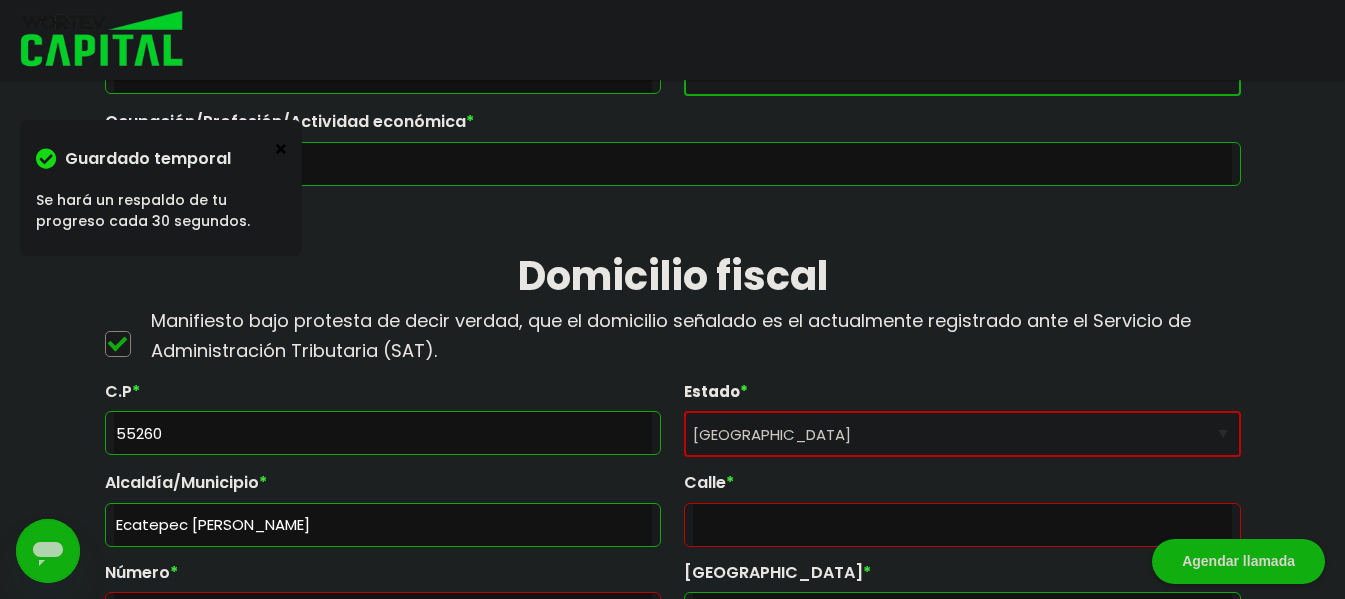 click on "Selecciona tu estado [GEOGRAPHIC_DATA] [GEOGRAPHIC_DATA][US_STATE] [GEOGRAPHIC_DATA] [US_STATE] [GEOGRAPHIC_DATA] [GEOGRAPHIC_DATA] [GEOGRAPHIC_DATA] [GEOGRAPHIC_DATA] [GEOGRAPHIC_DATA] [GEOGRAPHIC_DATA] [GEOGRAPHIC_DATA] [GEOGRAPHIC_DATA] [GEOGRAPHIC_DATA] [GEOGRAPHIC_DATA] [GEOGRAPHIC_DATA][PERSON_NAME][GEOGRAPHIC_DATA] [GEOGRAPHIC_DATA] [GEOGRAPHIC_DATA] [GEOGRAPHIC_DATA] [GEOGRAPHIC_DATA] [GEOGRAPHIC_DATA][PERSON_NAME][GEOGRAPHIC_DATA] [GEOGRAPHIC_DATA] [GEOGRAPHIC_DATA] [PERSON_NAME][GEOGRAPHIC_DATA] [GEOGRAPHIC_DATA][PERSON_NAME] [GEOGRAPHIC_DATA] [GEOGRAPHIC_DATA] [GEOGRAPHIC_DATA] [GEOGRAPHIC_DATA] [GEOGRAPHIC_DATA] [GEOGRAPHIC_DATA] [GEOGRAPHIC_DATA] [GEOGRAPHIC_DATA] [GEOGRAPHIC_DATA]" at bounding box center [962, 434] 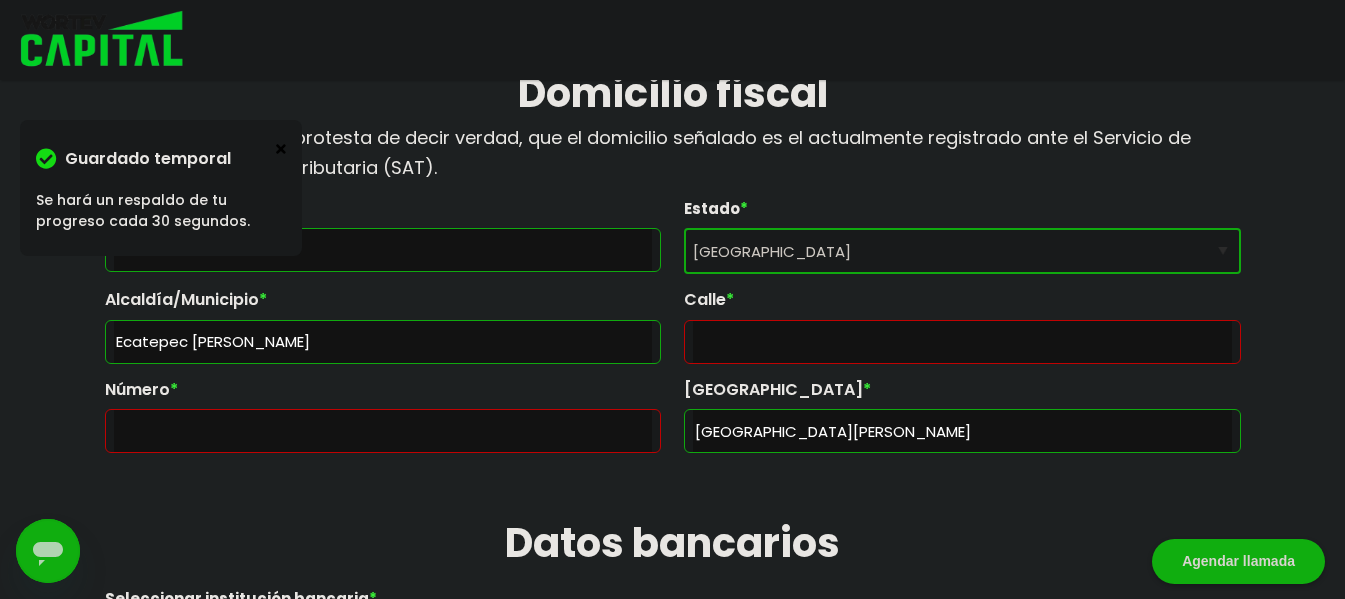 scroll, scrollTop: 911, scrollLeft: 0, axis: vertical 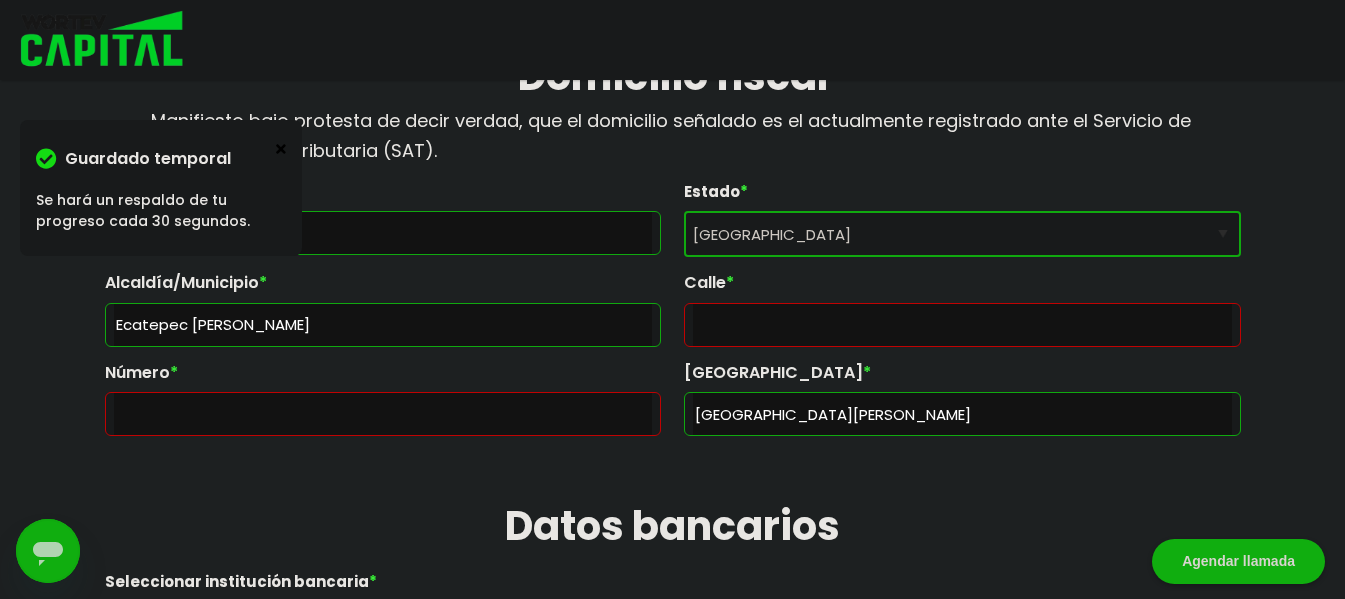 click at bounding box center (962, 325) 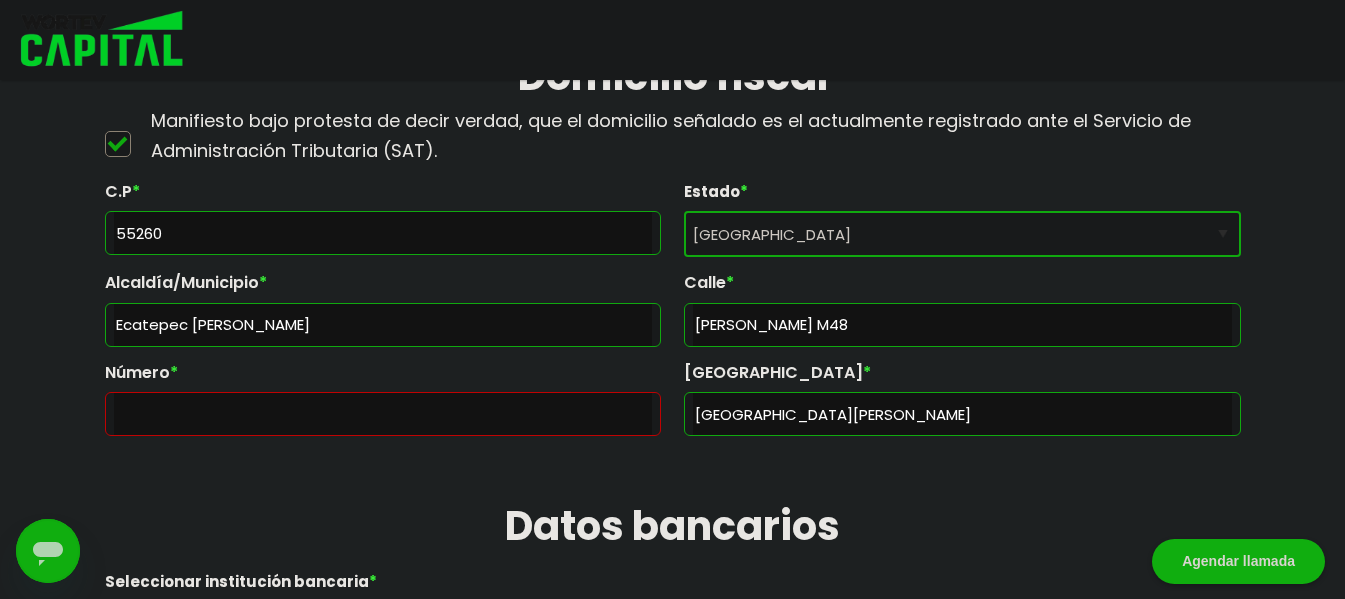 type on "[PERSON_NAME] M48" 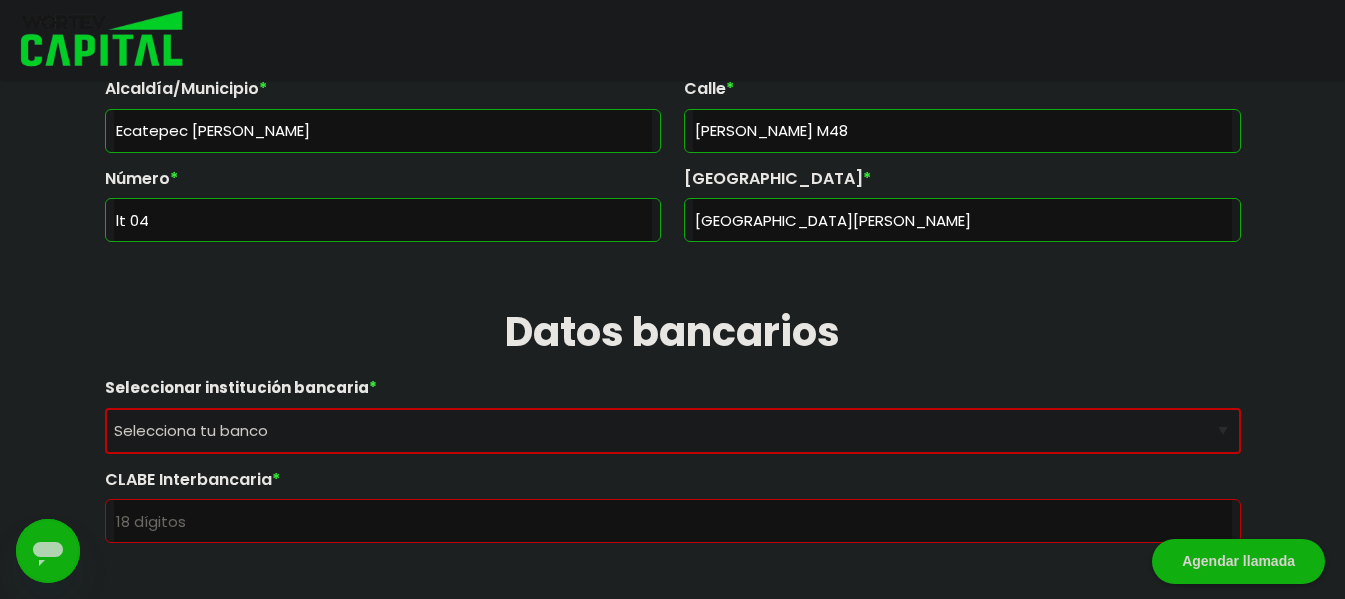 scroll, scrollTop: 1111, scrollLeft: 0, axis: vertical 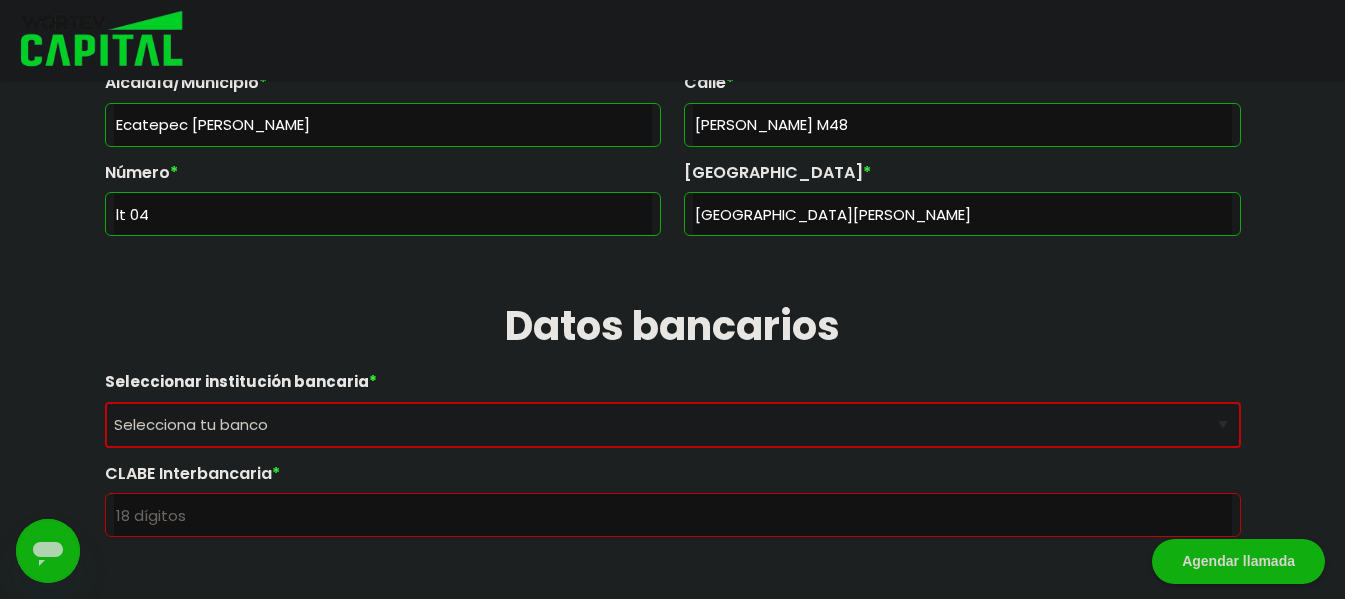 type on "lt 04" 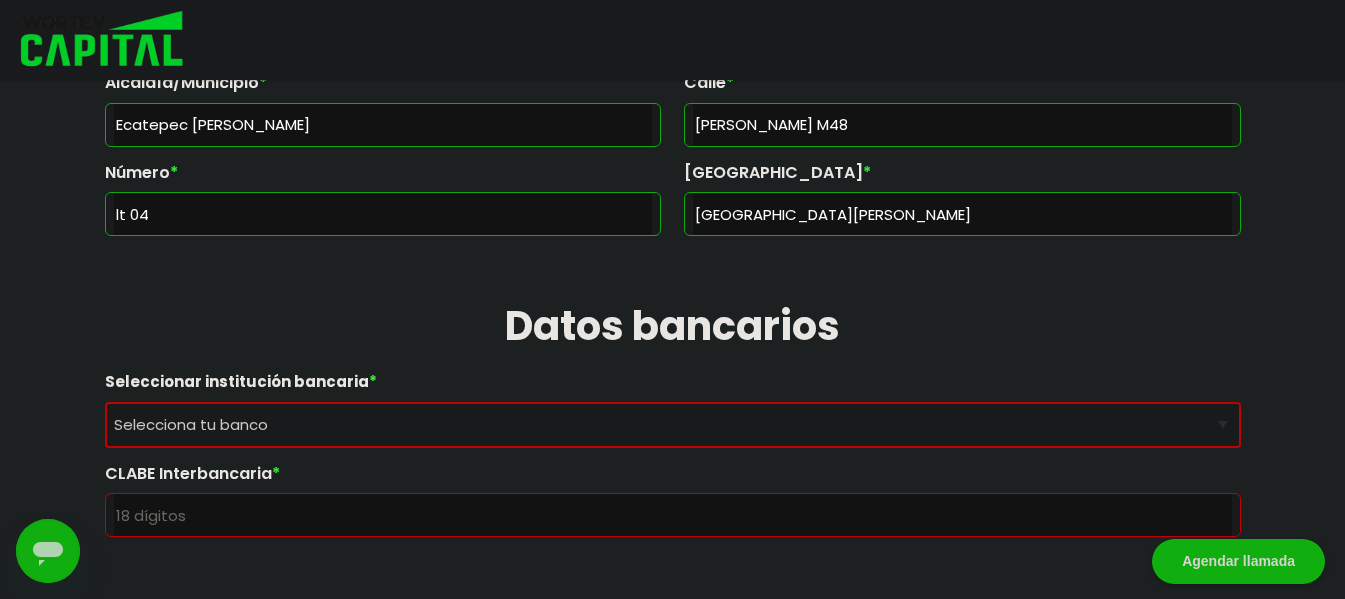 click on "Selecciona tu banco ABC Capital Actinver Afirme Albo ASP Banamex Banbajio Banco Autofin Banco Azteca Banco Bancrea Banco Base Banco Inmobiliario Mexicano Banco Sabadell Banco ve por más Bancoppel Banjercito Bankaool Banorte Banregio Banregio (Hey Banco) Bansefi Bansi BBVA Bancomer Bineo Caja Morelia Valladolid Caja Popular Mexicana Caja Yanga CIBanco Compartamos Banco CONSUBANCO Cuenca Finsus Fondeadora Grupo Financiero MULTIVA HSBC Inbursa INTERCAM Banco INVEX IXE Klar Alternativos ku-bo Financiero, S.A. de C.V. Mercado Pago Mifel Nu Bank Santander Scotiabank Stori STP Uala Otro" at bounding box center [673, 425] 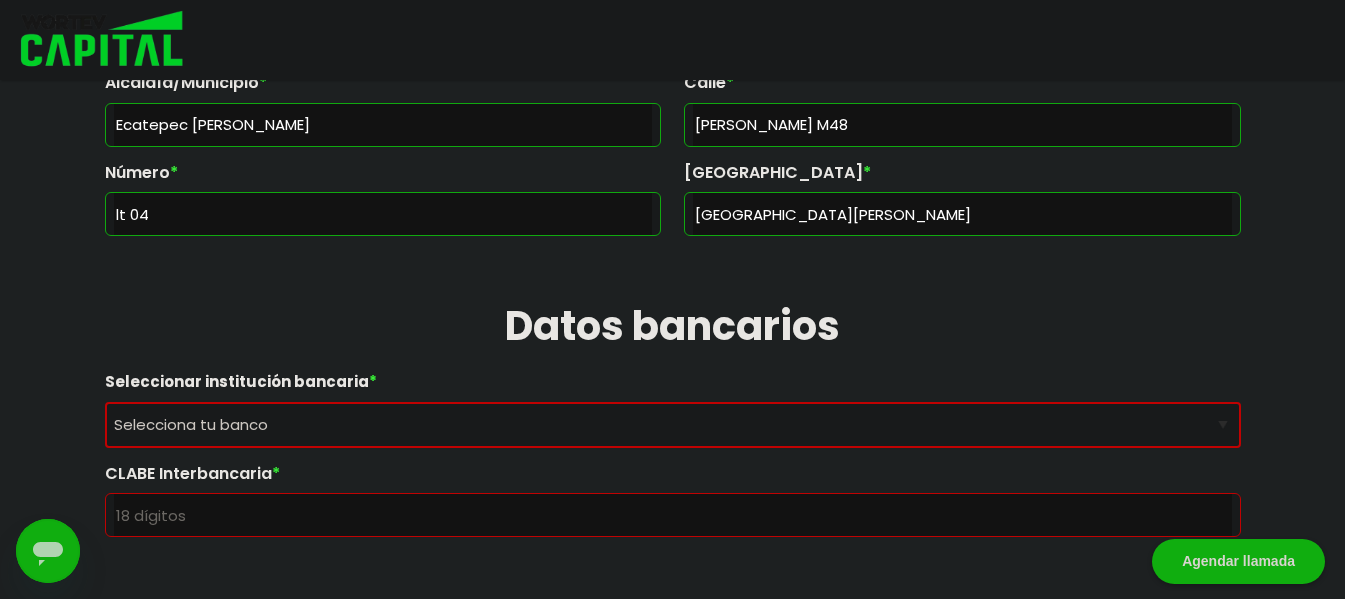 select on "BBVA Bancomer" 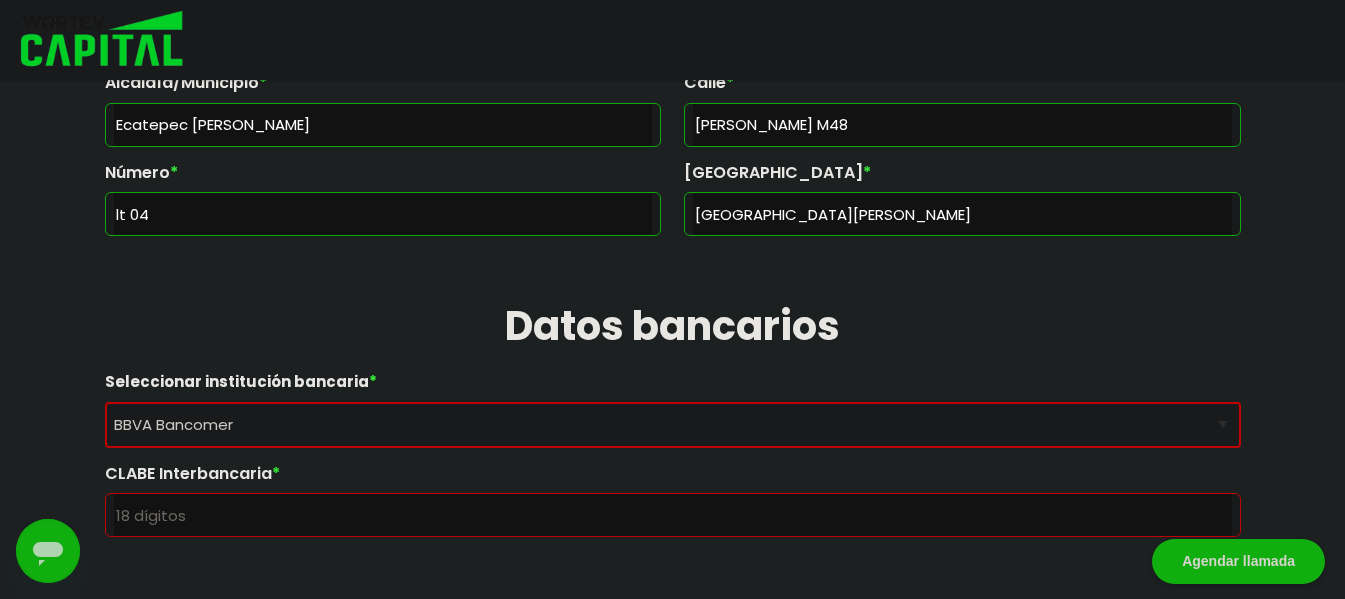 click on "Selecciona tu banco ABC Capital Actinver Afirme Albo ASP Banamex Banbajio Banco Autofin Banco Azteca Banco Bancrea Banco Base Banco Inmobiliario Mexicano Banco Sabadell Banco ve por más Bancoppel Banjercito Bankaool Banorte Banregio Banregio (Hey Banco) Bansefi Bansi BBVA Bancomer Bineo Caja Morelia Valladolid Caja Popular Mexicana Caja Yanga CIBanco Compartamos Banco CONSUBANCO Cuenca Finsus Fondeadora Grupo Financiero MULTIVA HSBC Inbursa INTERCAM Banco INVEX IXE Klar Alternativos ku-bo Financiero, S.A. de C.V. Mercado Pago Mifel Nu Bank Santander Scotiabank Stori STP Uala Otro" at bounding box center [673, 425] 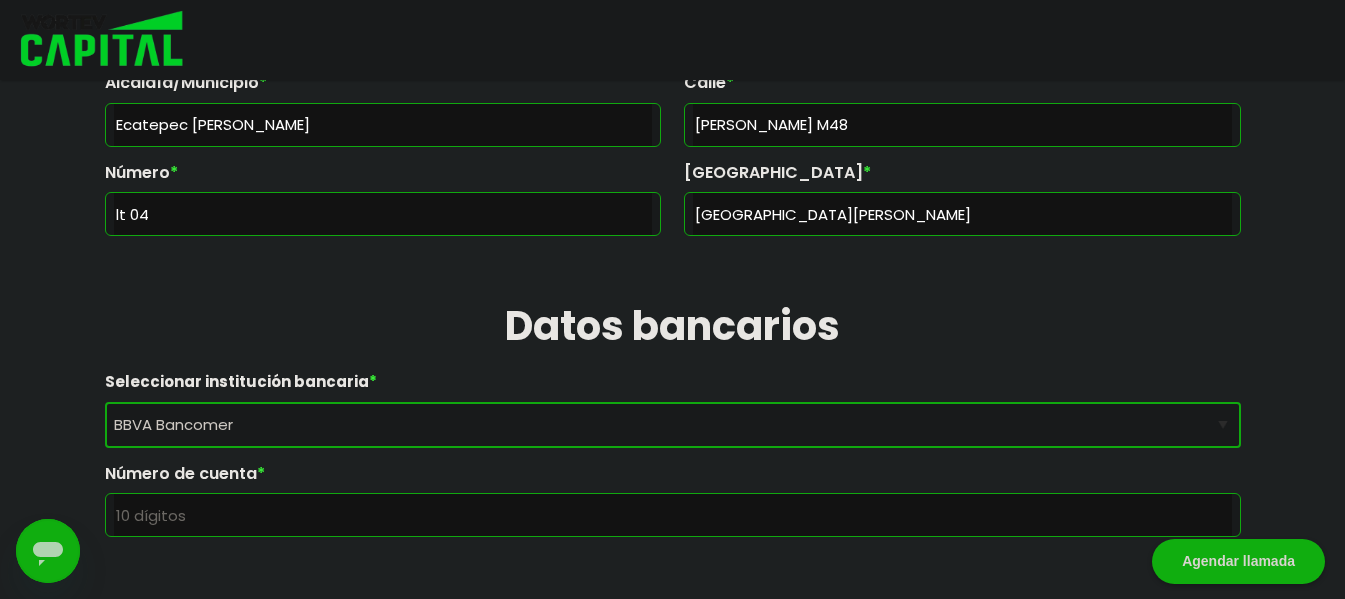 click at bounding box center (673, 515) 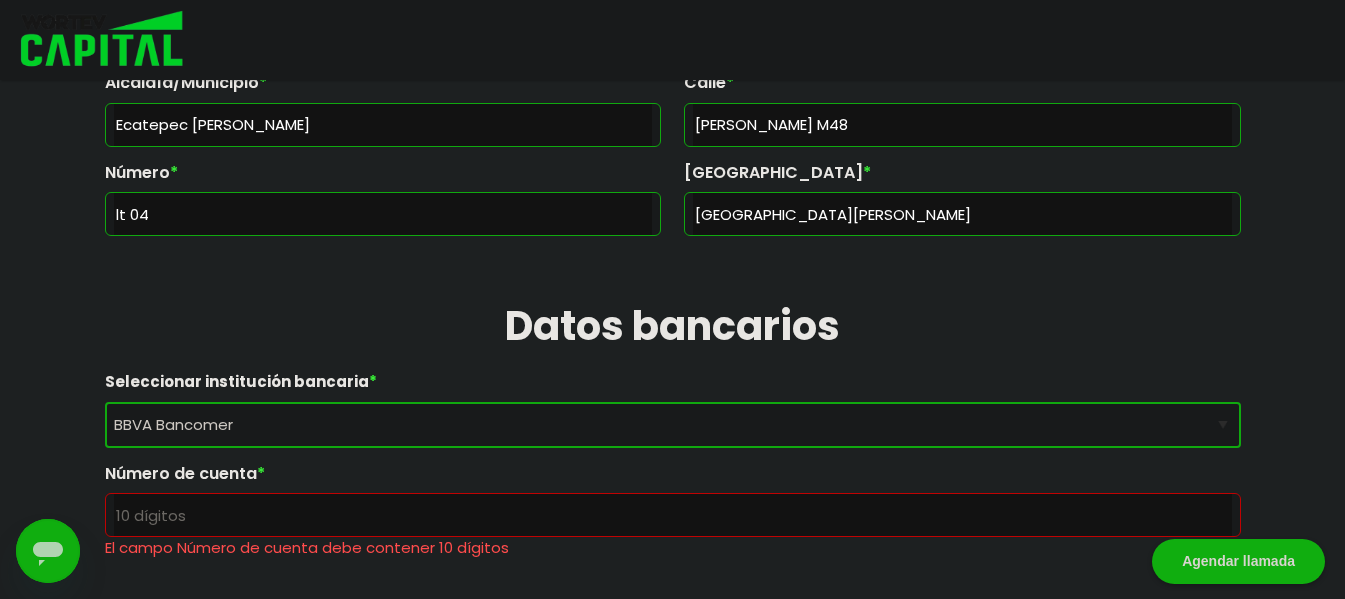 click at bounding box center (673, 515) 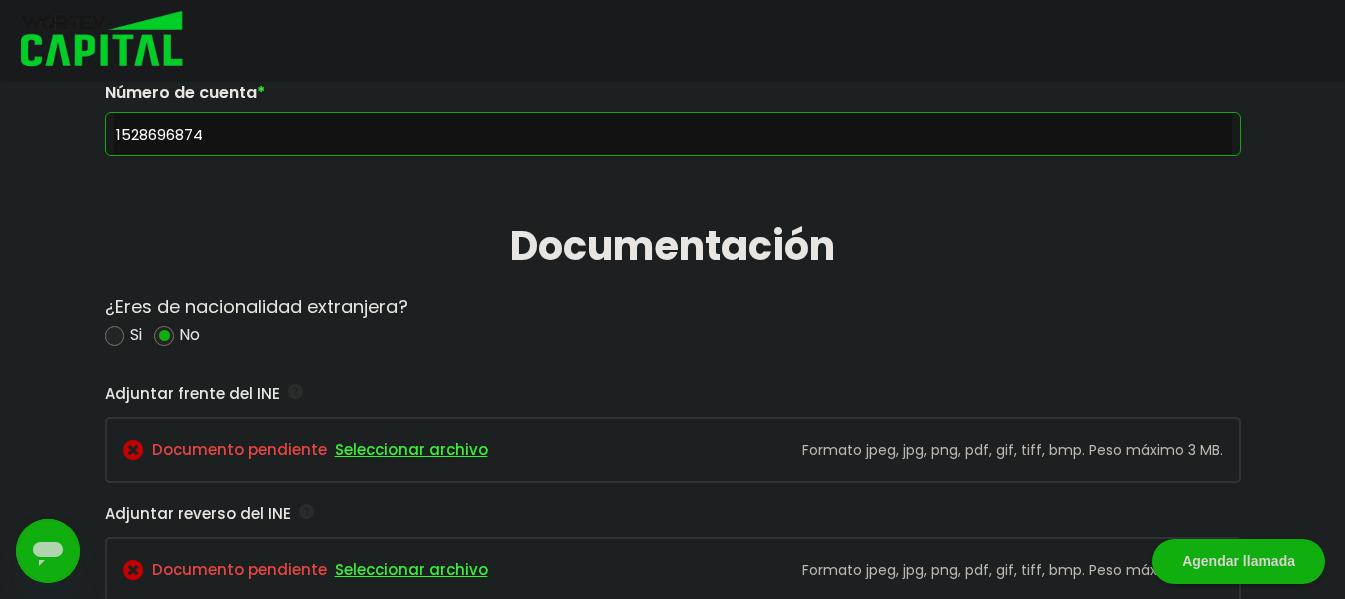 scroll, scrollTop: 1511, scrollLeft: 0, axis: vertical 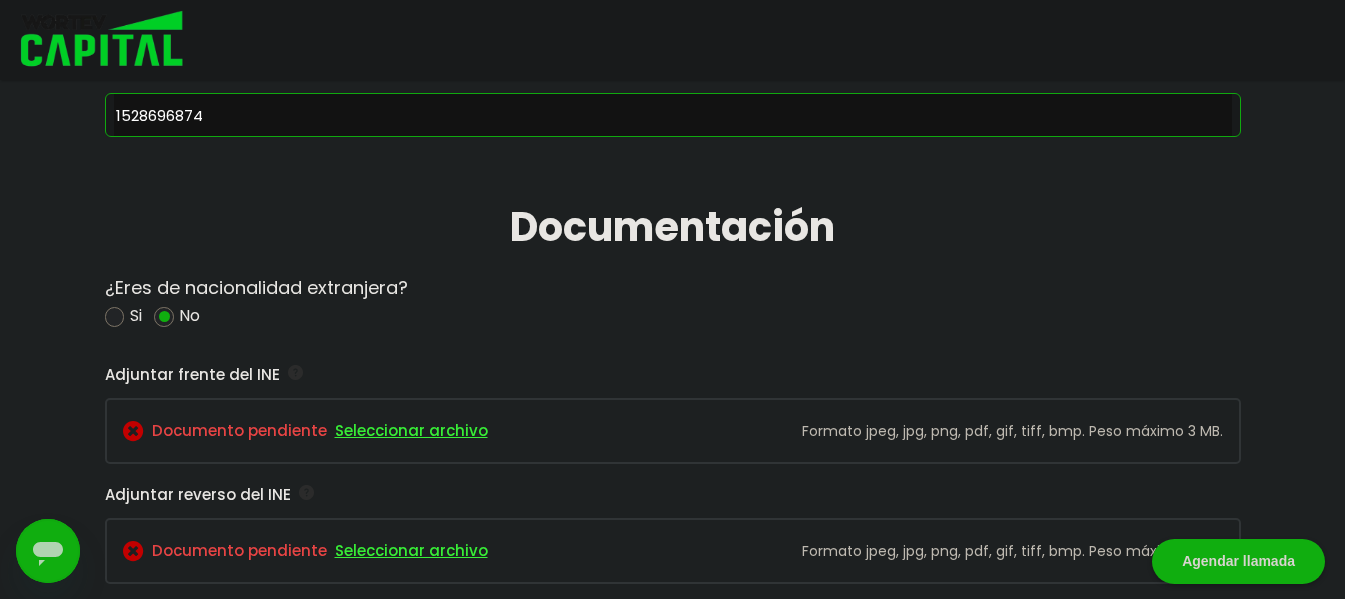 type on "1528696874" 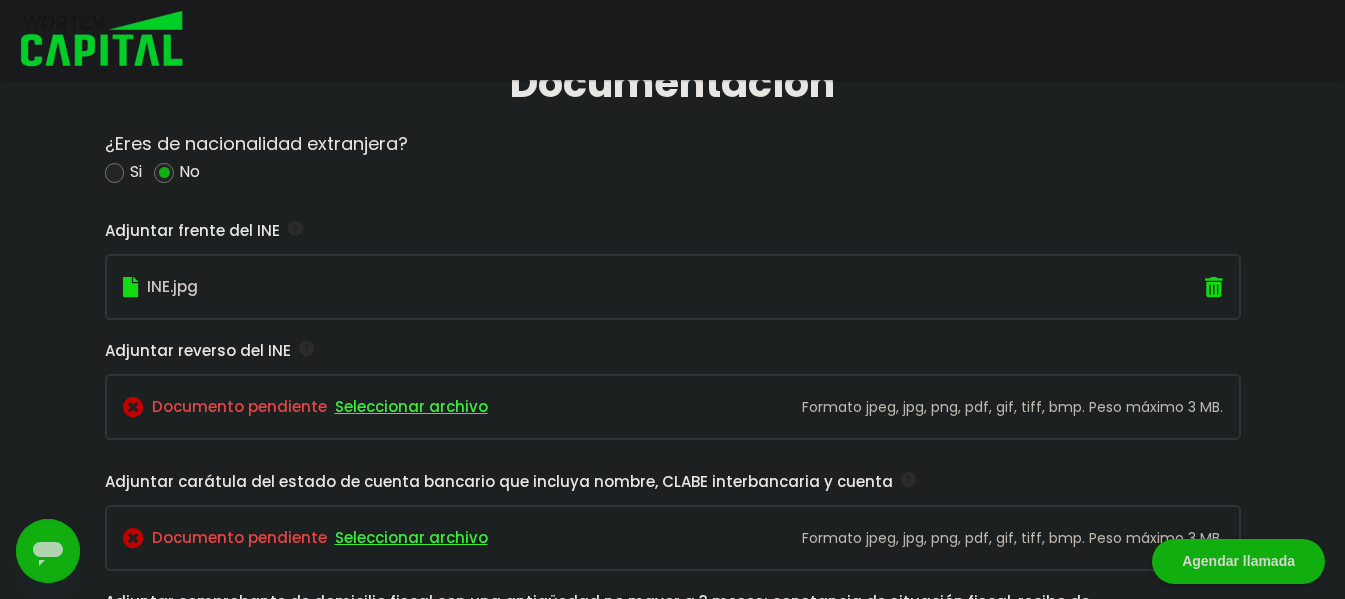 scroll, scrollTop: 1711, scrollLeft: 0, axis: vertical 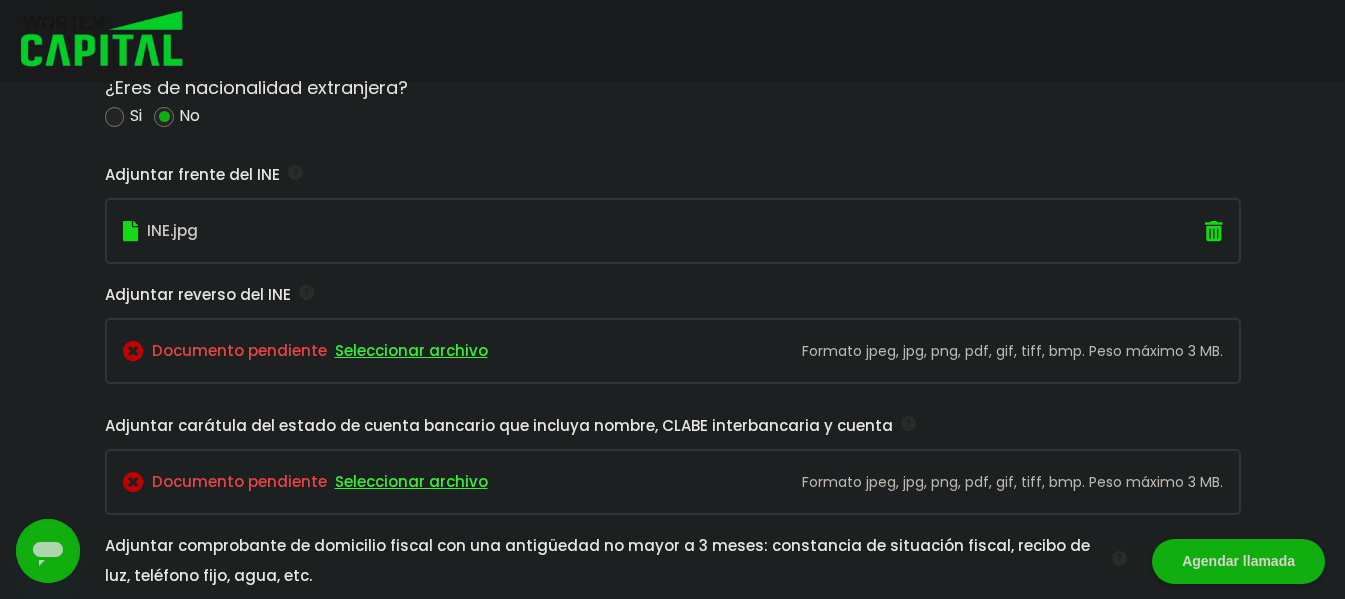 click on "Seleccionar archivo" at bounding box center [411, 351] 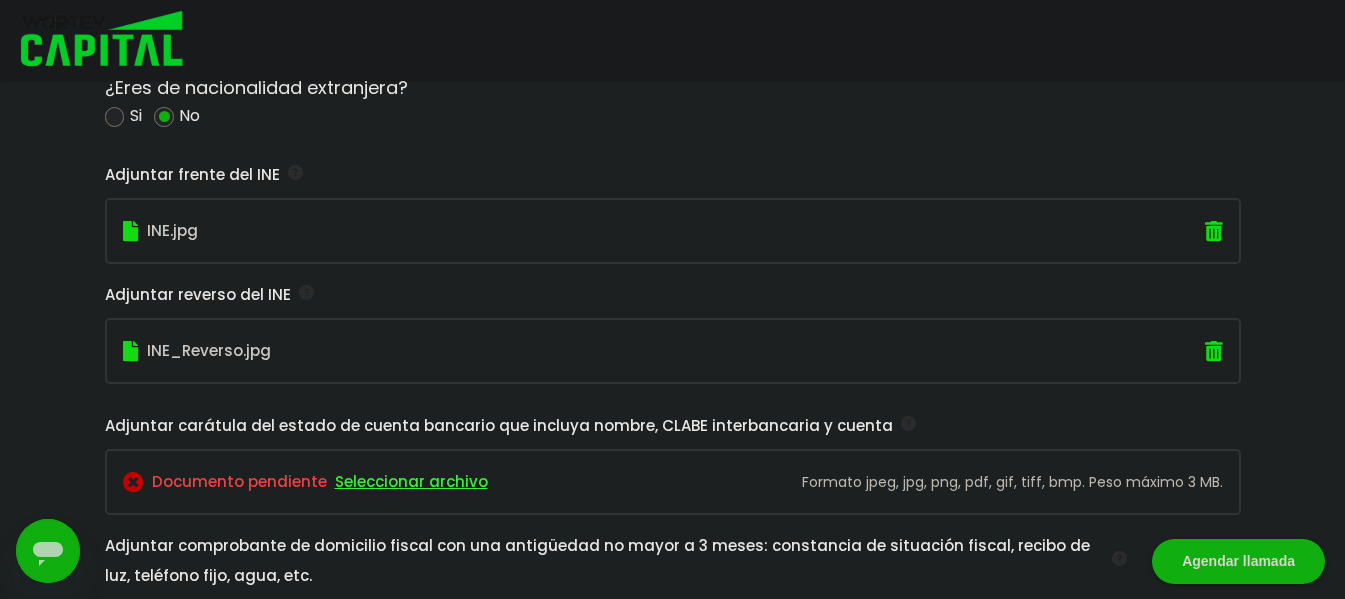 scroll, scrollTop: 1811, scrollLeft: 0, axis: vertical 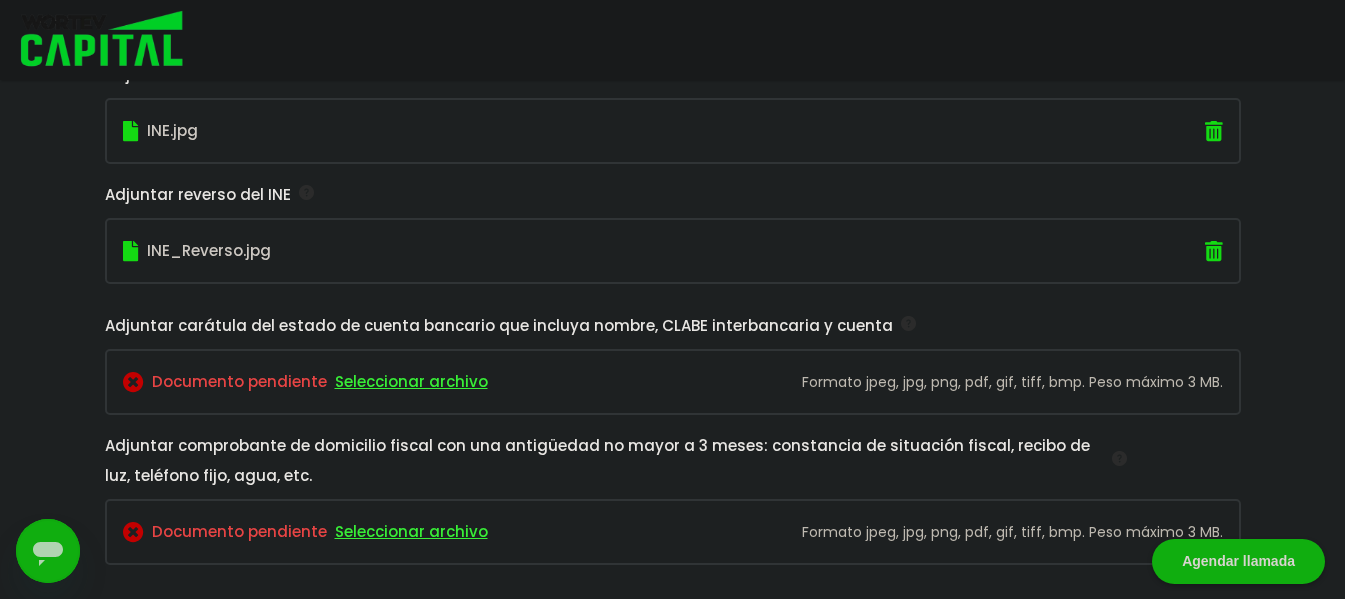 click on "Seleccionar archivo" at bounding box center (411, 382) 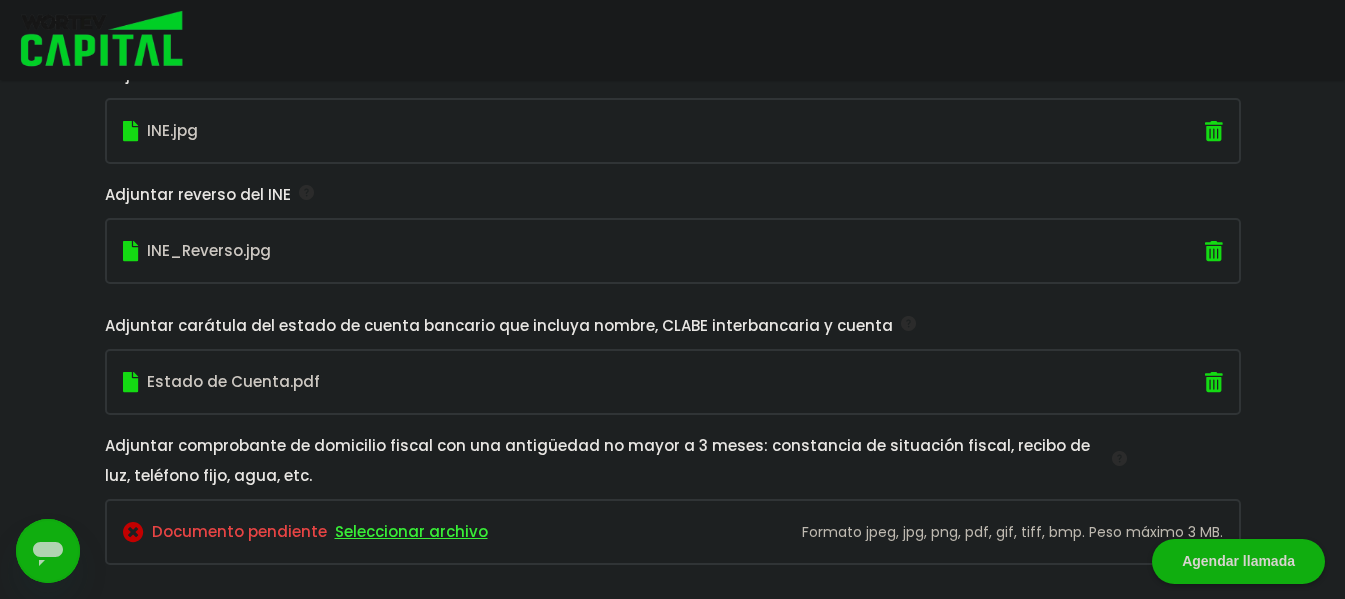 scroll, scrollTop: 1911, scrollLeft: 0, axis: vertical 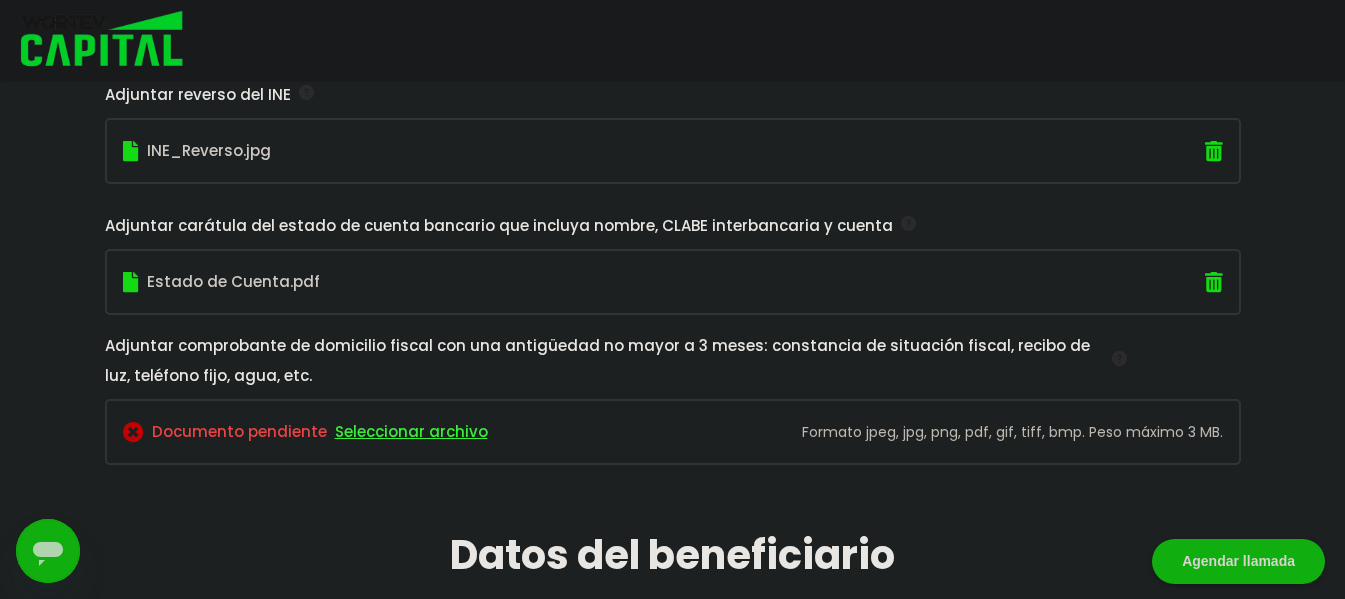 click on "Seleccionar archivo" at bounding box center (411, 432) 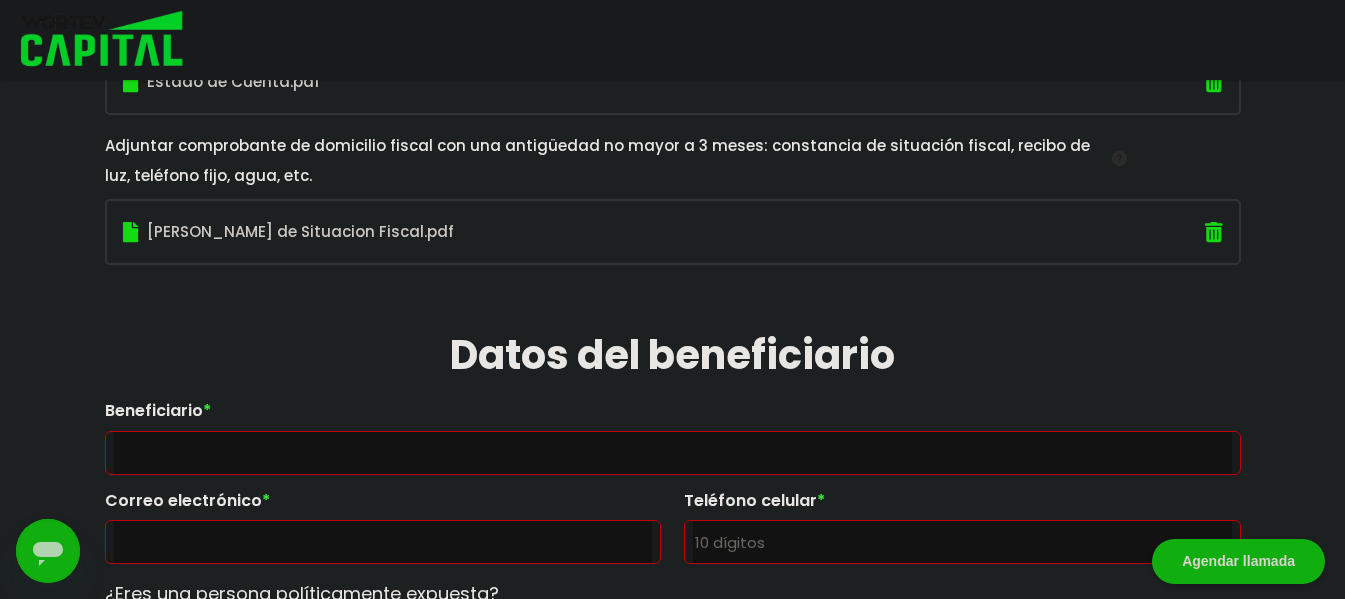scroll, scrollTop: 2211, scrollLeft: 0, axis: vertical 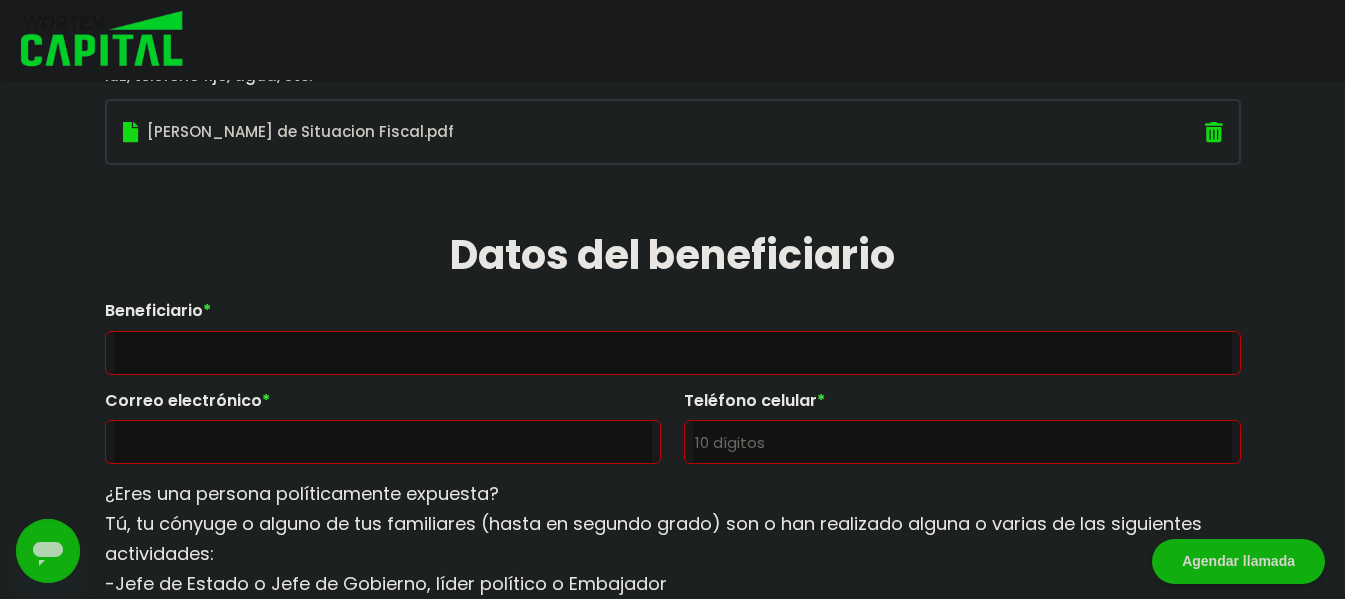 click at bounding box center (673, 353) 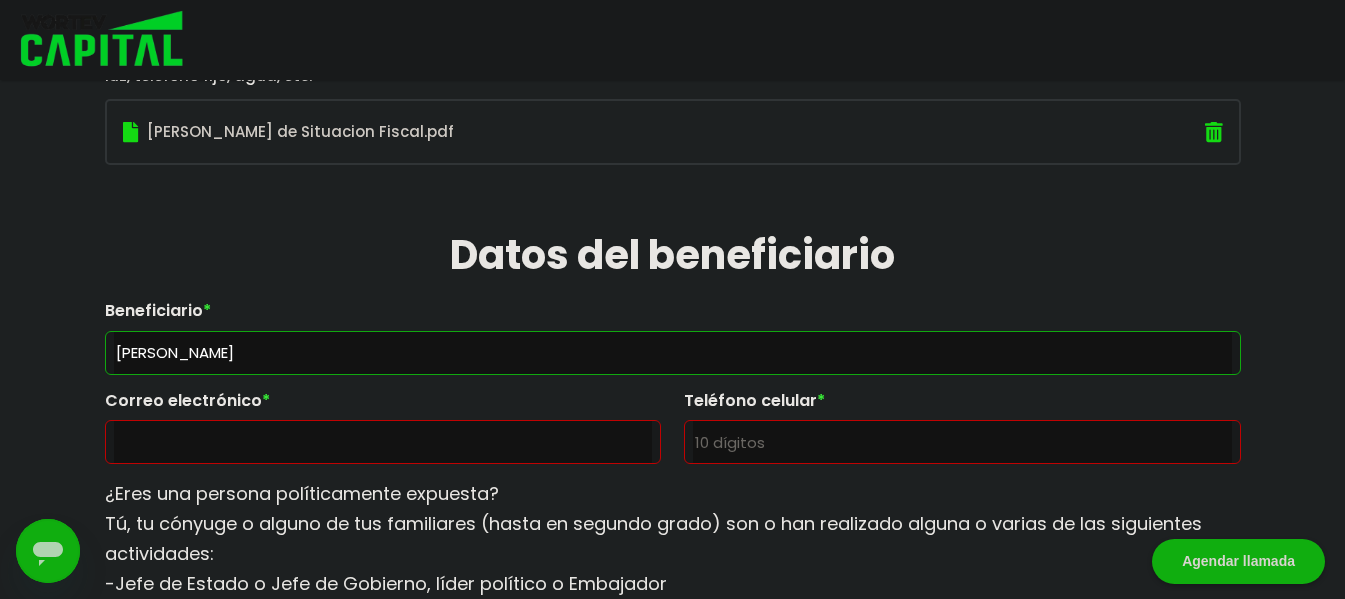 type on "[PERSON_NAME]" 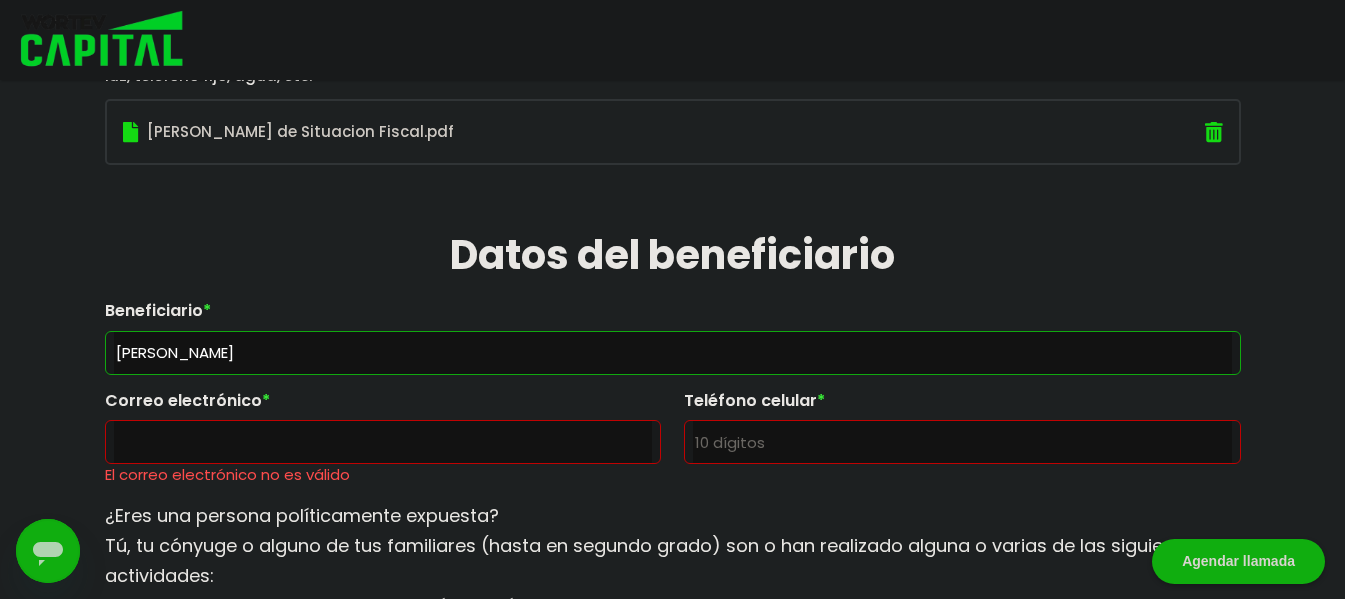 click at bounding box center (383, 442) 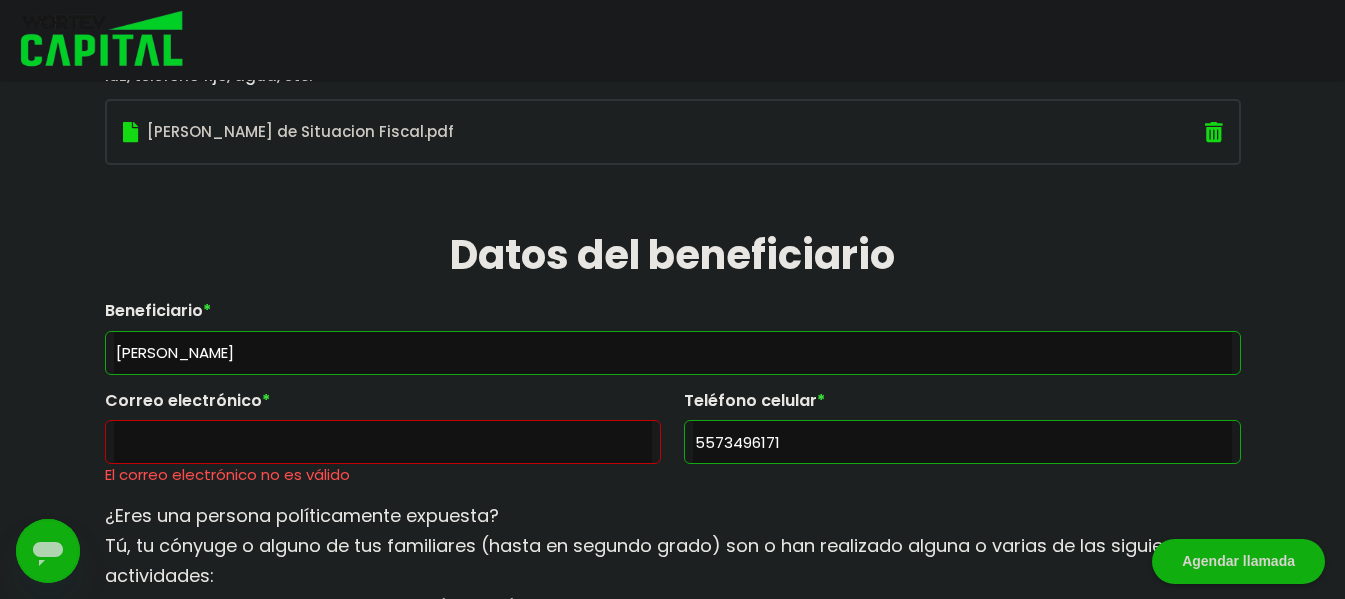 type on "5573496171" 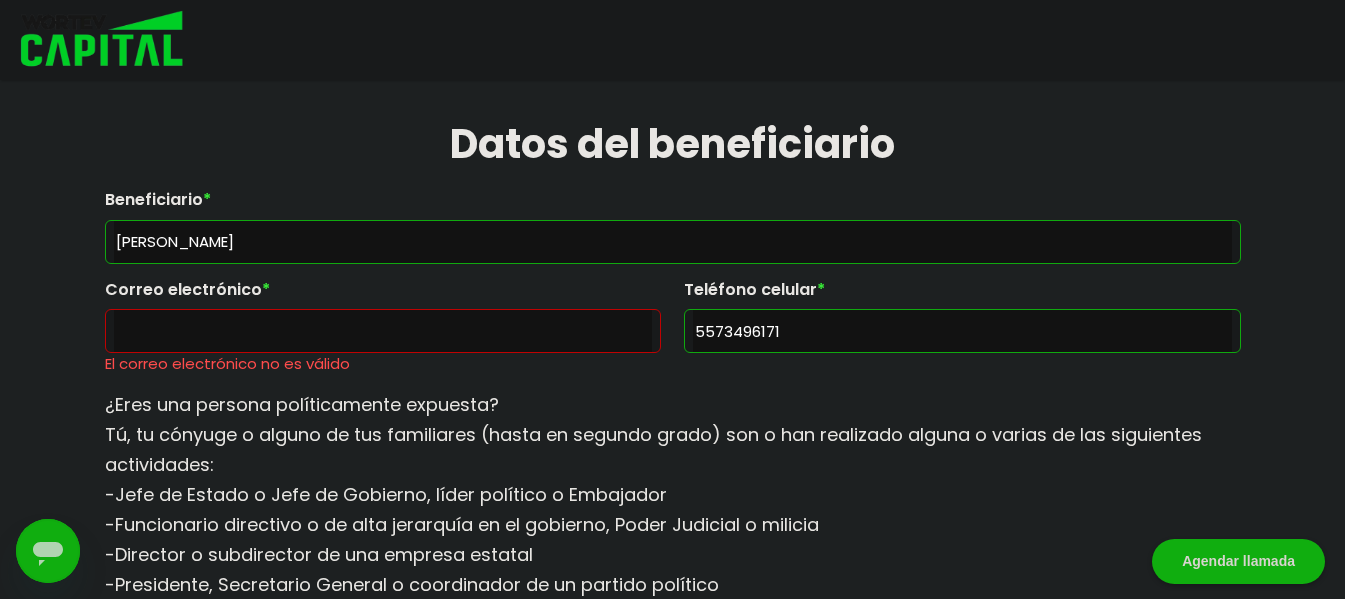scroll, scrollTop: 2511, scrollLeft: 0, axis: vertical 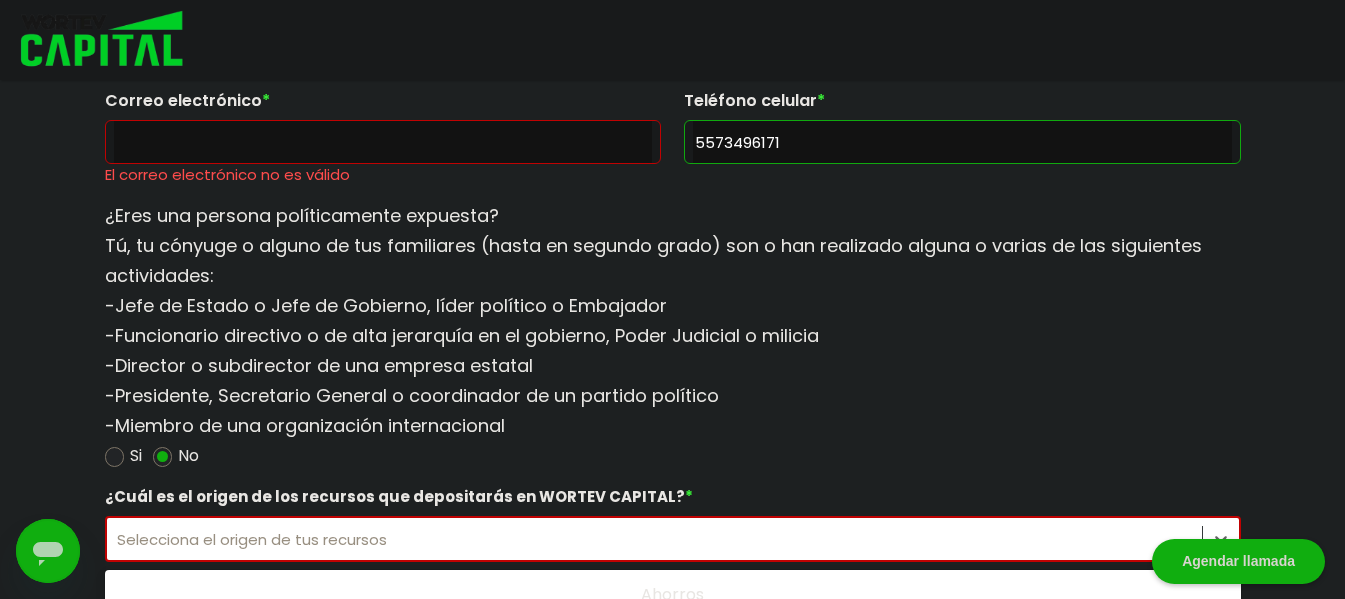click on "option [PERSON_NAME] focused, 2 of 5. 5 results available. Use Up and Down to choose options, press Enter to select the currently focused option, press Escape to exit the menu, press Tab to select the option and exit the menu. Selecciona el origen de tus recursos Ahorros Negocio Sueldo Herencia Otro (describir)" at bounding box center [673, 539] 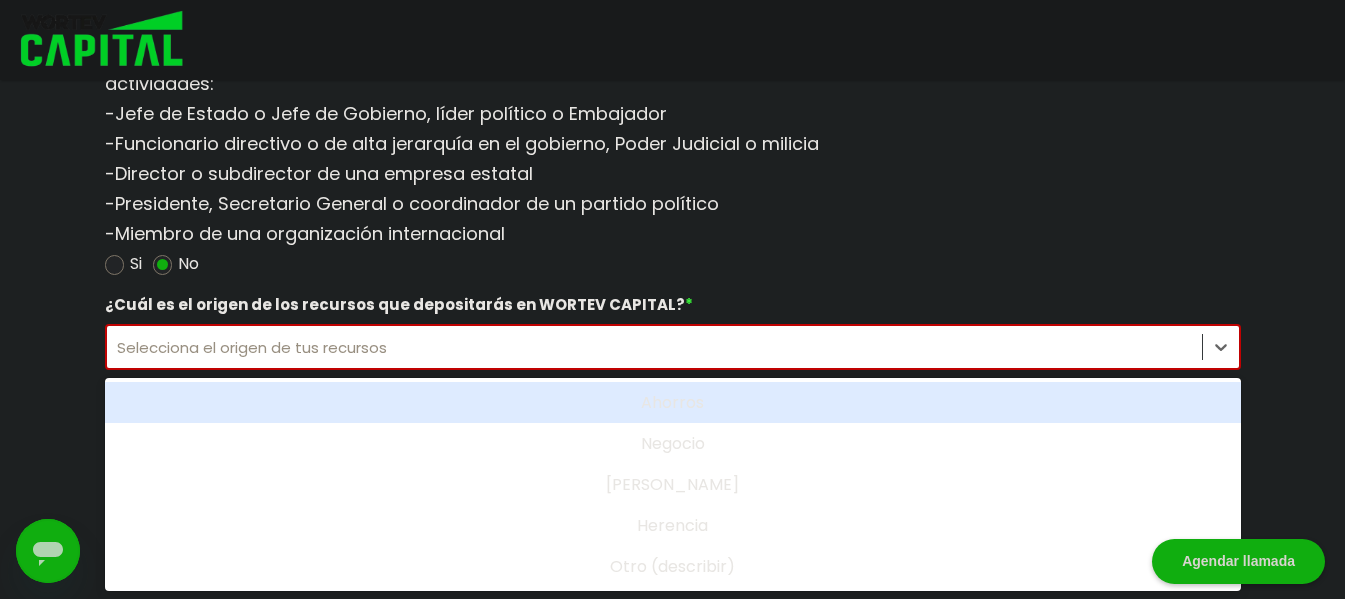 click on "Ahorros" at bounding box center (673, 402) 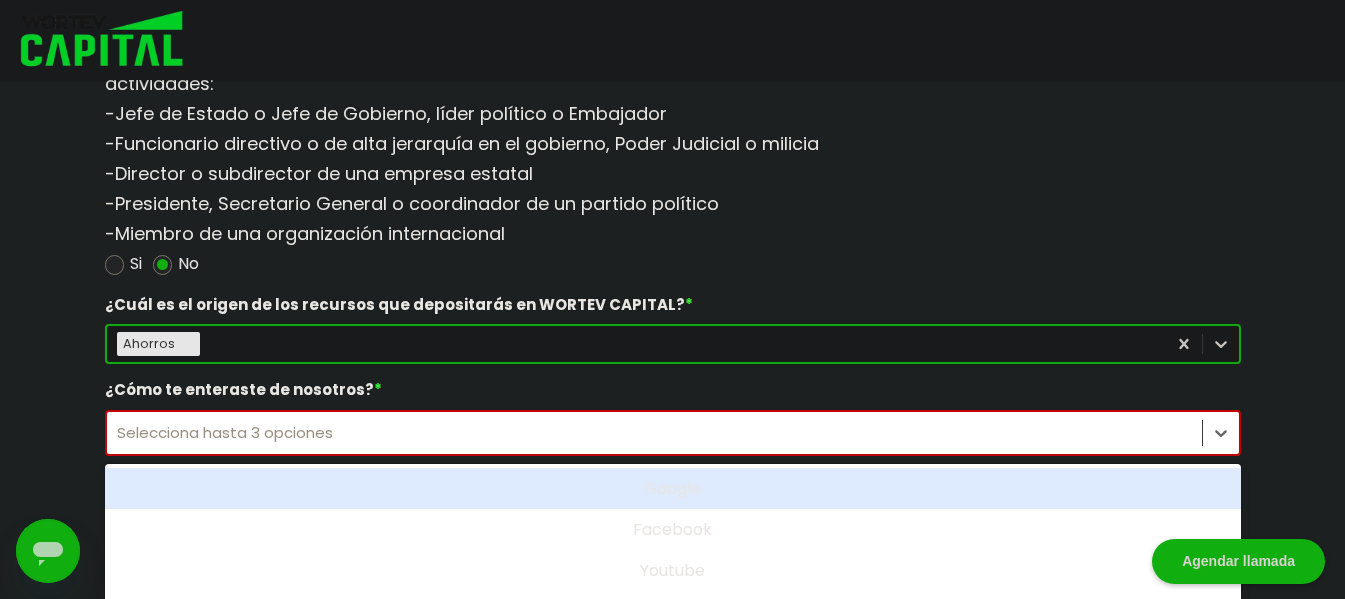 scroll, scrollTop: 2807, scrollLeft: 0, axis: vertical 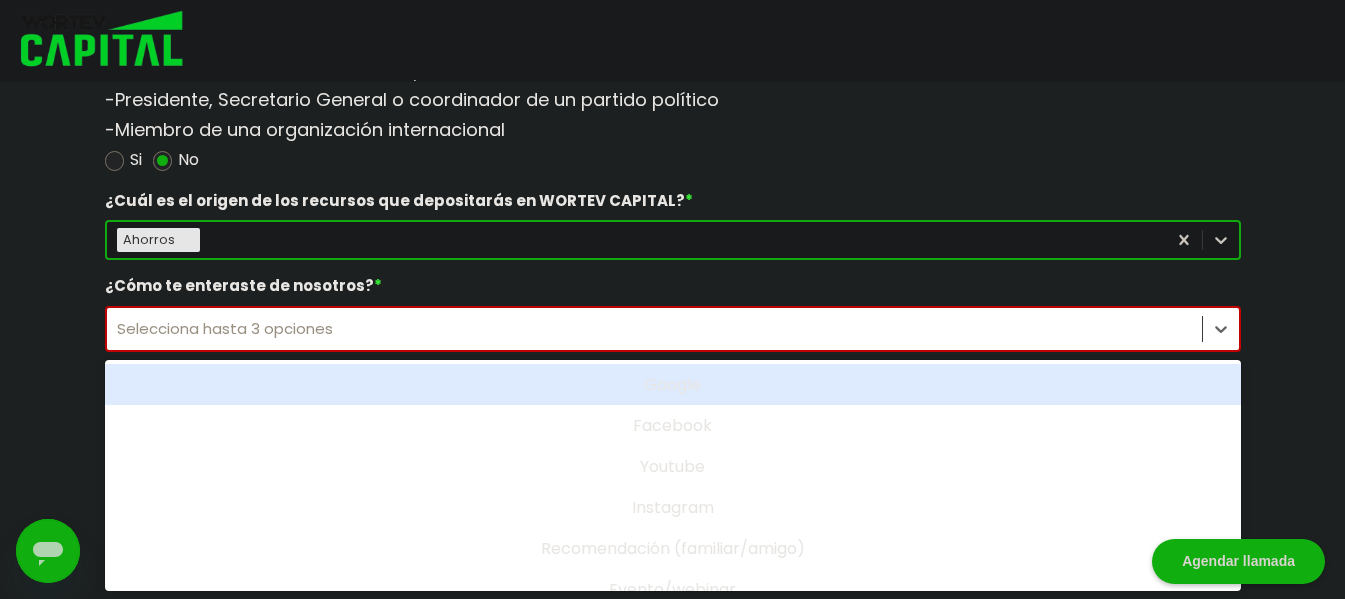 click on "option Google focused, 1 of 11. 11 results available. Use Up and Down to choose options, press Enter to select the currently focused option, press Escape to exit the menu, press Tab to select the option and exit the menu. Selecciona hasta 3 opciones Google Facebook Youtube Instagram Recomendación (familiar/amigo) Evento/webinar Prensa/radio/televisión LinkedIn Pinterest Podcast Otro (describir)" at bounding box center (673, 329) 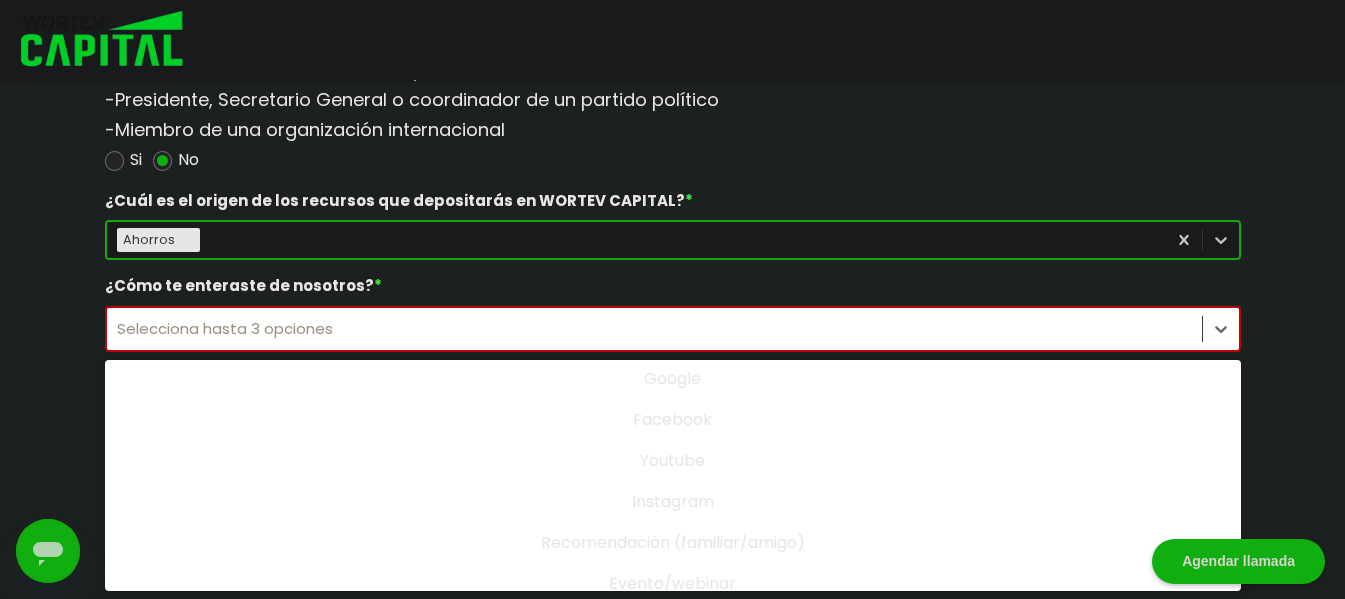 scroll, scrollTop: 0, scrollLeft: 0, axis: both 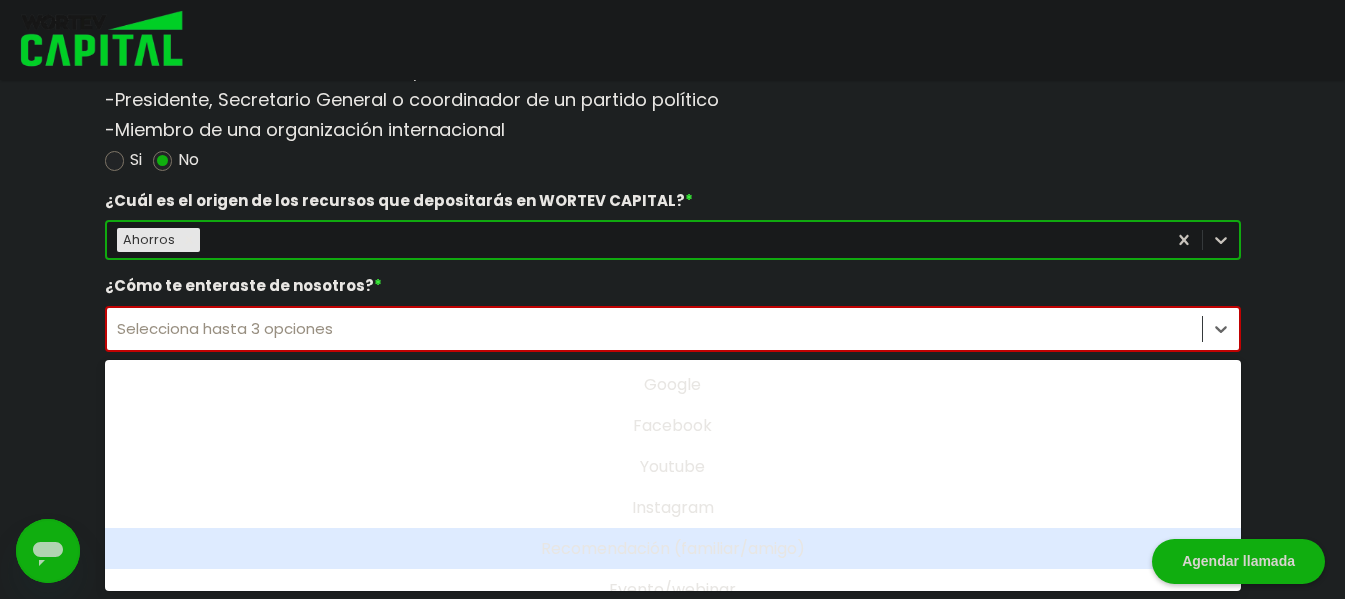click on "Recomendación (familiar/amigo)" at bounding box center [673, 548] 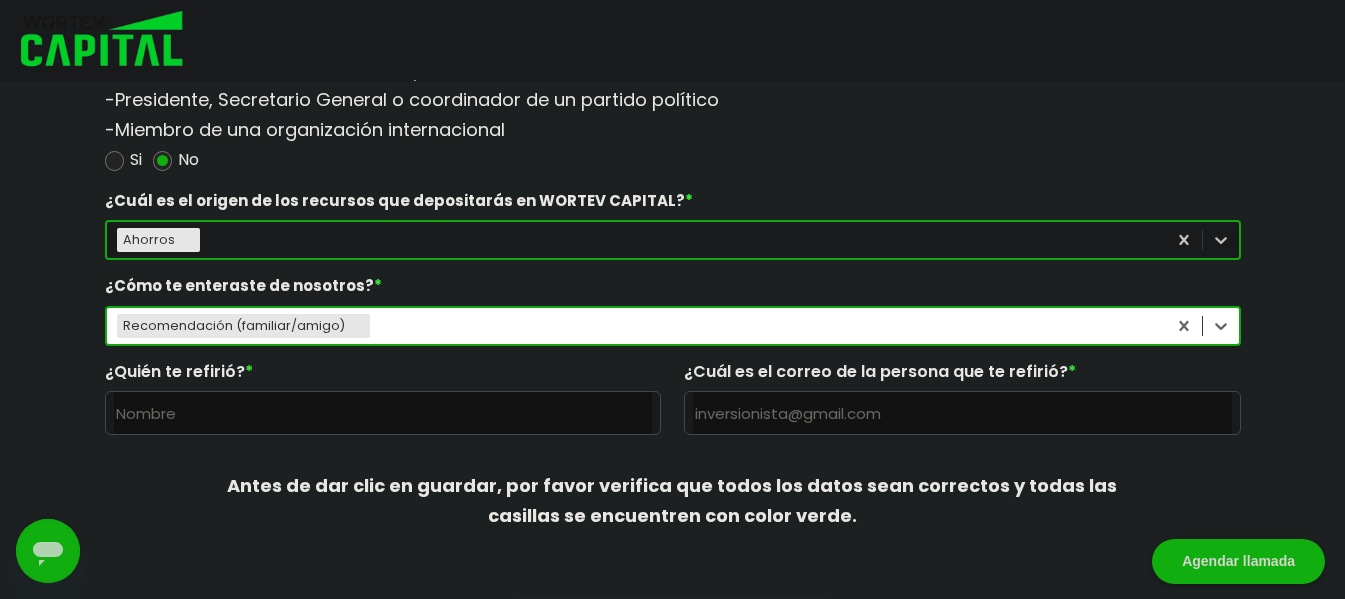 click on "Antes de dar clic en guardar, por favor verifica que todos los datos sean correctos y todas las casillas se encuentren con color verde." at bounding box center [672, 501] 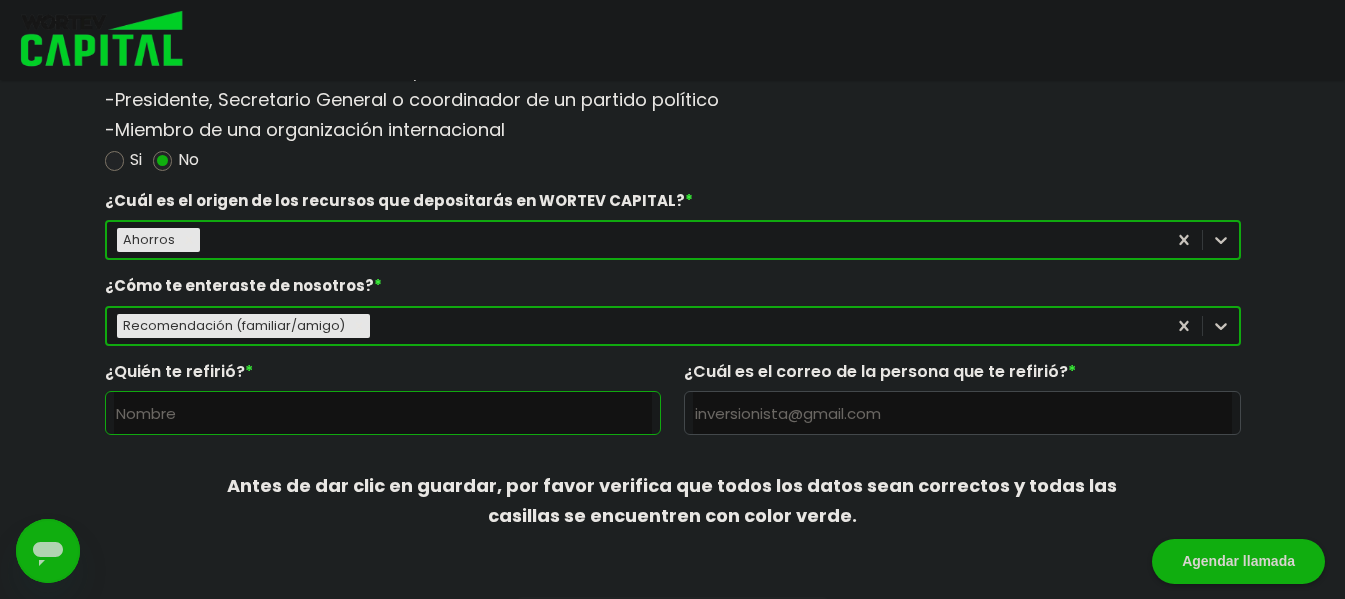 click at bounding box center [383, 413] 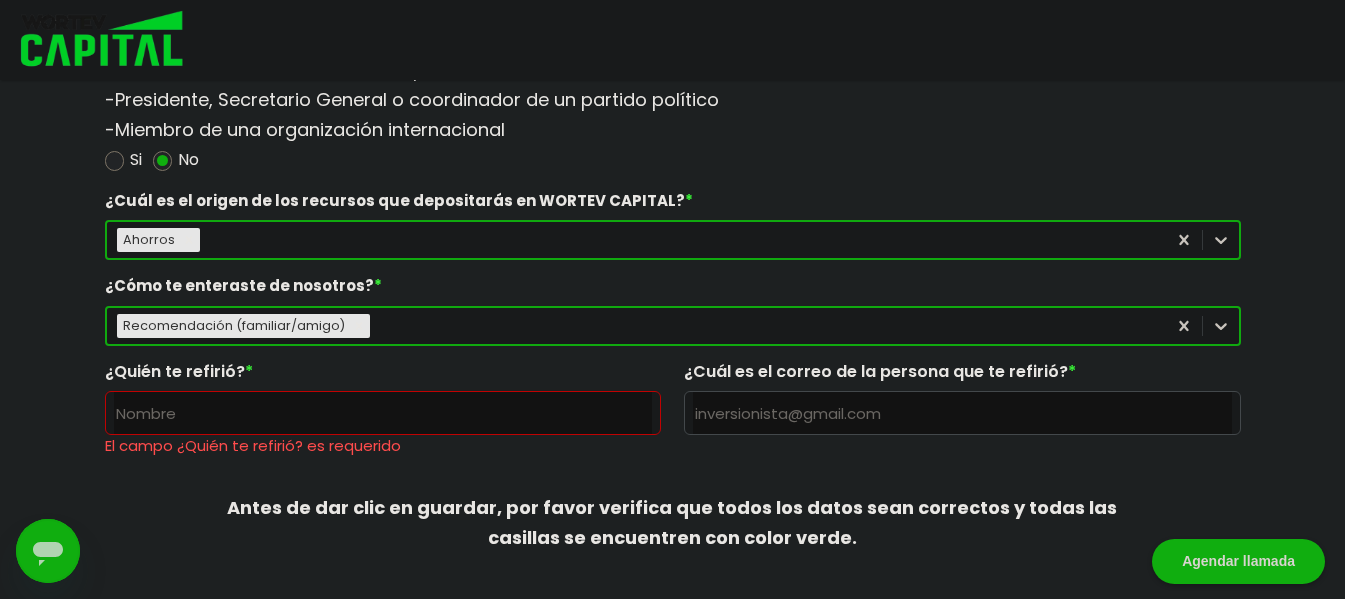 click at bounding box center [383, 413] 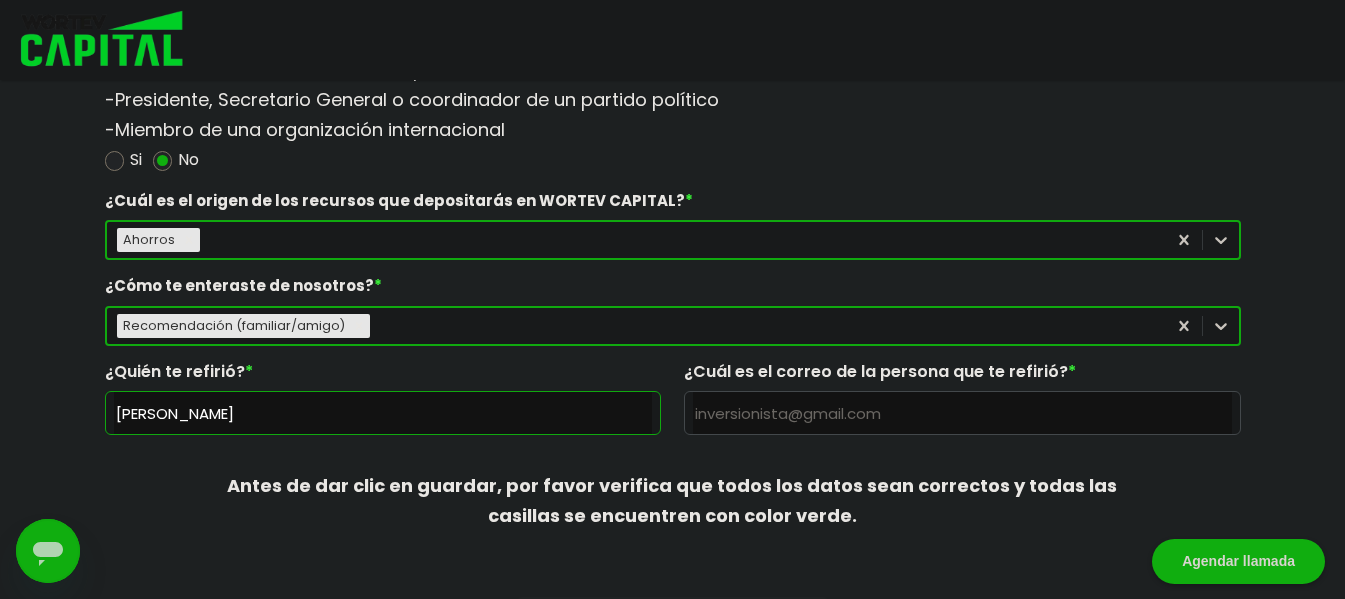 type on "[PERSON_NAME]" 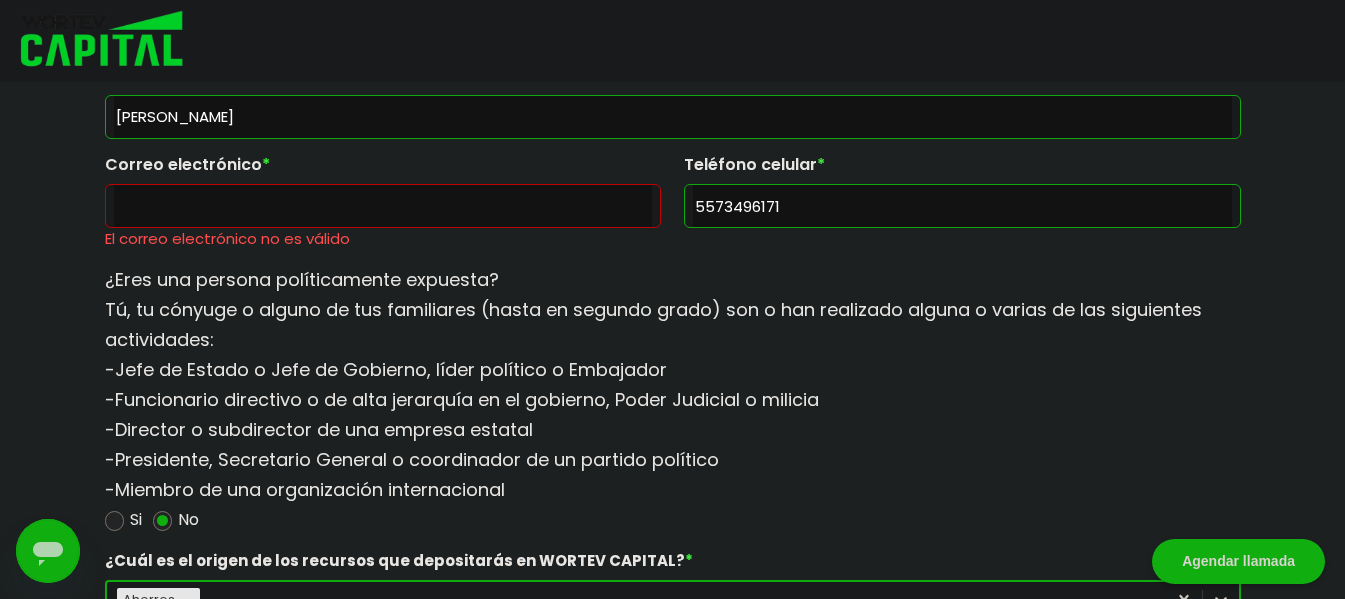 scroll, scrollTop: 2412, scrollLeft: 0, axis: vertical 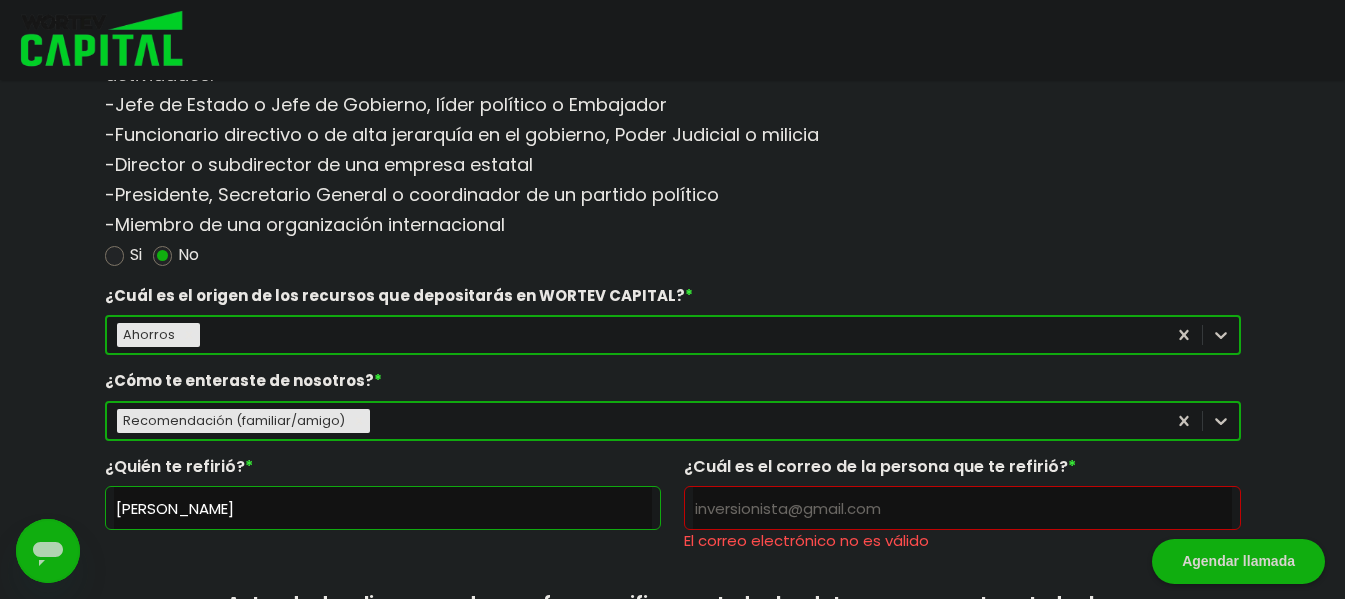 click at bounding box center (962, 508) 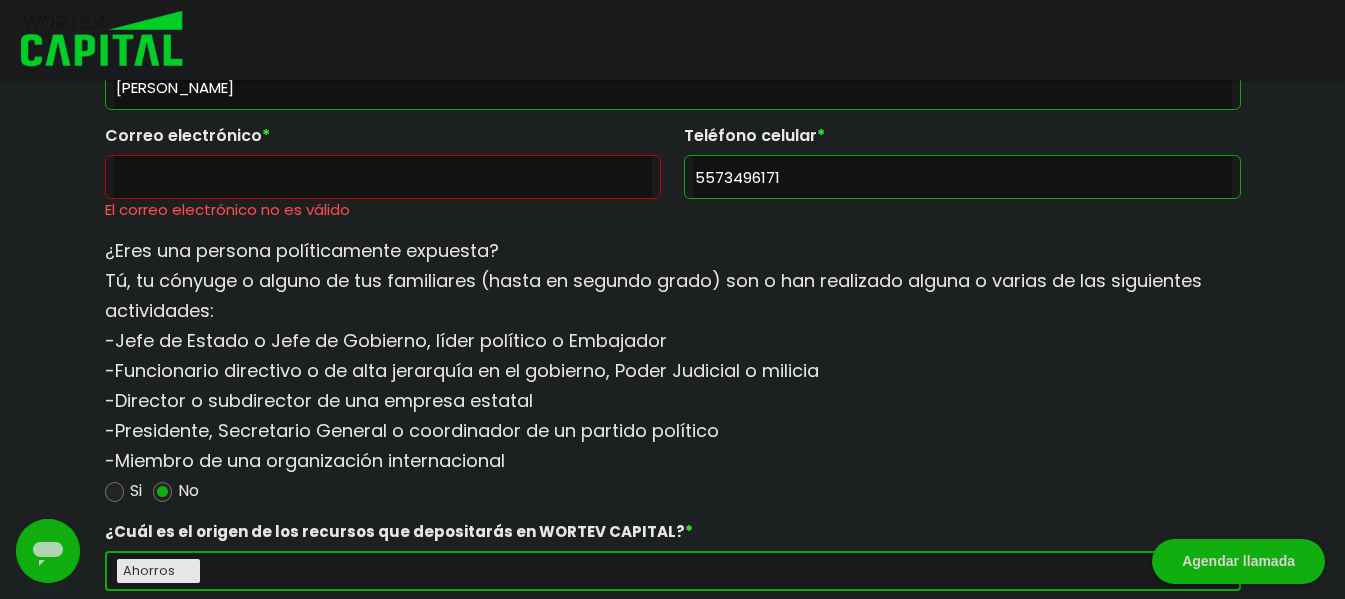 scroll, scrollTop: 2412, scrollLeft: 0, axis: vertical 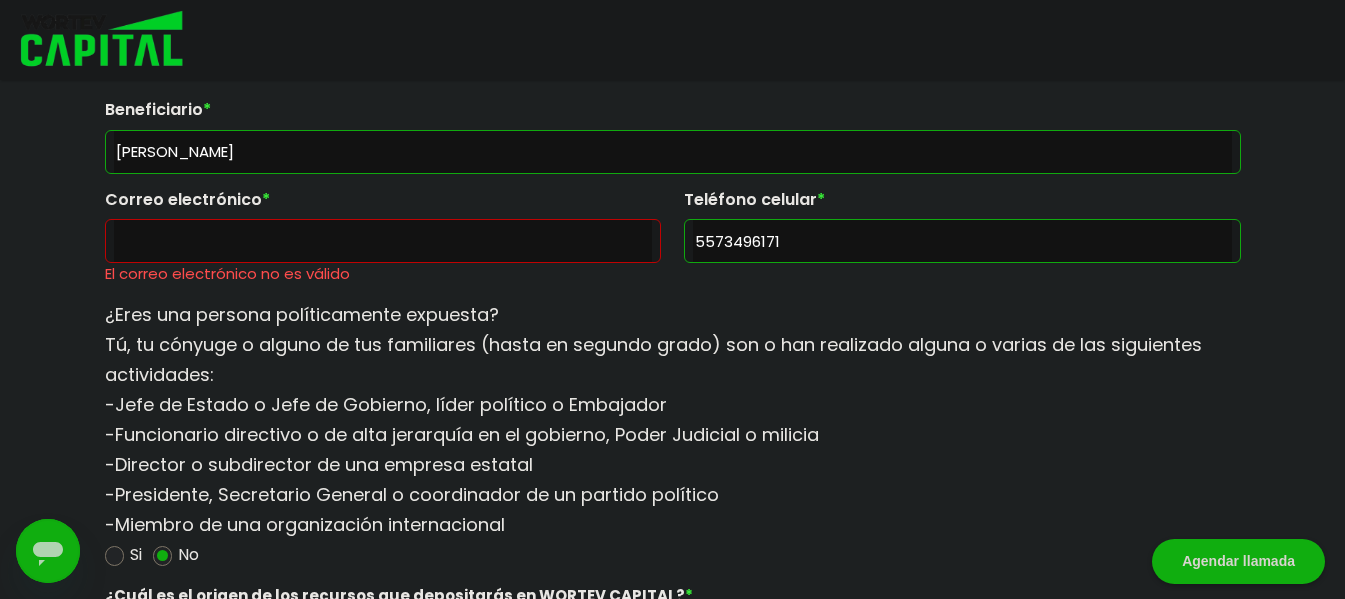 type on "[PERSON_NAME][EMAIL_ADDRESS][DOMAIN_NAME]" 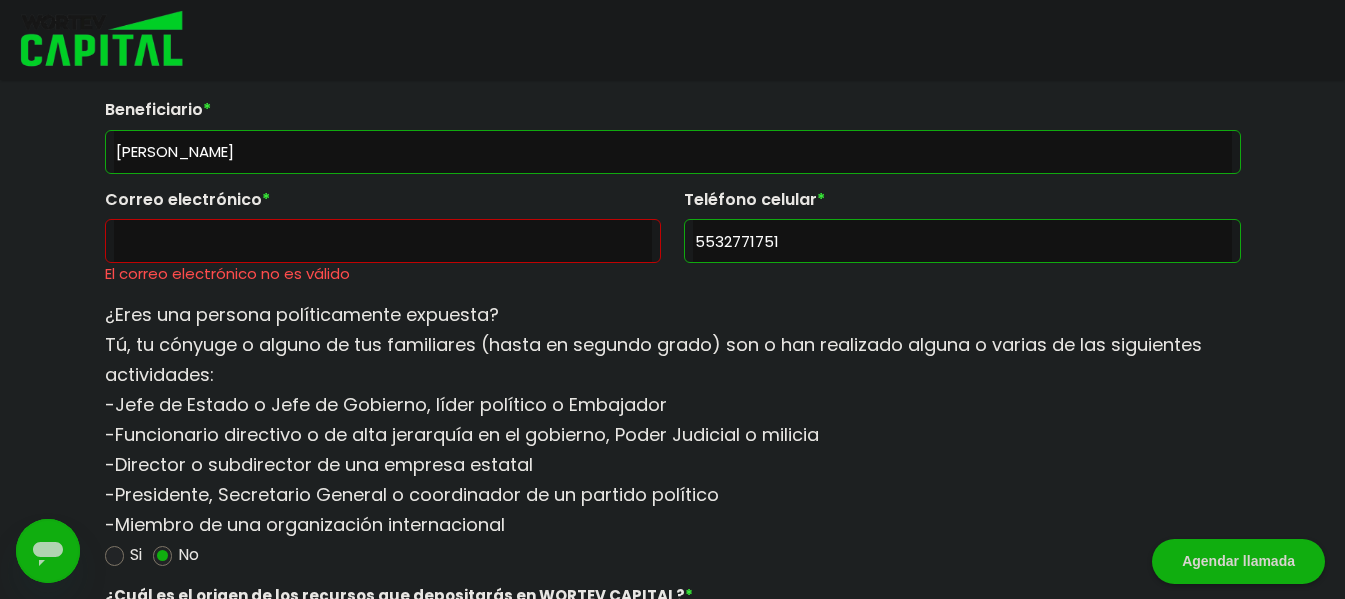 type on "5532771751" 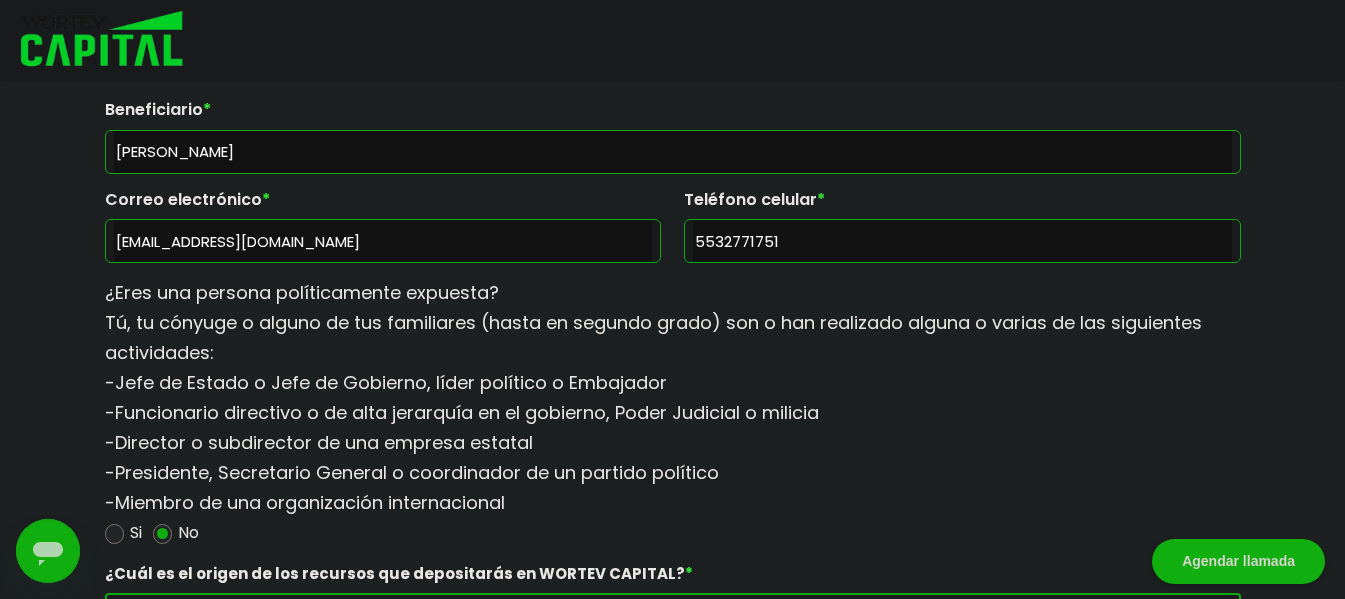 type on "[EMAIL_ADDRESS][DOMAIN_NAME]" 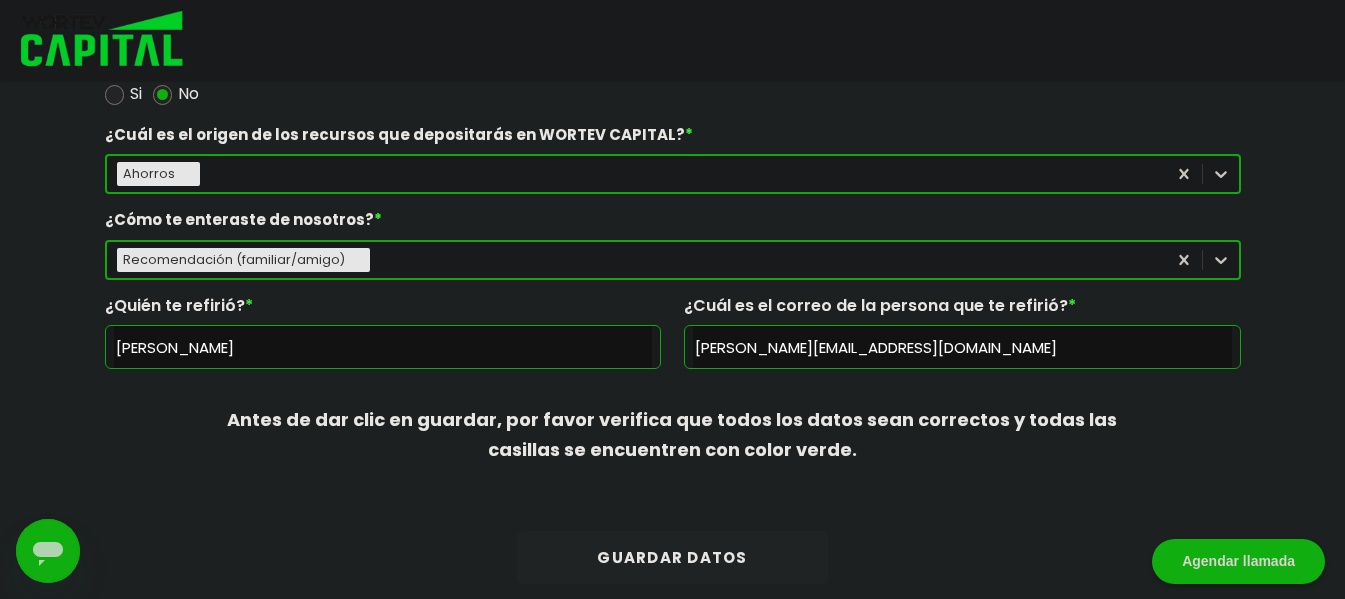 scroll, scrollTop: 2868, scrollLeft: 0, axis: vertical 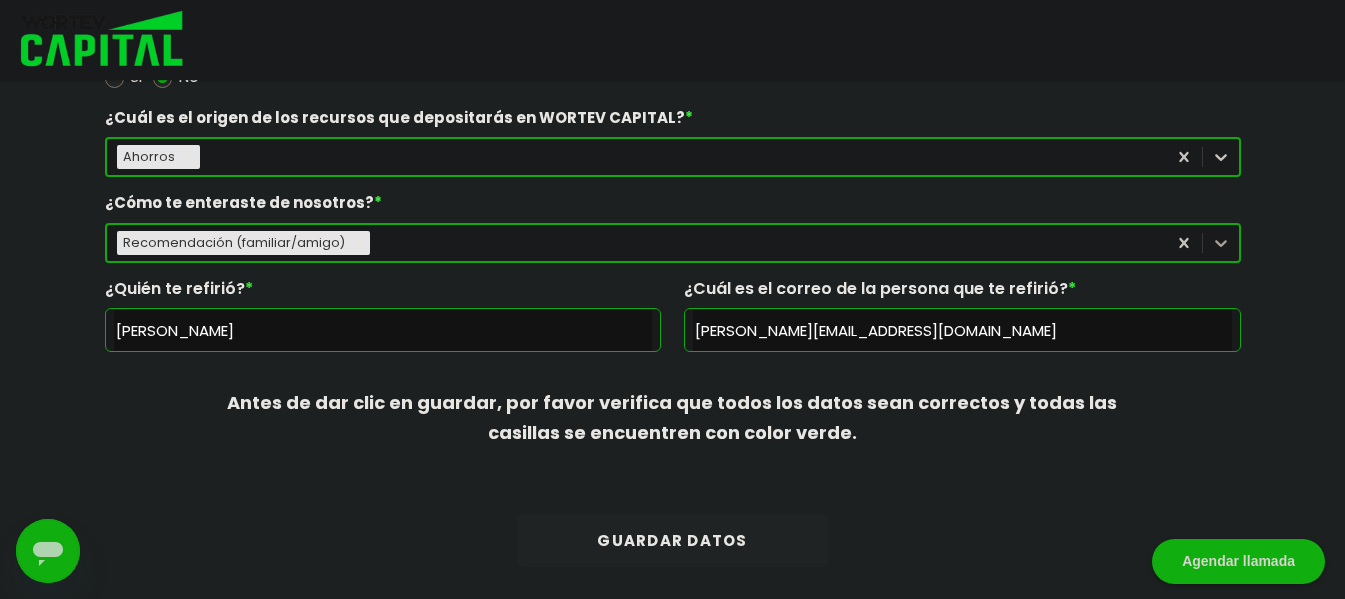 click 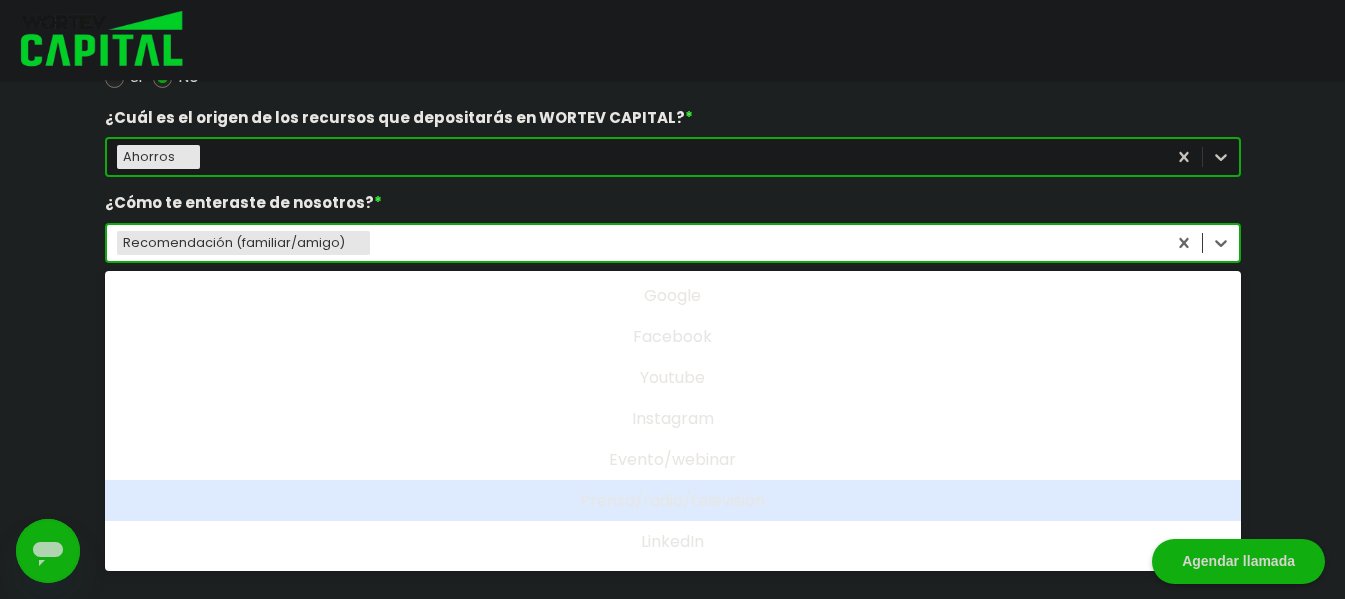click on "Prensa/radio/televisión" at bounding box center (673, 500) 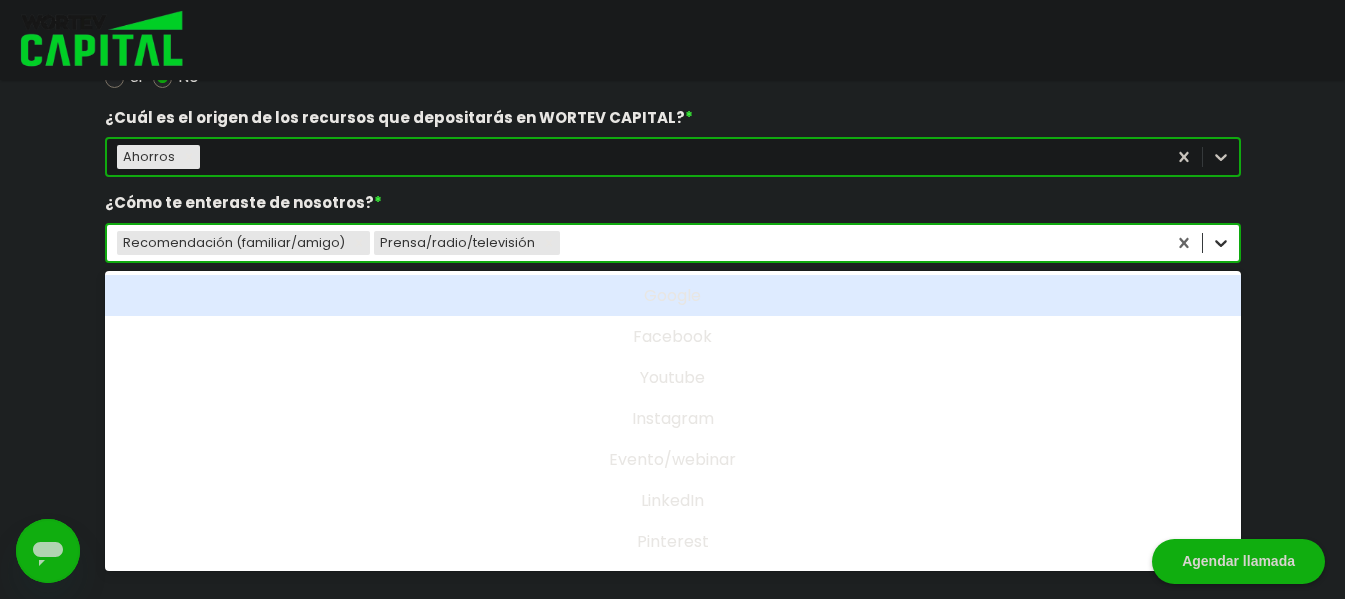 click 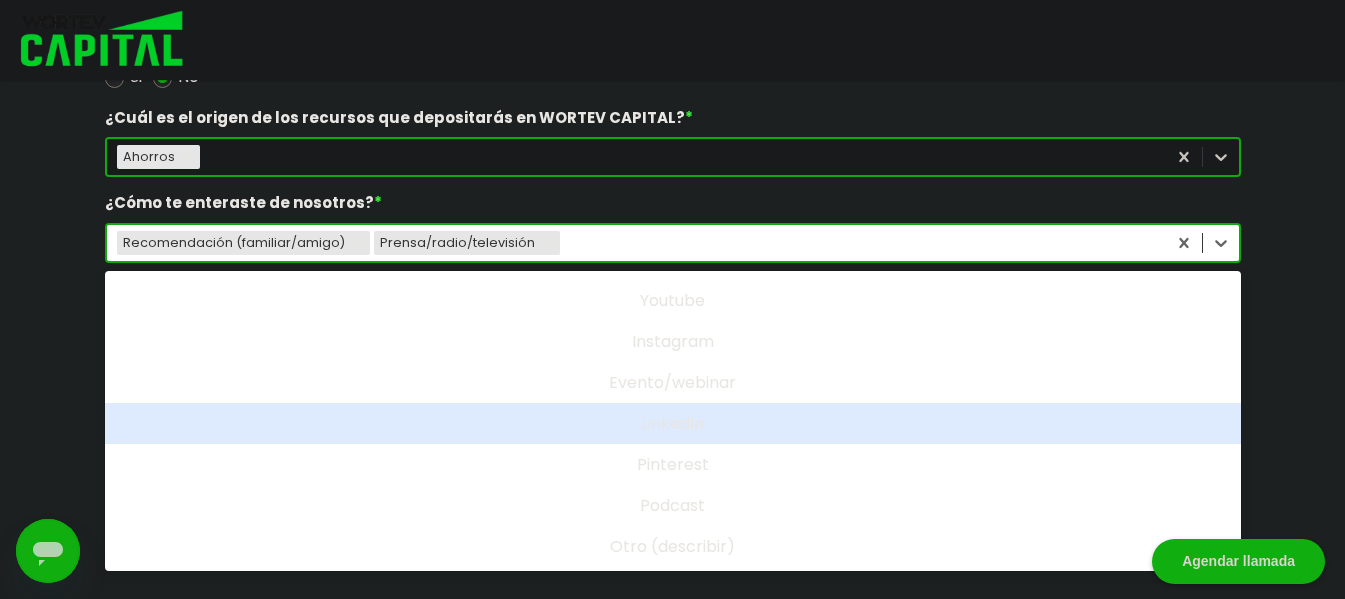 scroll, scrollTop: 0, scrollLeft: 0, axis: both 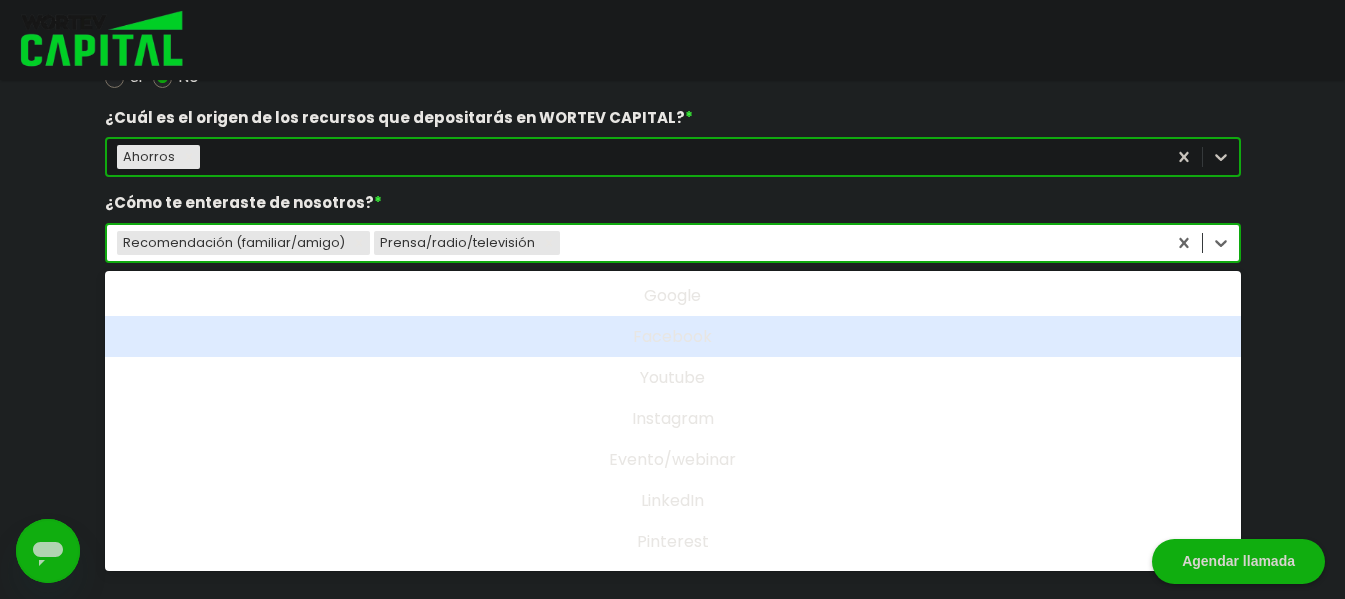 click on "Facebook" at bounding box center (673, 336) 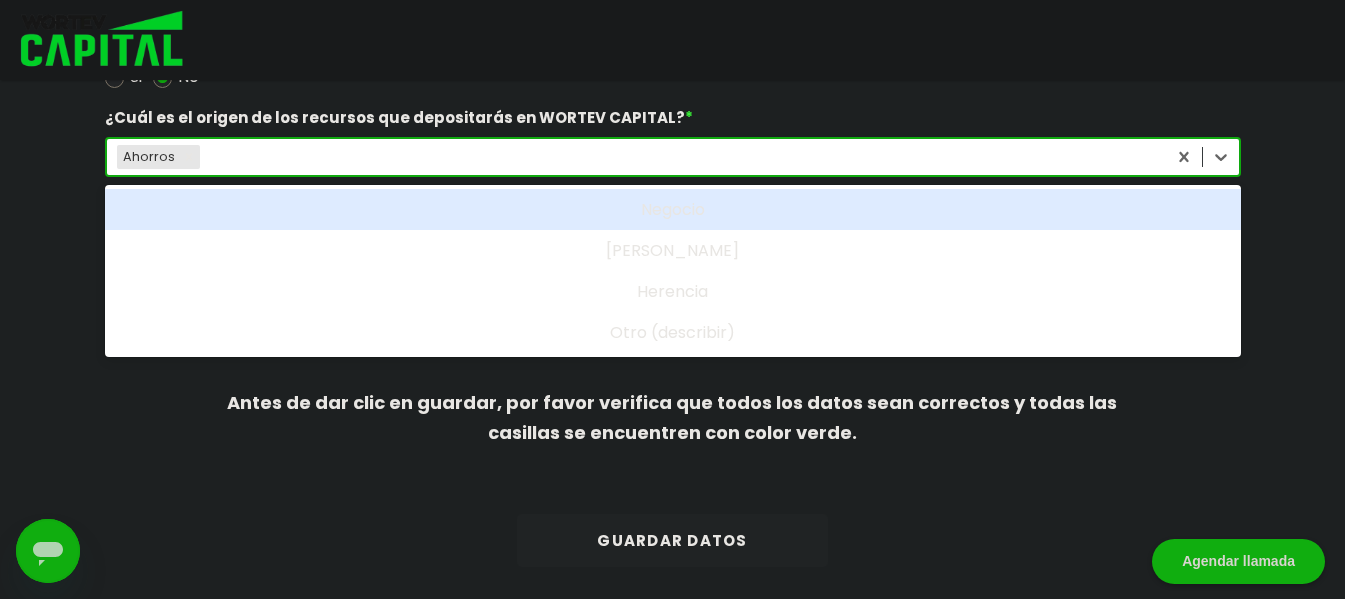 click on "Ahorros" at bounding box center (636, 157) 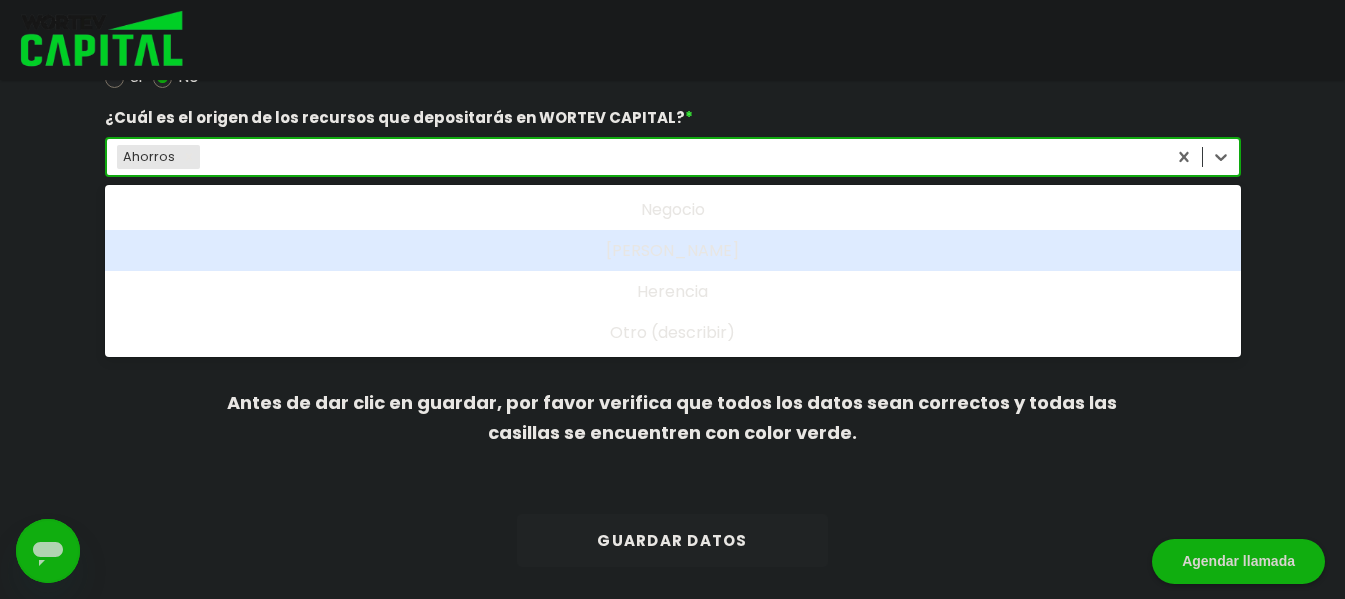 click on "[PERSON_NAME]" at bounding box center (673, 250) 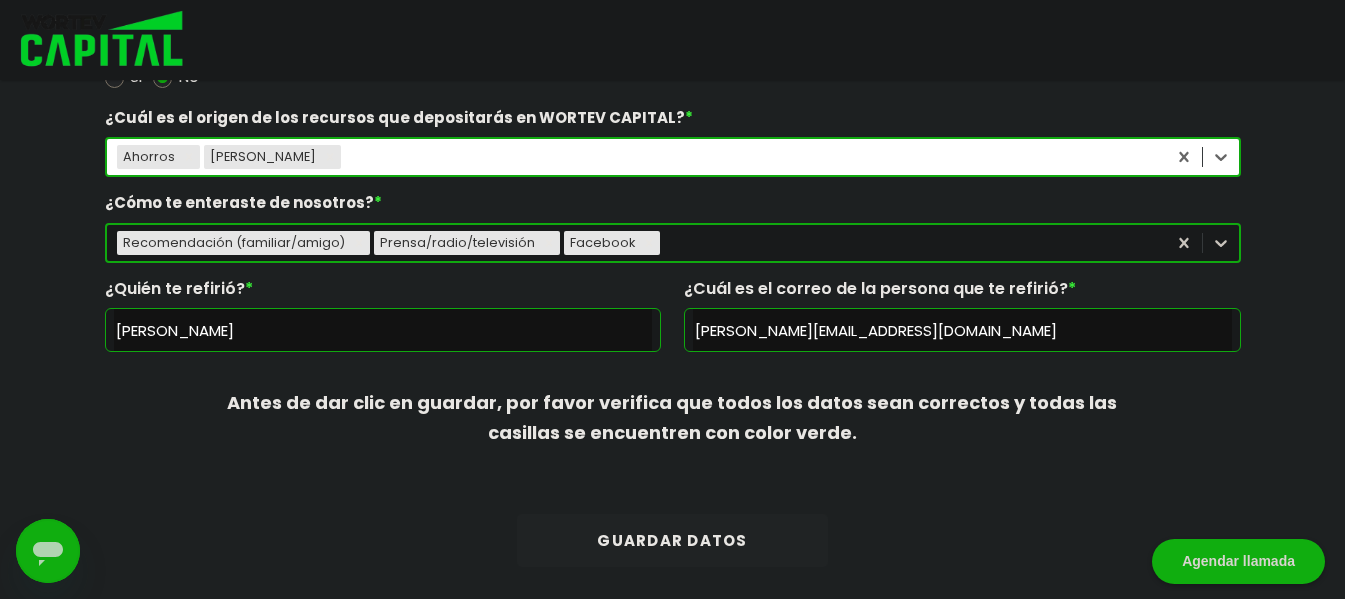 click on "Ahorros [PERSON_NAME]" at bounding box center (636, 157) 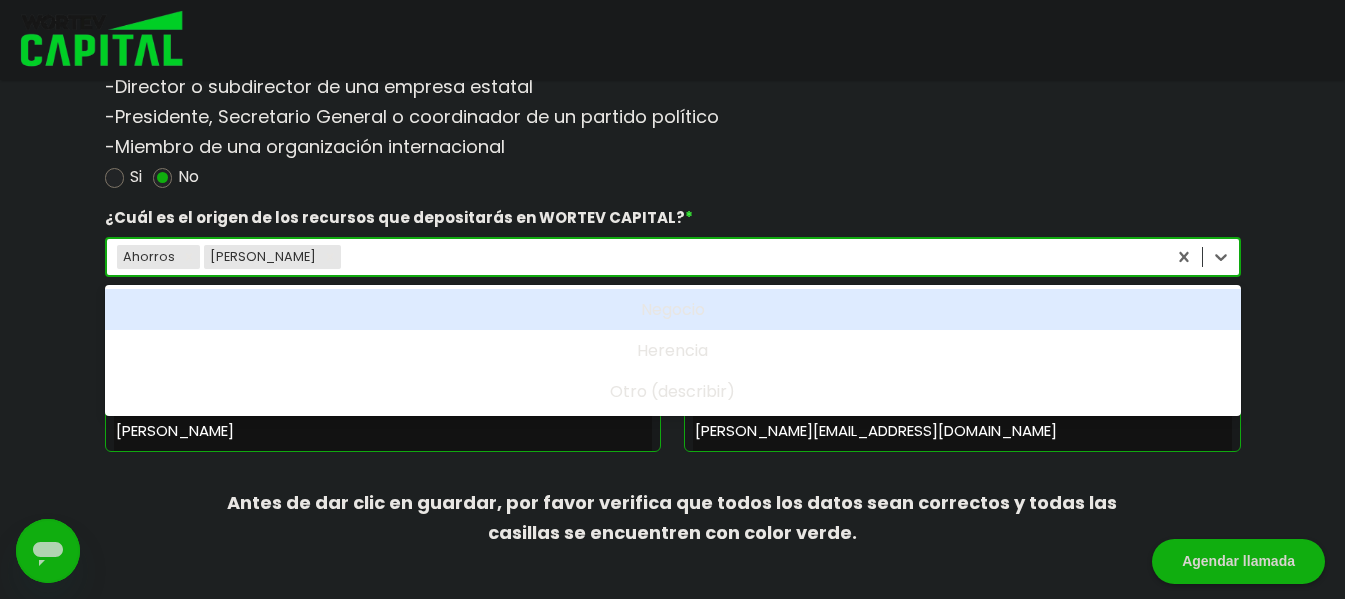 scroll, scrollTop: 2668, scrollLeft: 0, axis: vertical 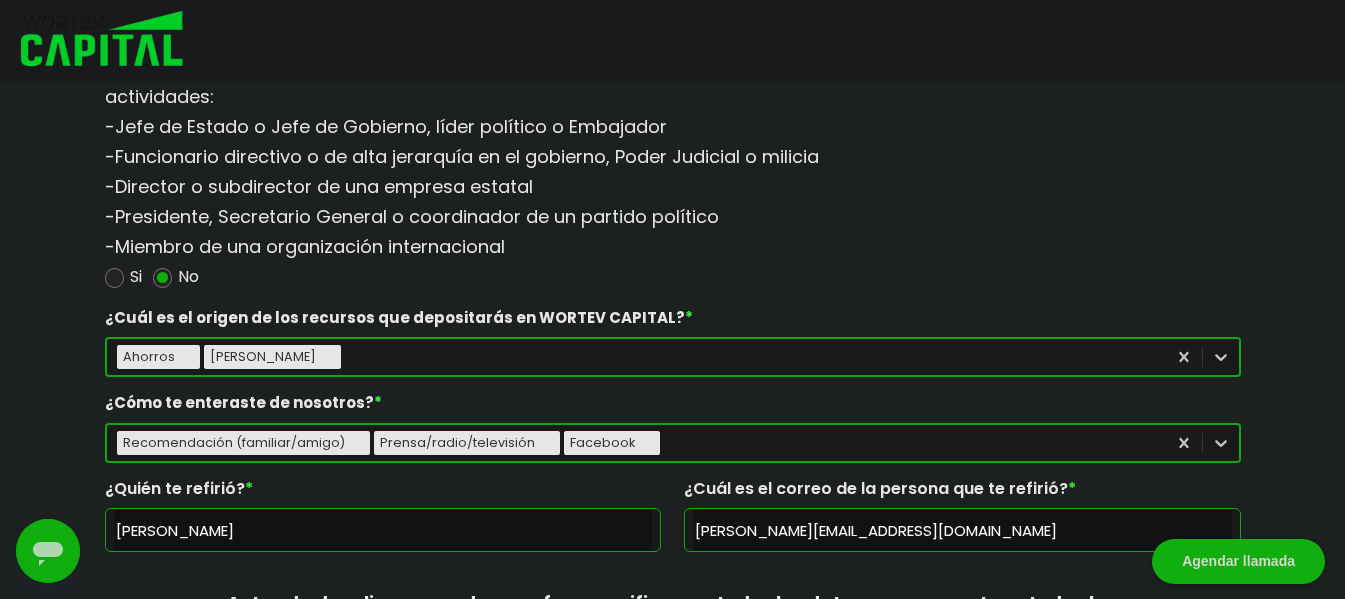 click on "-Jefe de Estado o Jefe de Gobierno, líder político o Embajador -Funcionario directivo o de alta jerarquía en el gobierno, Poder Judicial o milicia -Director o subdirector de una empresa estatal -Presidente, Secretario General o coordinador de un partido político  -Miembro de una organización internacional" at bounding box center [673, 187] 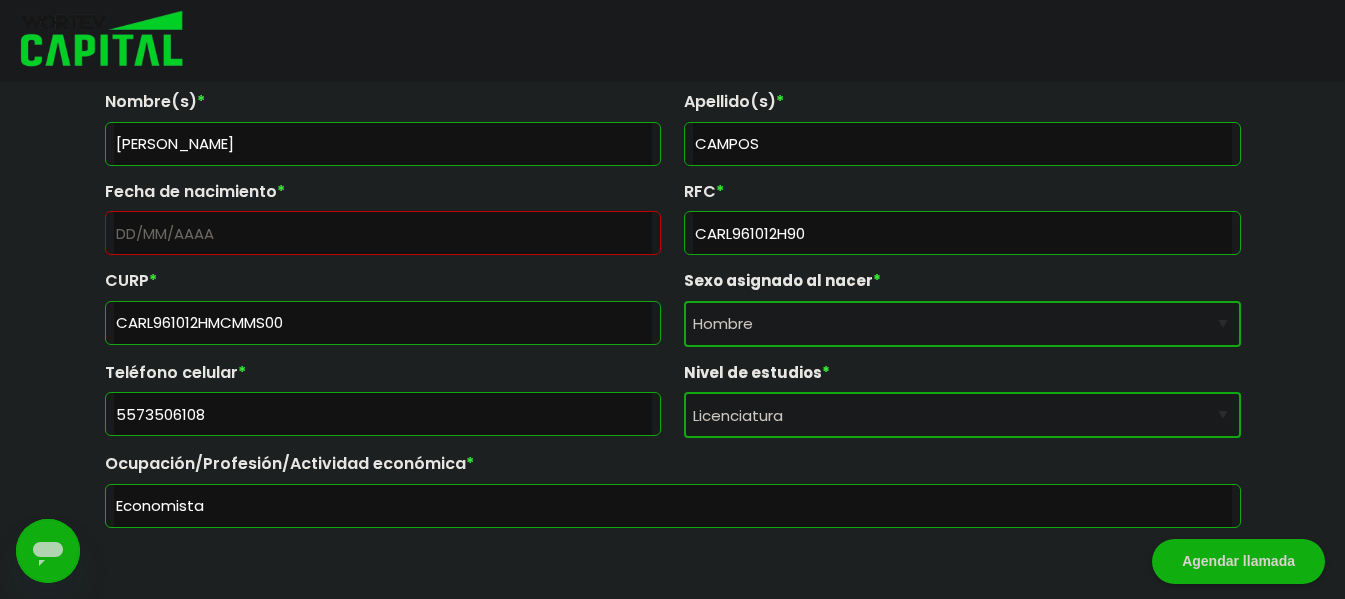 scroll, scrollTop: 368, scrollLeft: 0, axis: vertical 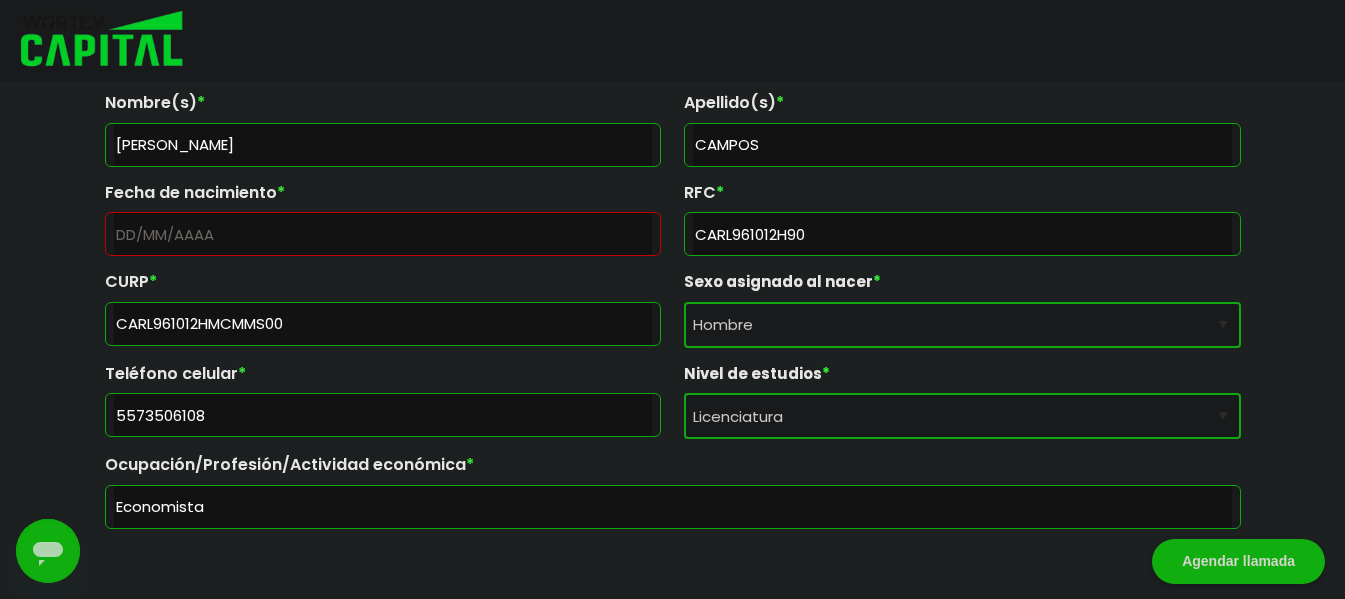 click at bounding box center [383, 234] 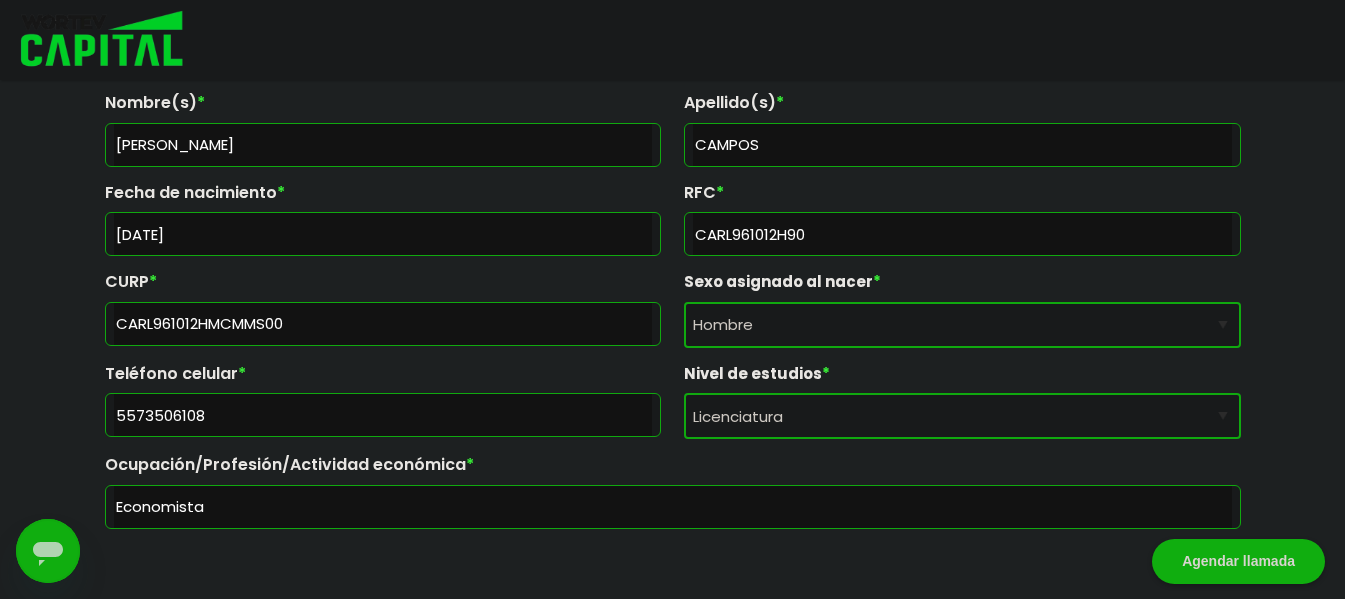 type on "[DATE]" 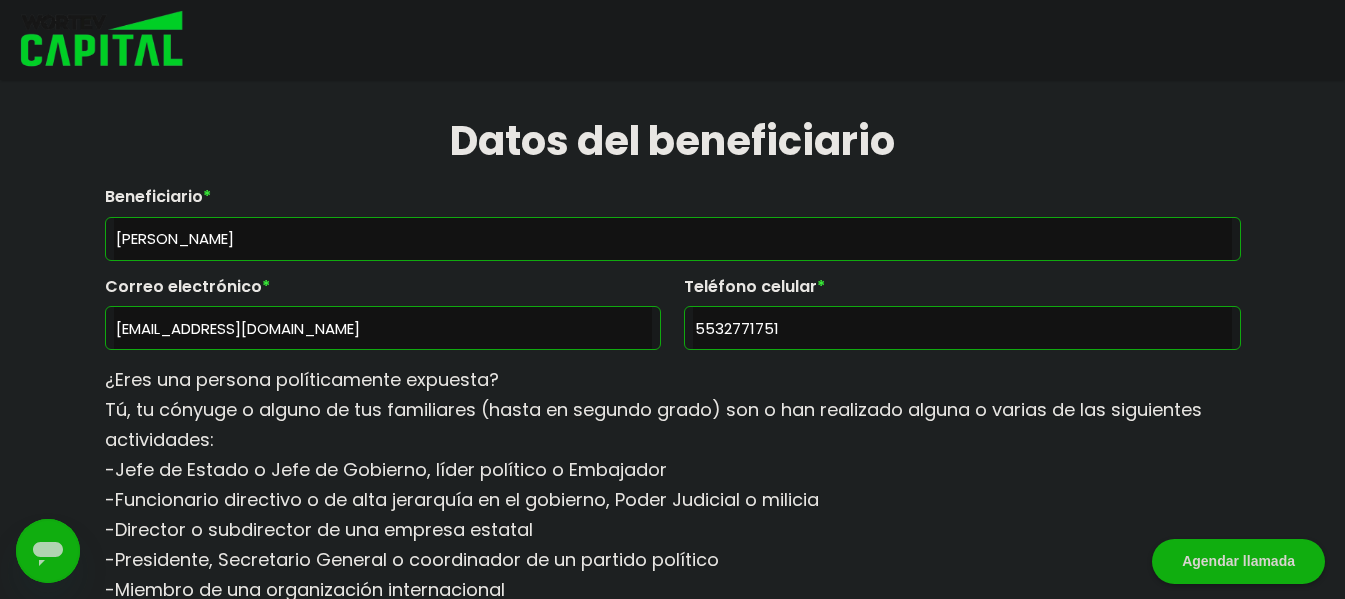 scroll, scrollTop: 2268, scrollLeft: 0, axis: vertical 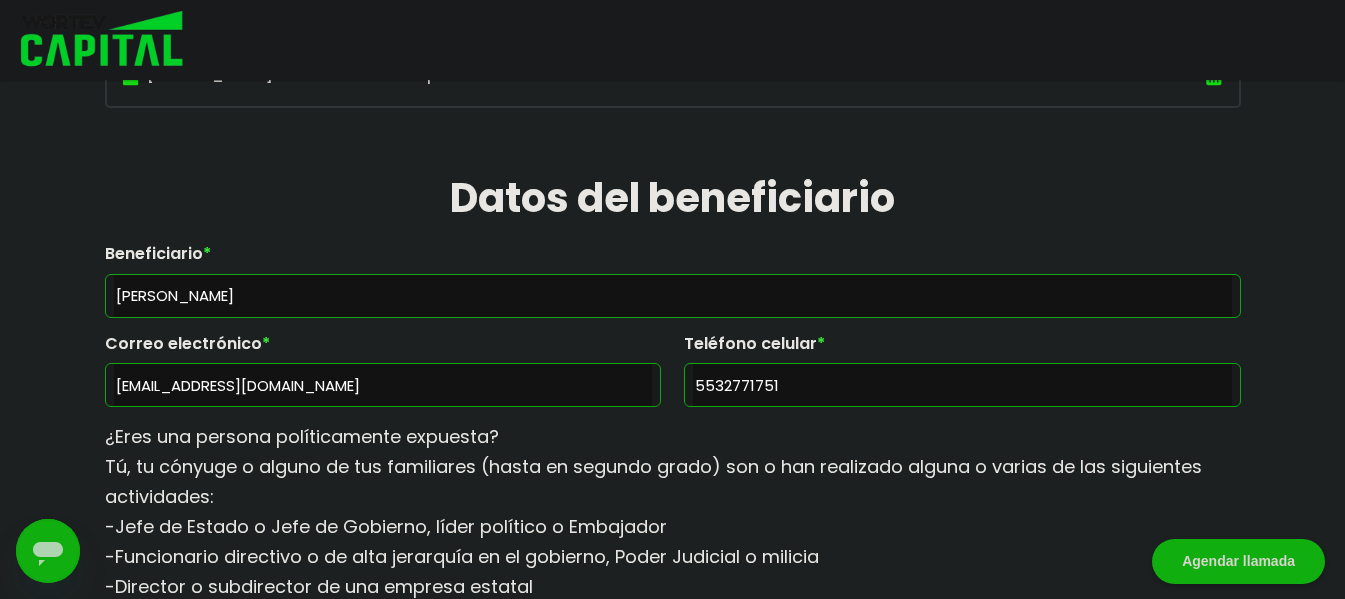 click on "[PERSON_NAME]" at bounding box center (673, 296) 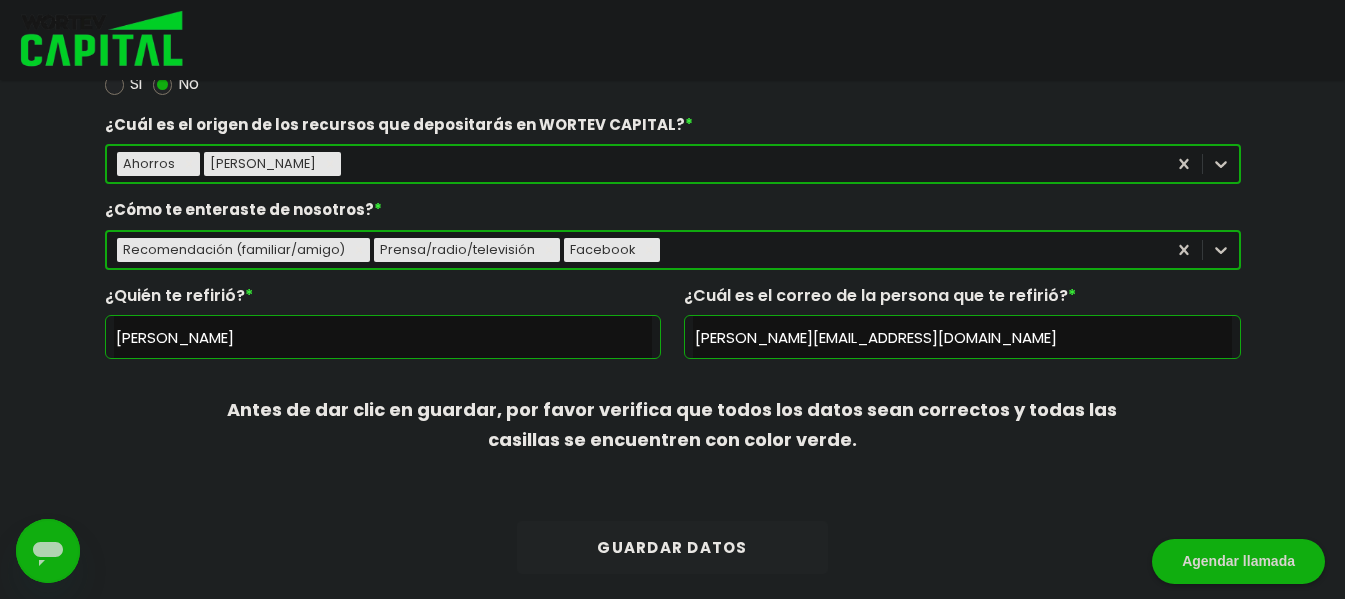 scroll, scrollTop: 2868, scrollLeft: 0, axis: vertical 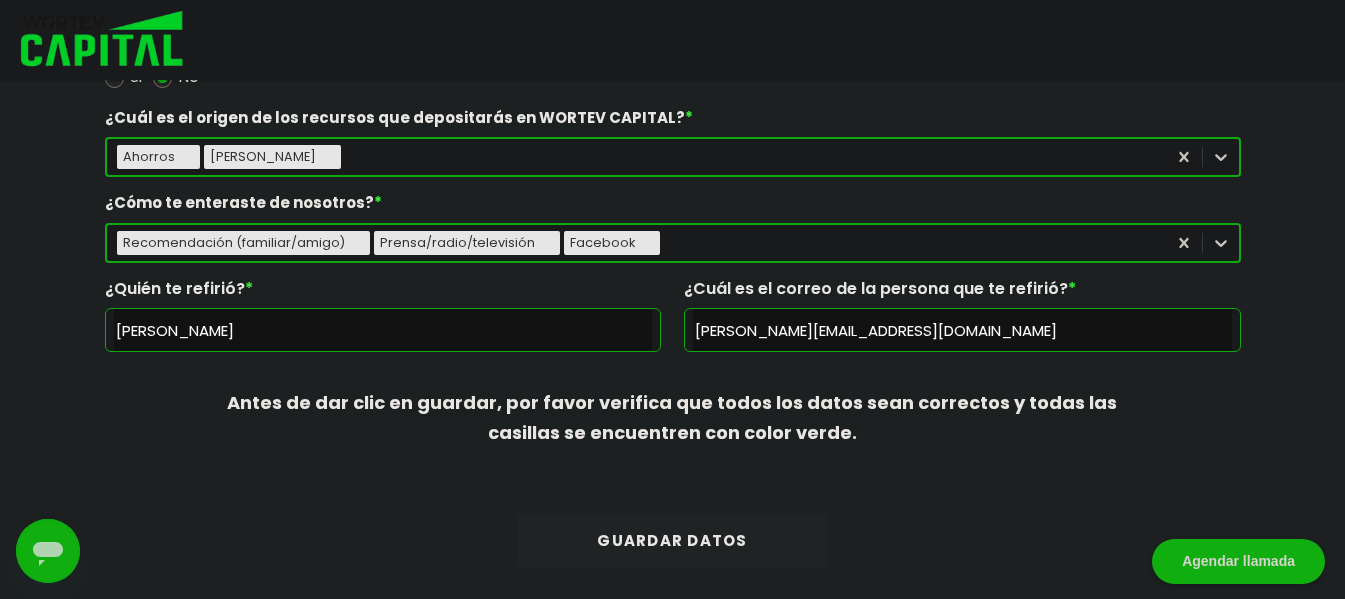 type on "[PERSON_NAME]" 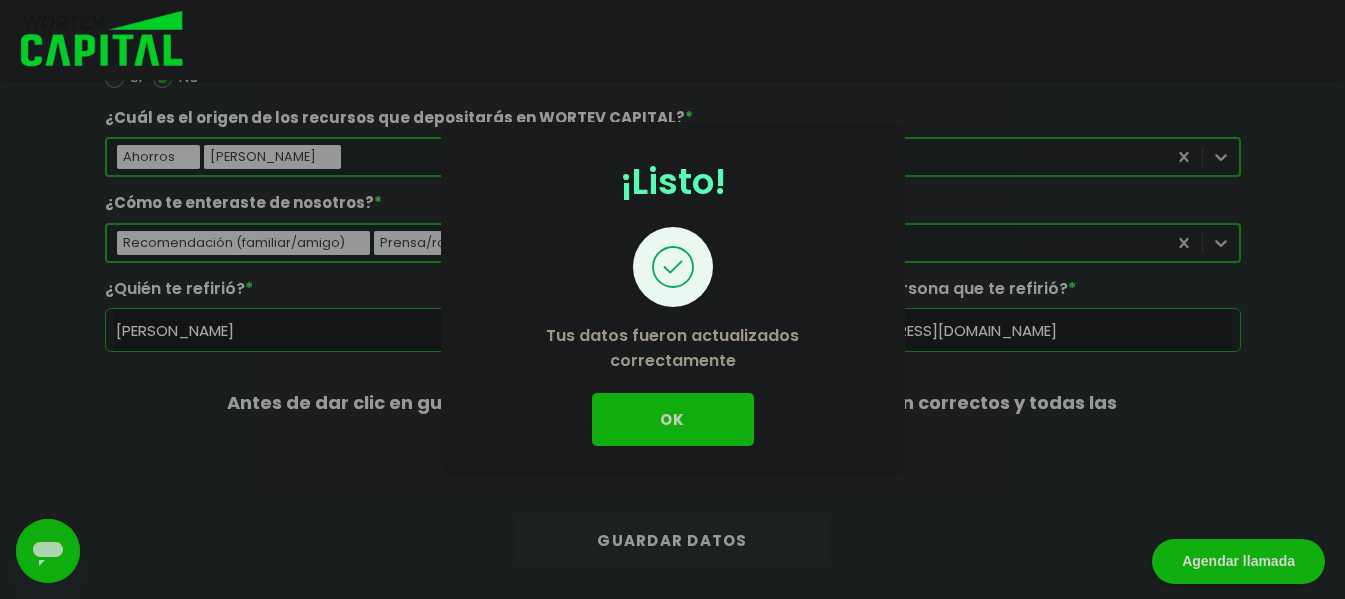 click on "OK" at bounding box center (673, 419) 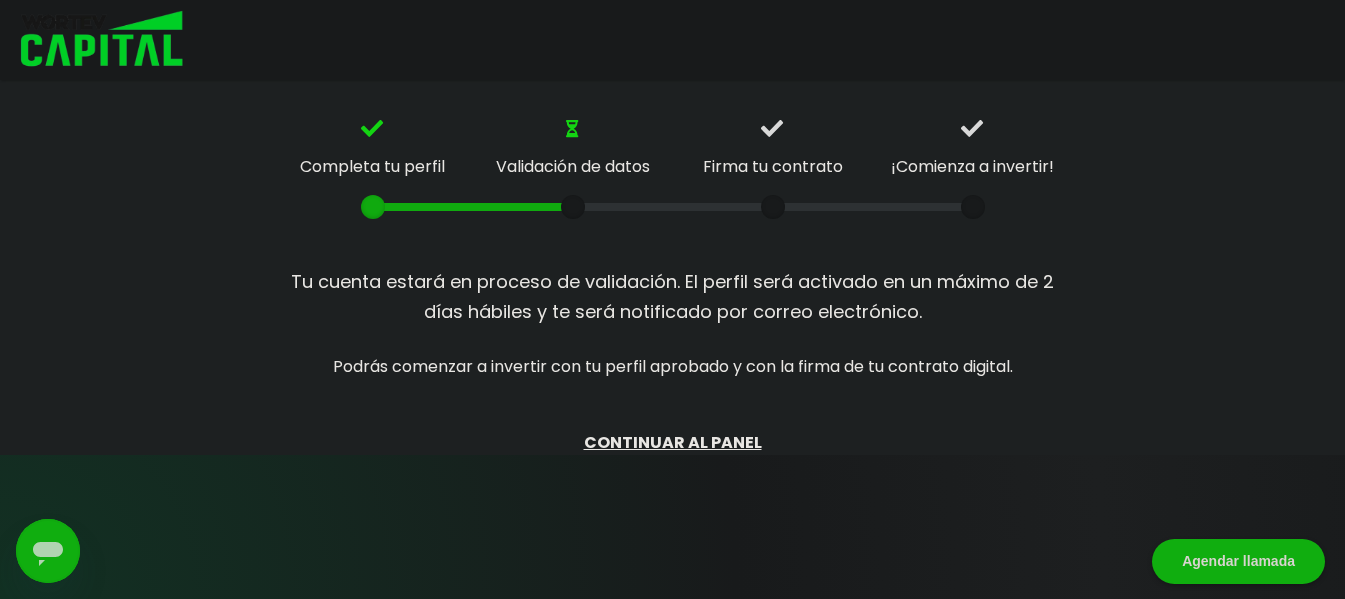 scroll, scrollTop: 0, scrollLeft: 0, axis: both 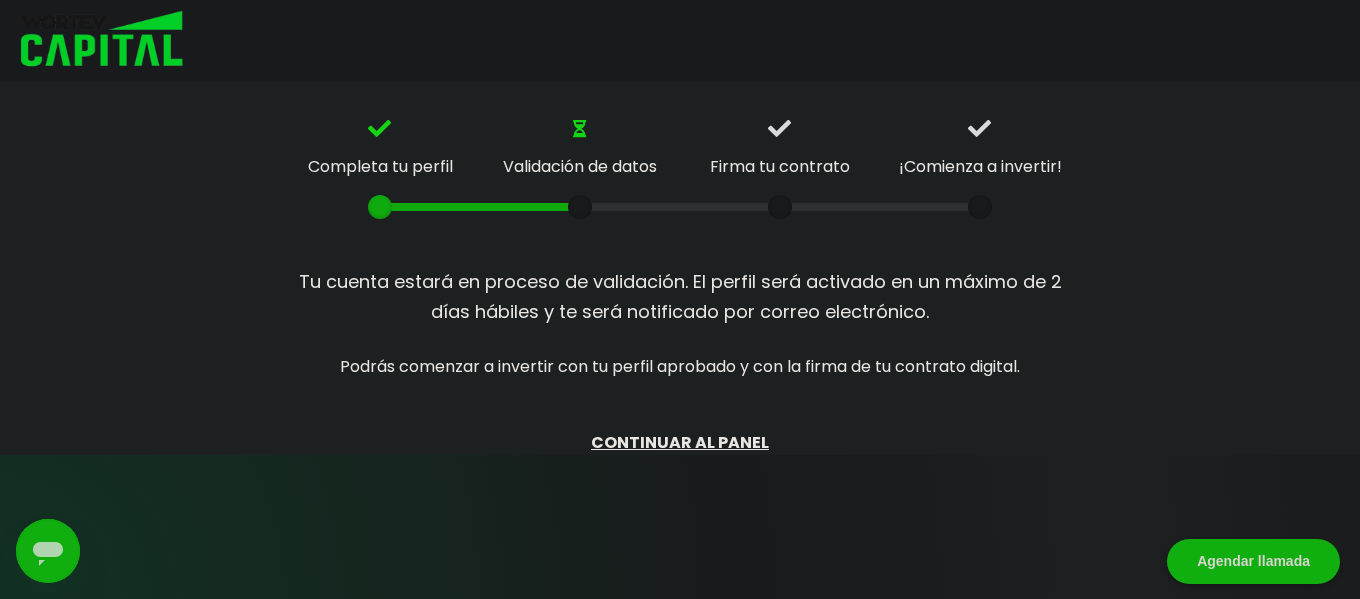 click on "CONTINUAR AL PANEL" at bounding box center [680, 442] 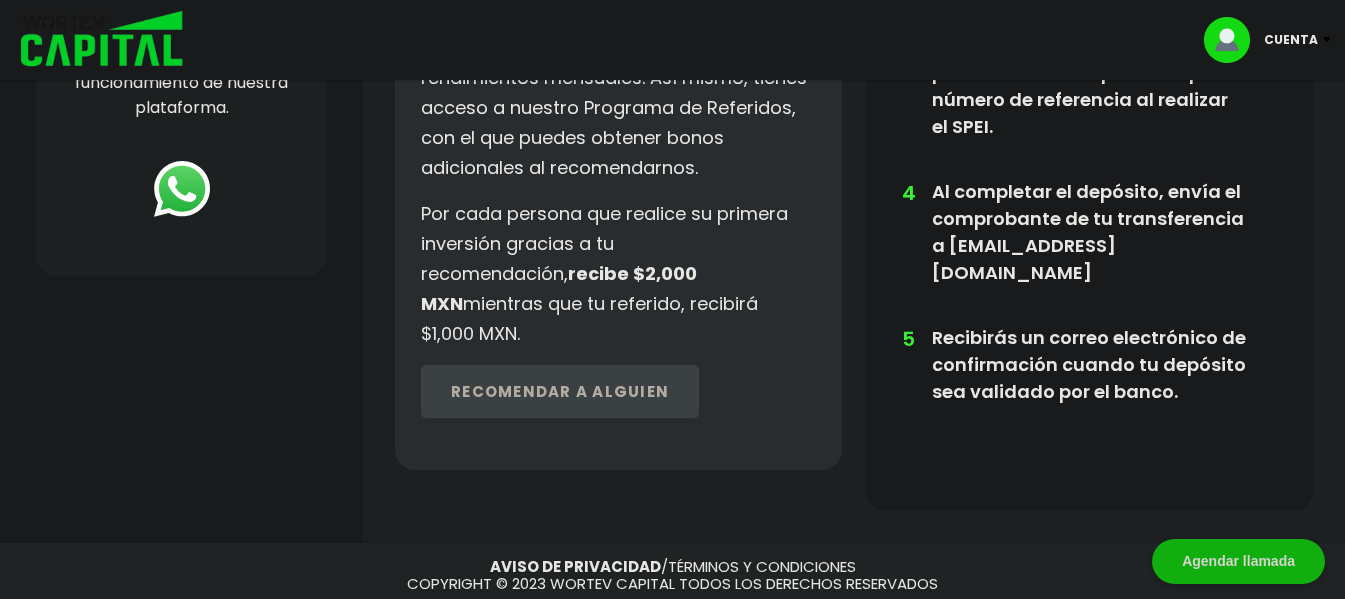 scroll, scrollTop: 780, scrollLeft: 0, axis: vertical 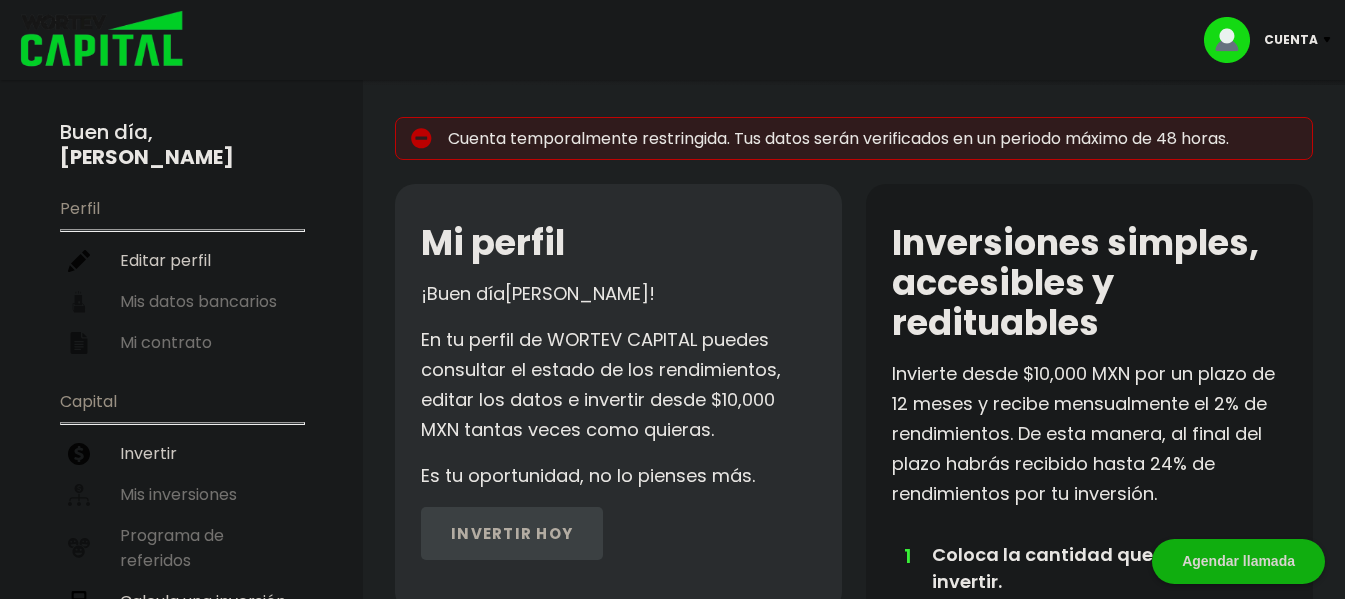 click on "Perfil  Editar perfil Mis datos bancarios Mi contrato" at bounding box center [181, 274] 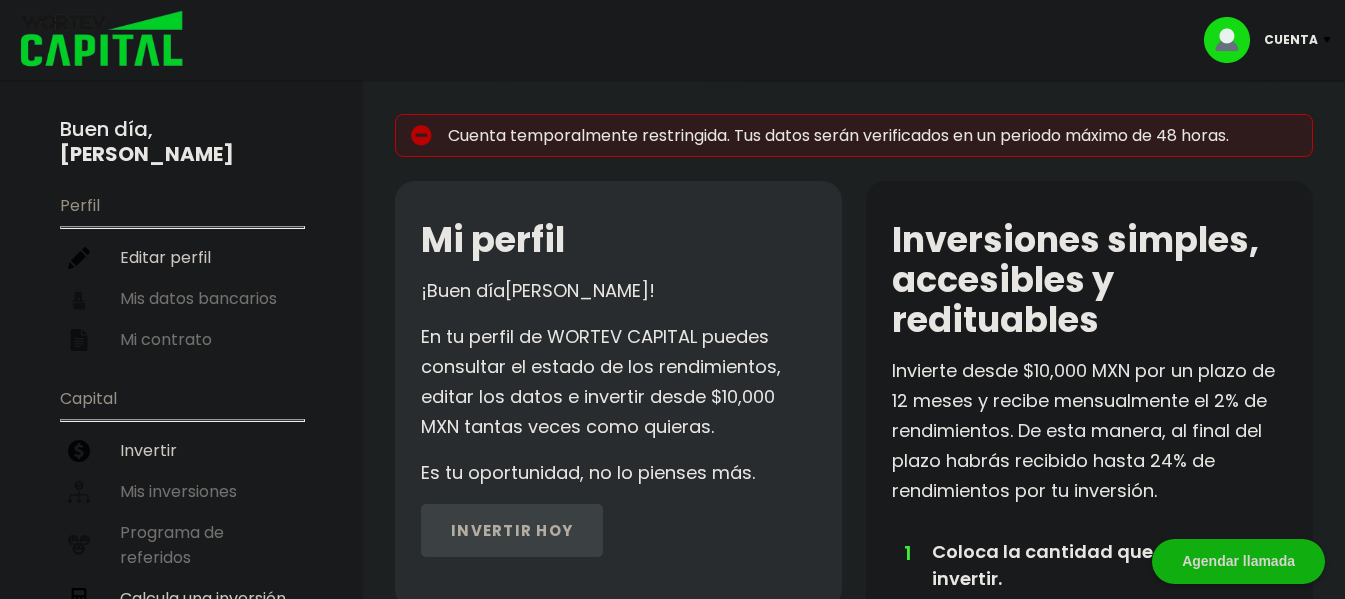 scroll, scrollTop: 0, scrollLeft: 0, axis: both 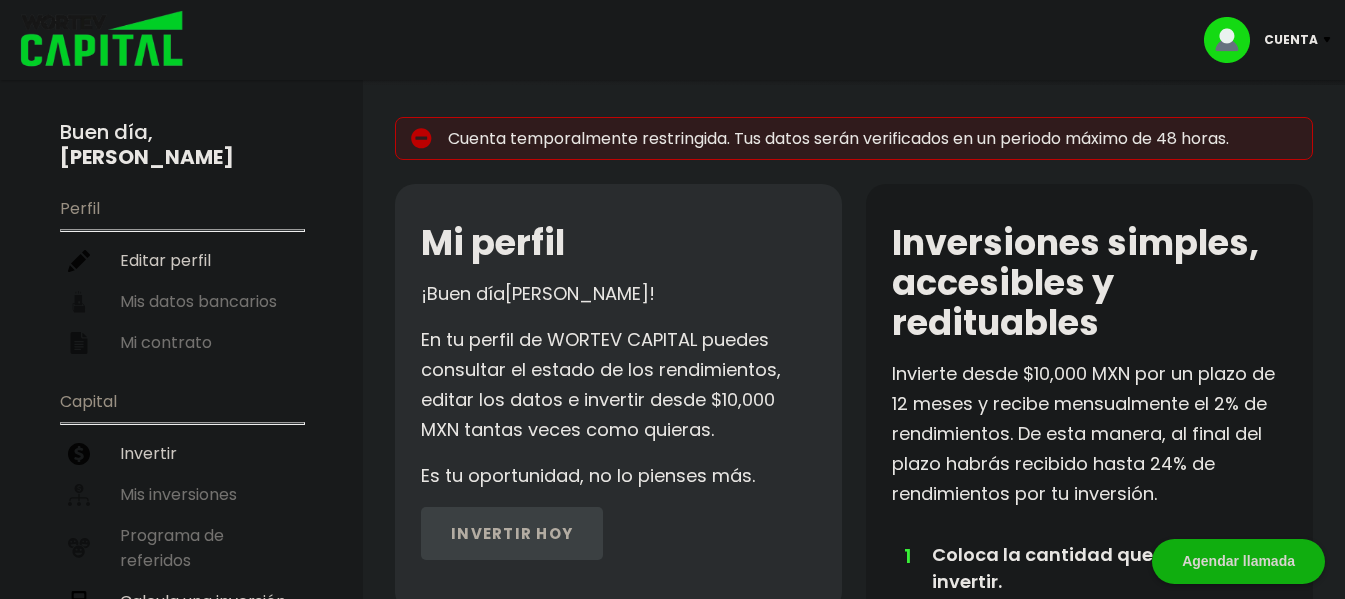 click on "Perfil  Editar perfil Mis datos bancarios Mi contrato" at bounding box center [181, 274] 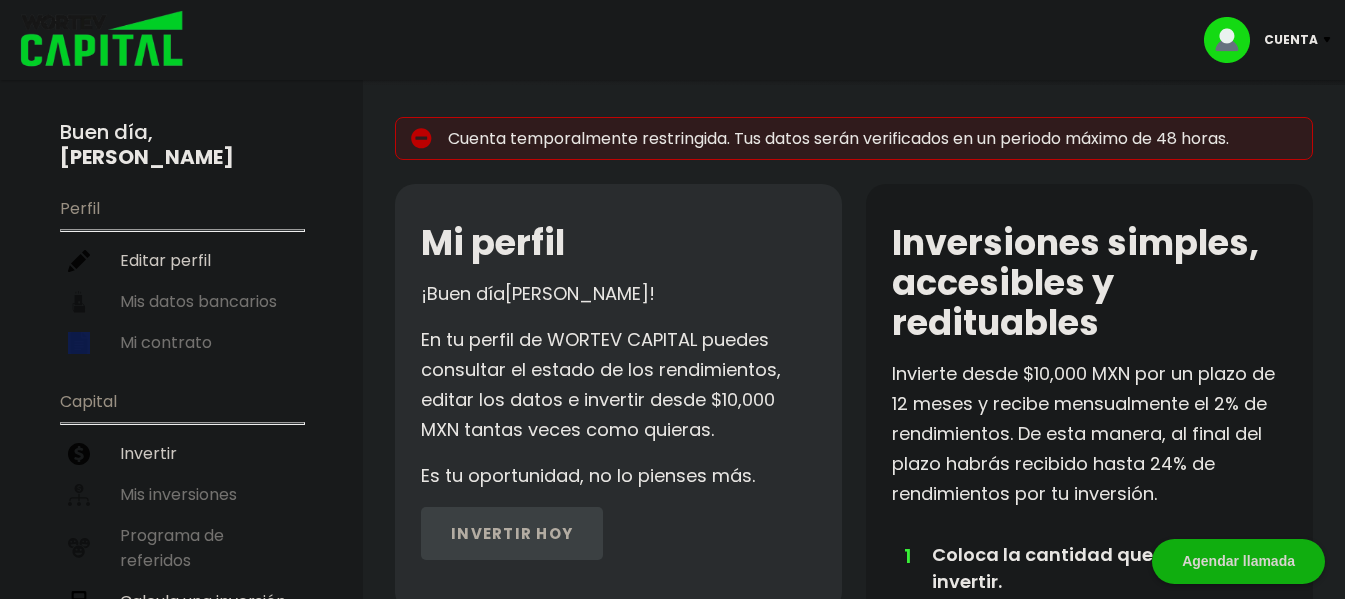 click on "Perfil  Editar perfil Mis datos bancarios Mi contrato" at bounding box center (181, 274) 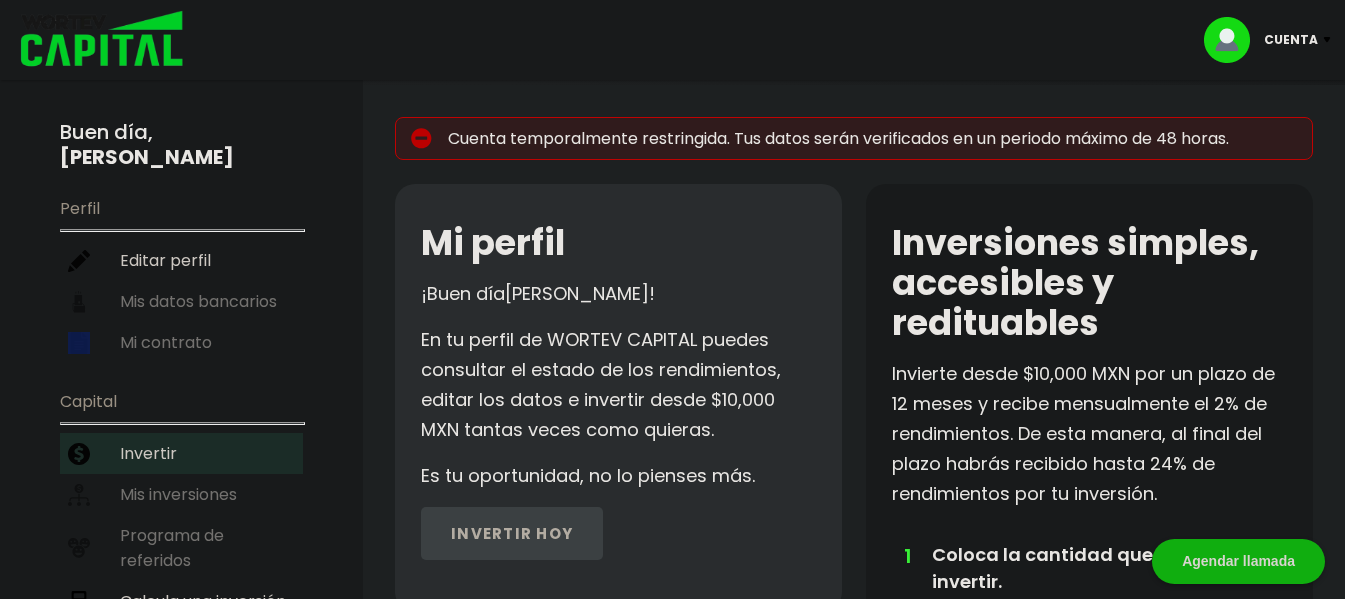 click on "Invertir" at bounding box center [181, 453] 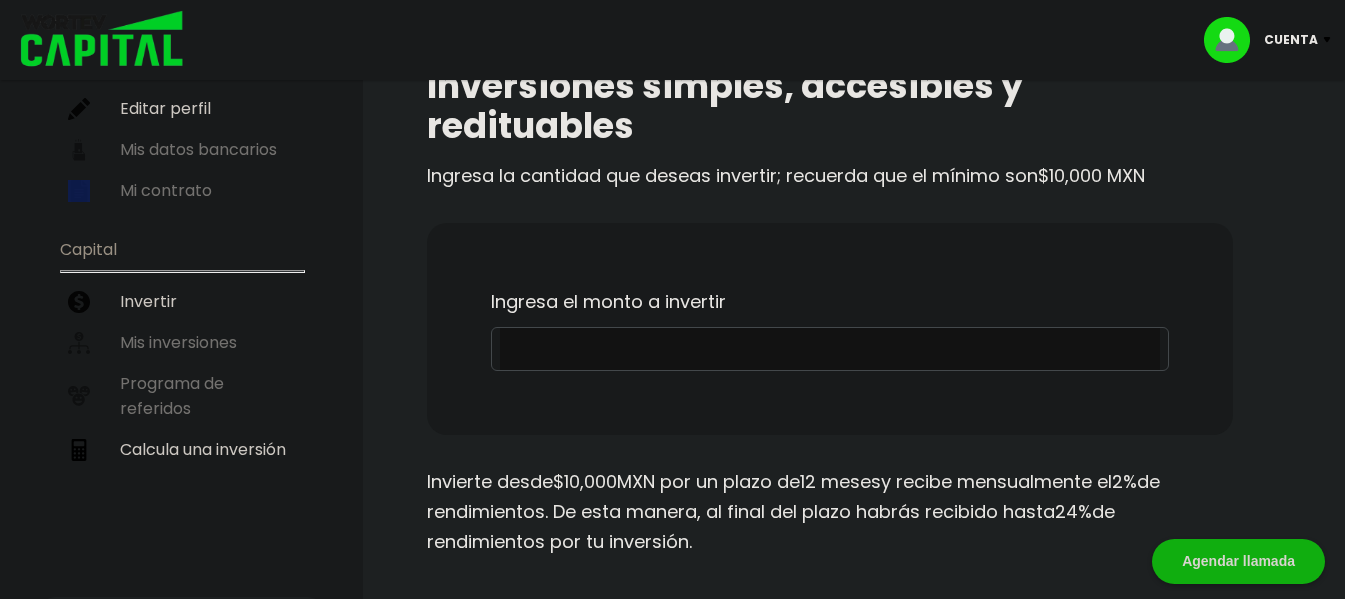 scroll, scrollTop: 200, scrollLeft: 0, axis: vertical 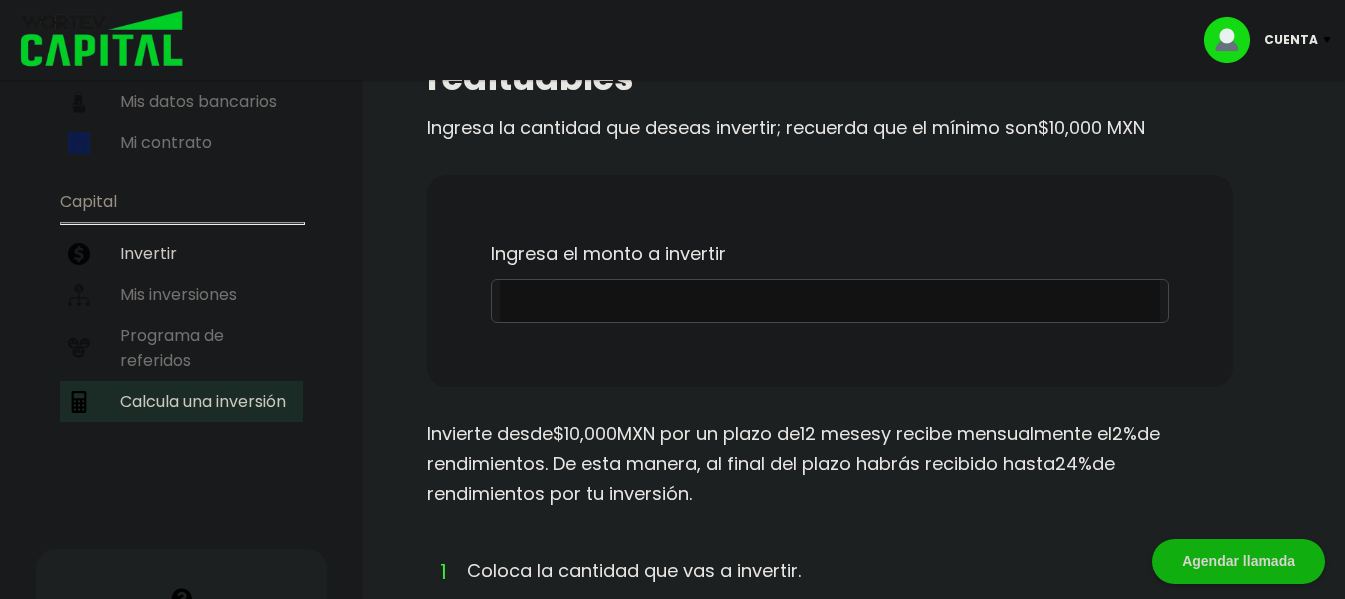 click on "Calcula una inversión" at bounding box center (181, 401) 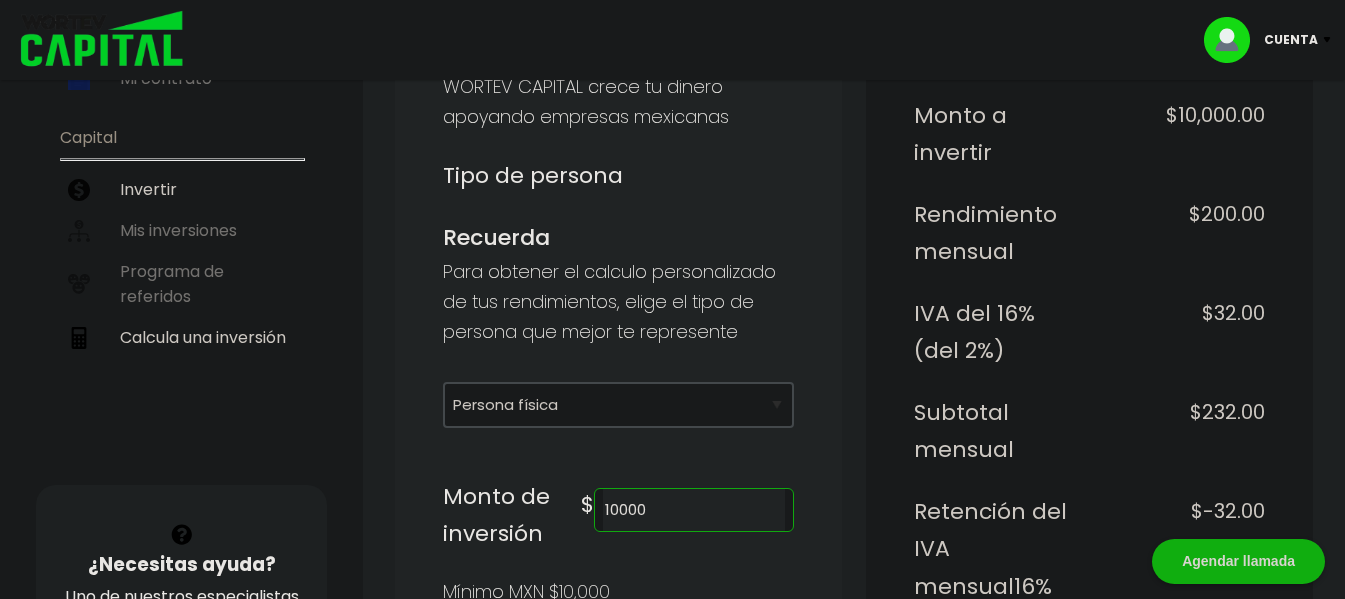 scroll, scrollTop: 300, scrollLeft: 0, axis: vertical 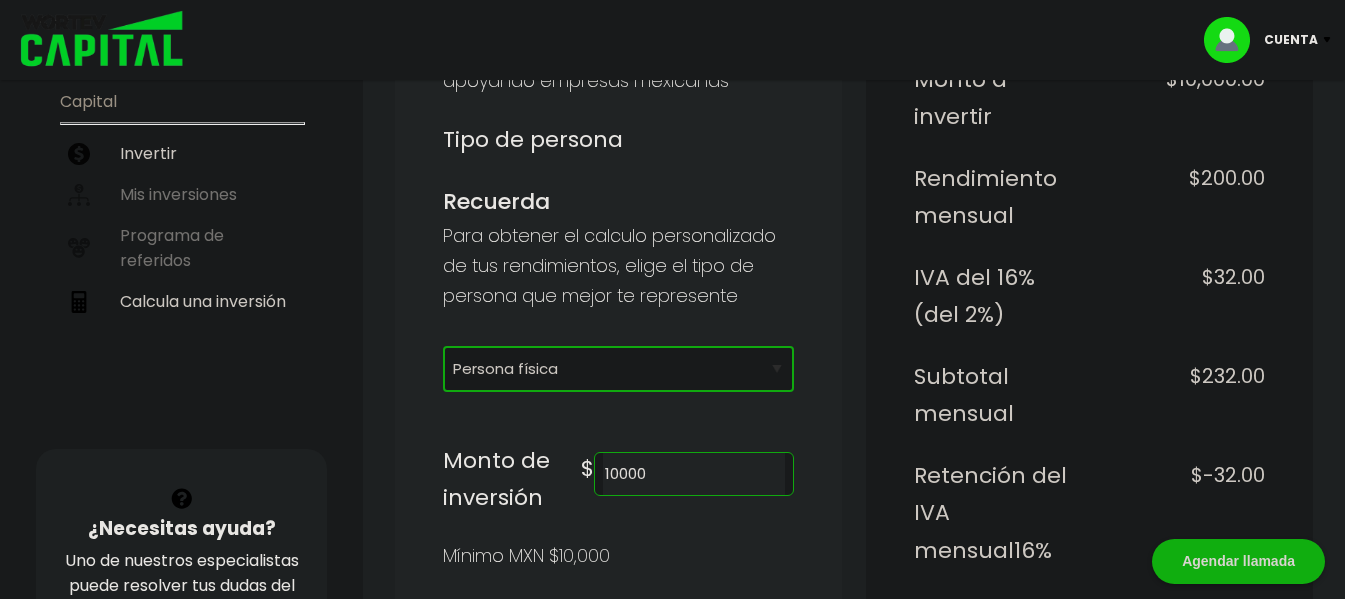 click on "Selecciona tu tipo de persona Persona Física que emite factura Persona física Persona moral" at bounding box center (618, 369) 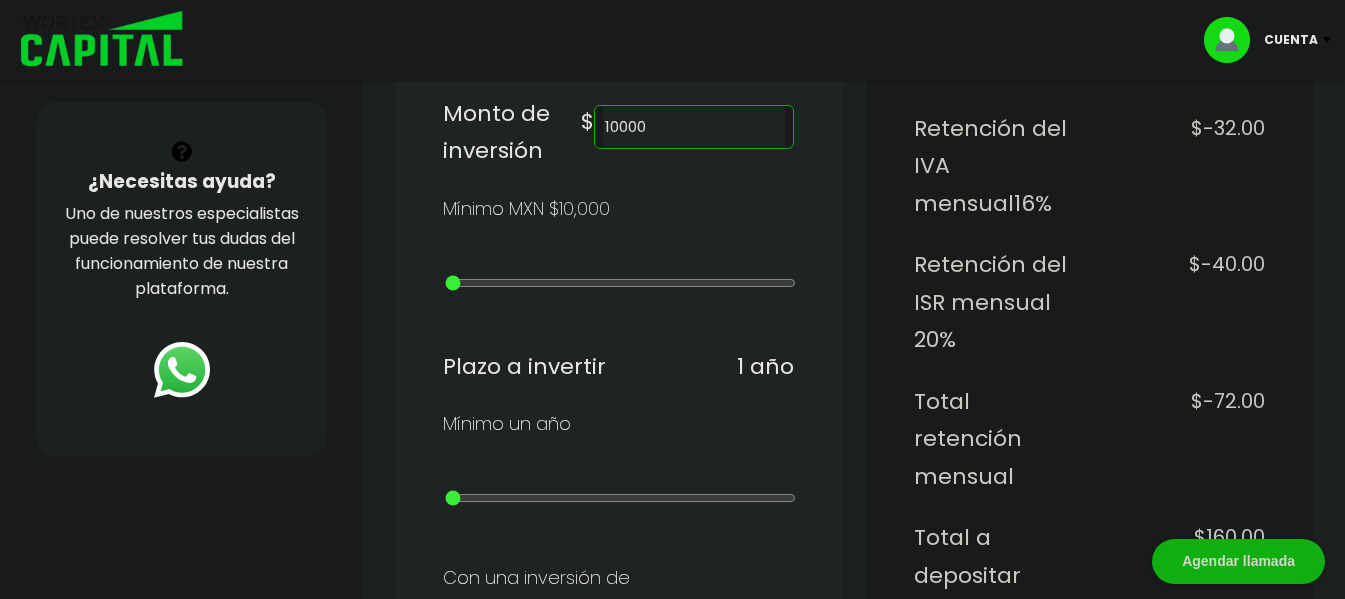 scroll, scrollTop: 600, scrollLeft: 0, axis: vertical 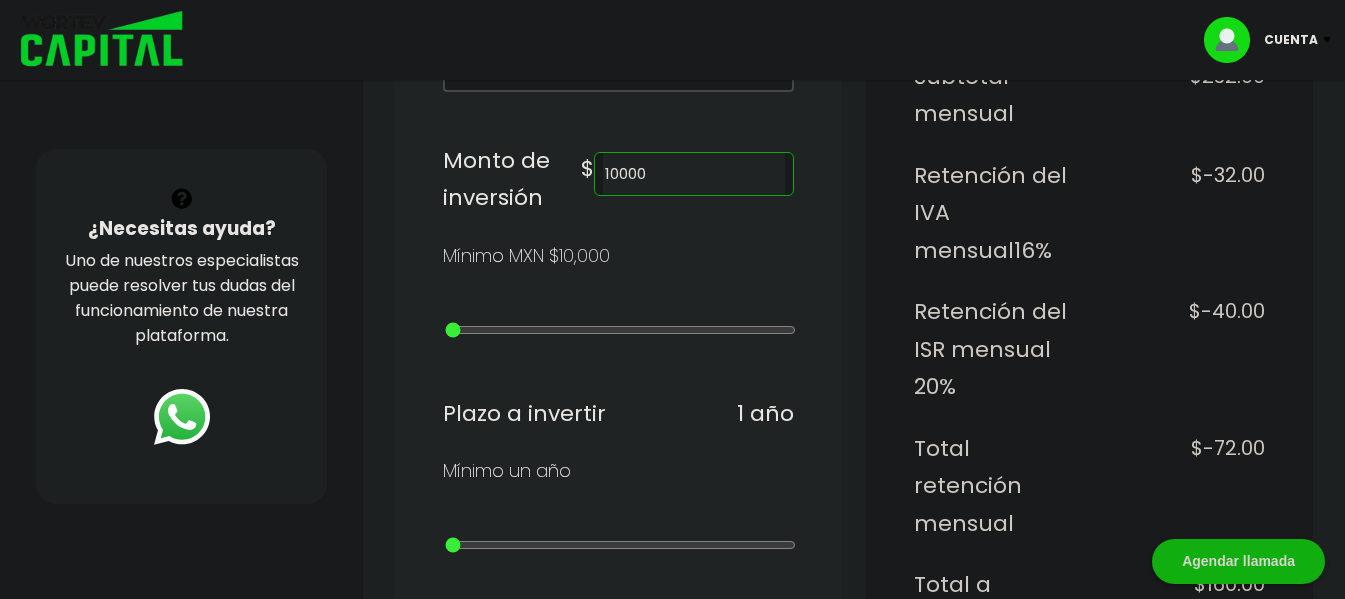 type on "70000" 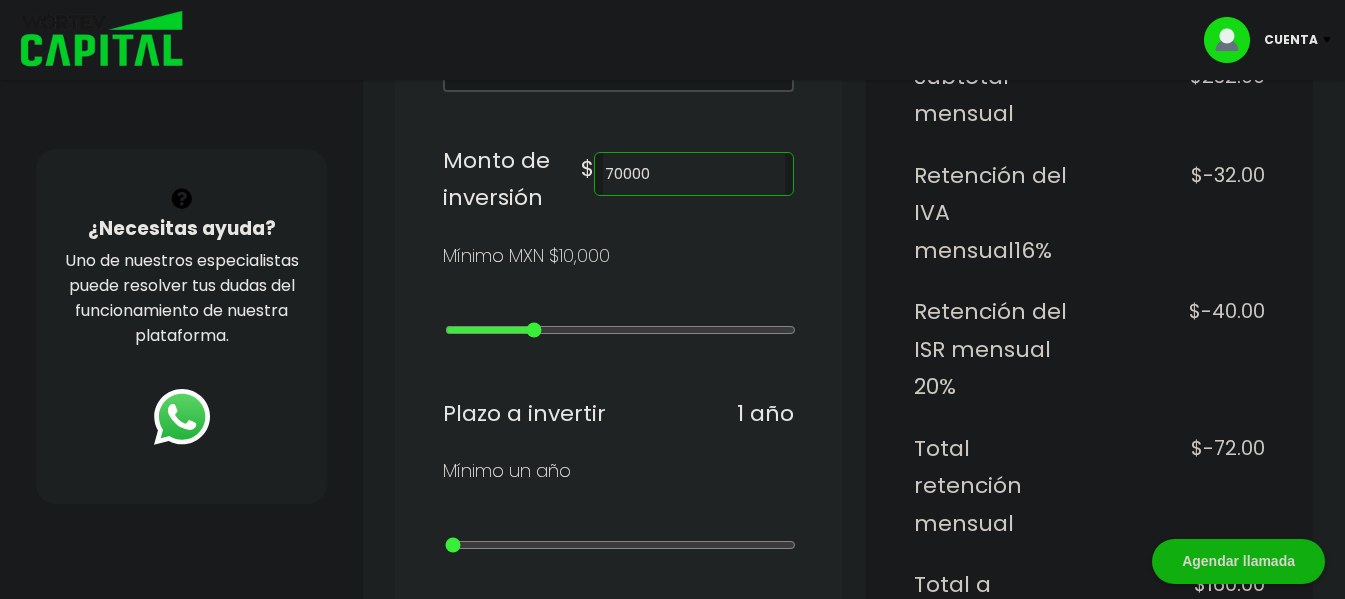 type on "6" 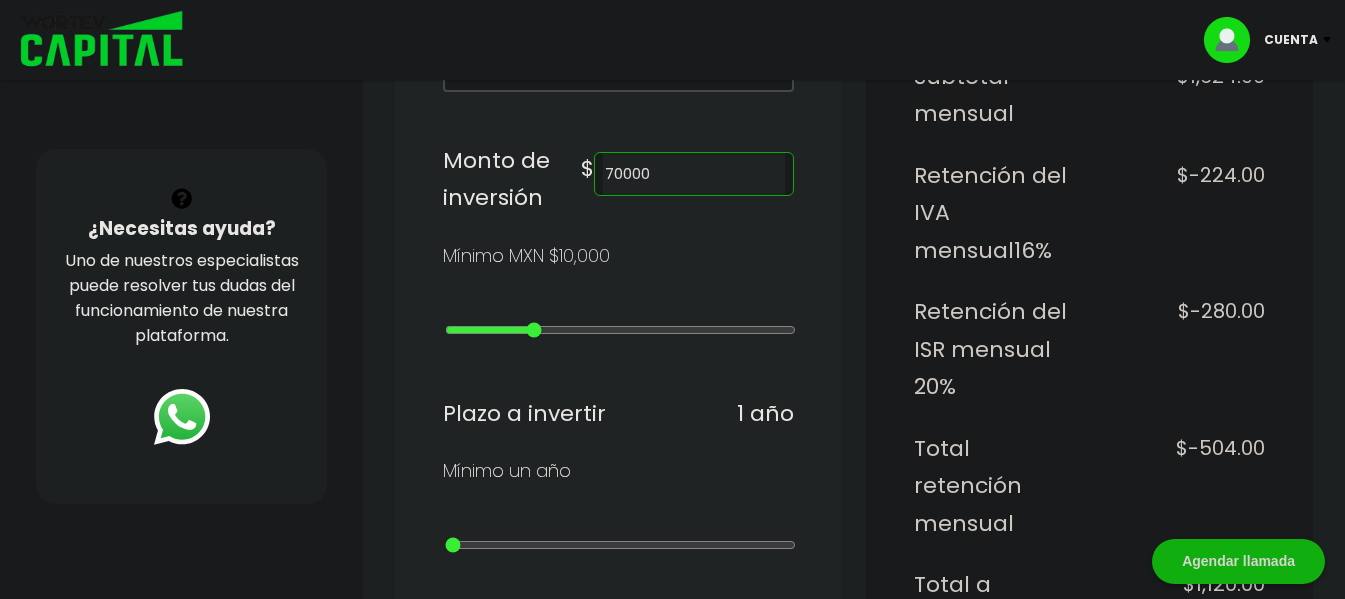 type on "60000" 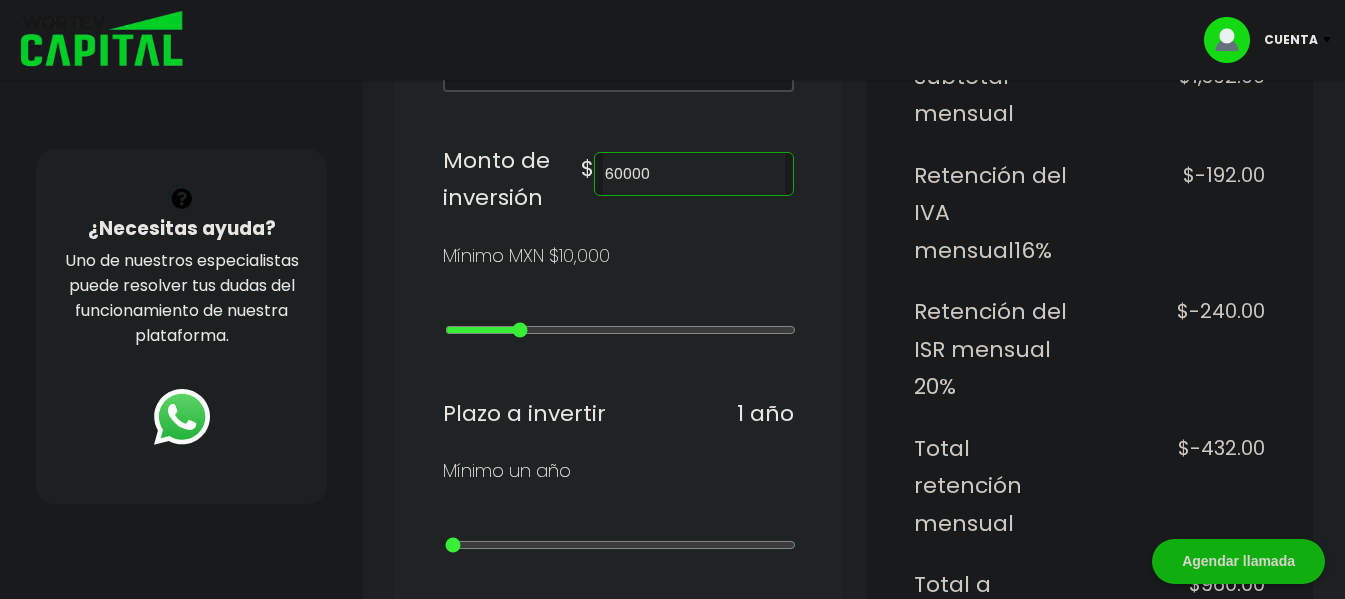 drag, startPoint x: 536, startPoint y: 326, endPoint x: 522, endPoint y: 326, distance: 14 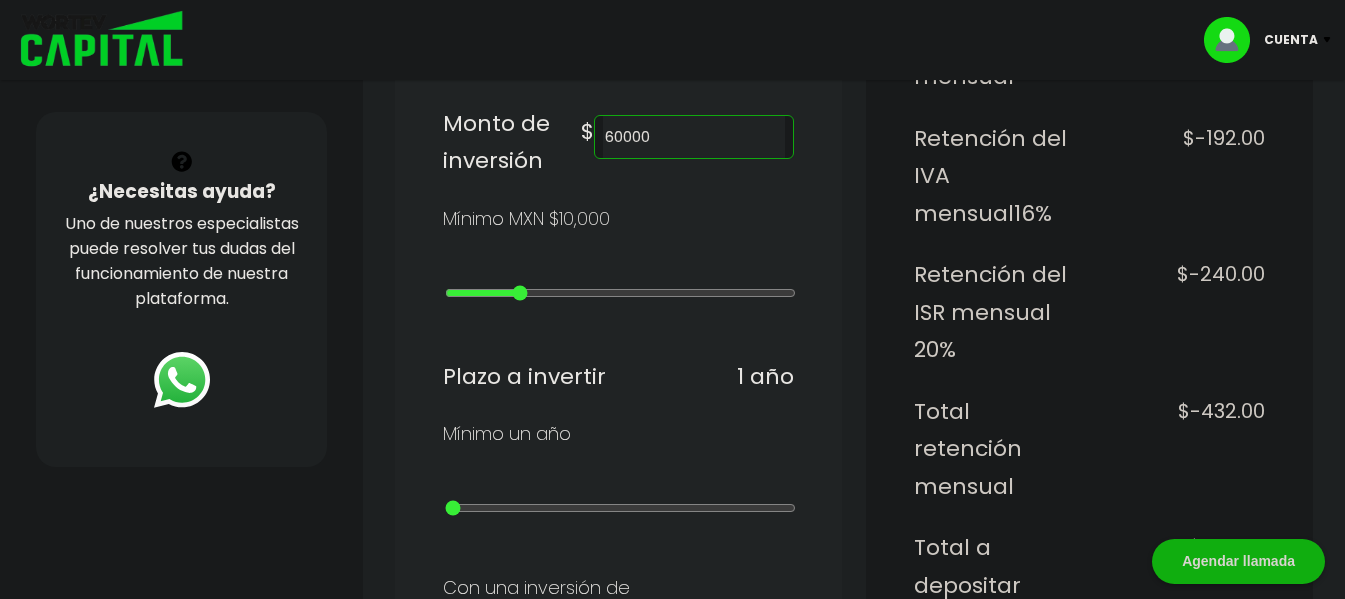 scroll, scrollTop: 400, scrollLeft: 0, axis: vertical 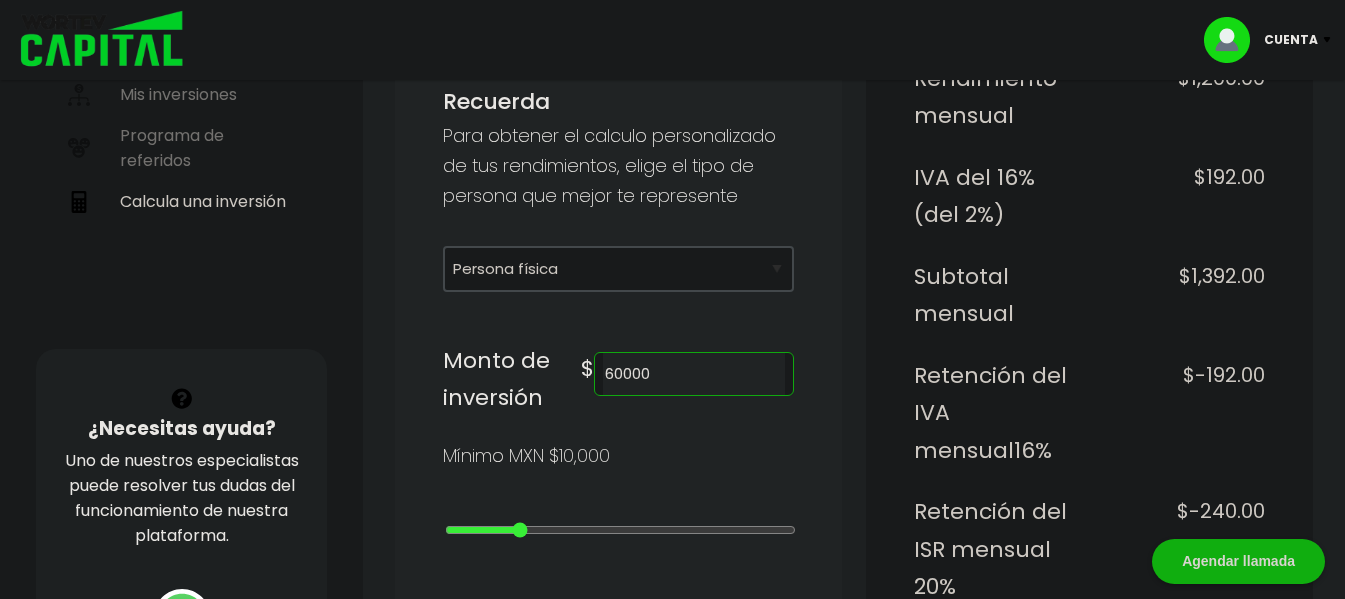 drag, startPoint x: 665, startPoint y: 369, endPoint x: 567, endPoint y: 368, distance: 98.005104 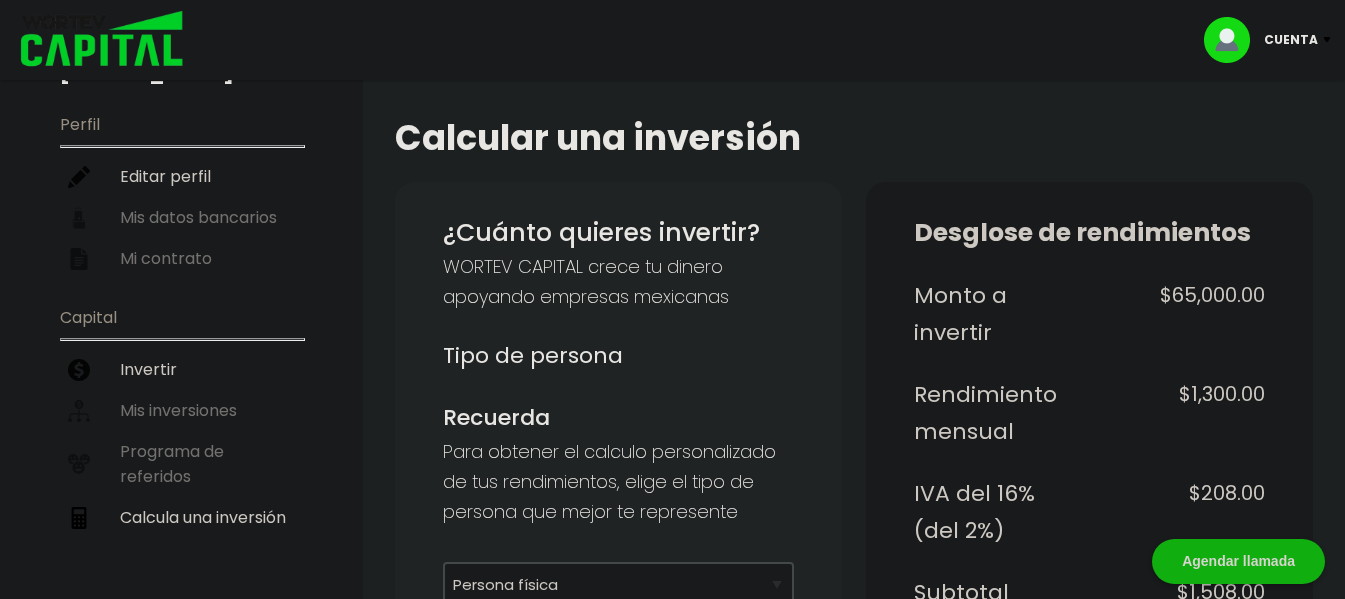 scroll, scrollTop: 0, scrollLeft: 0, axis: both 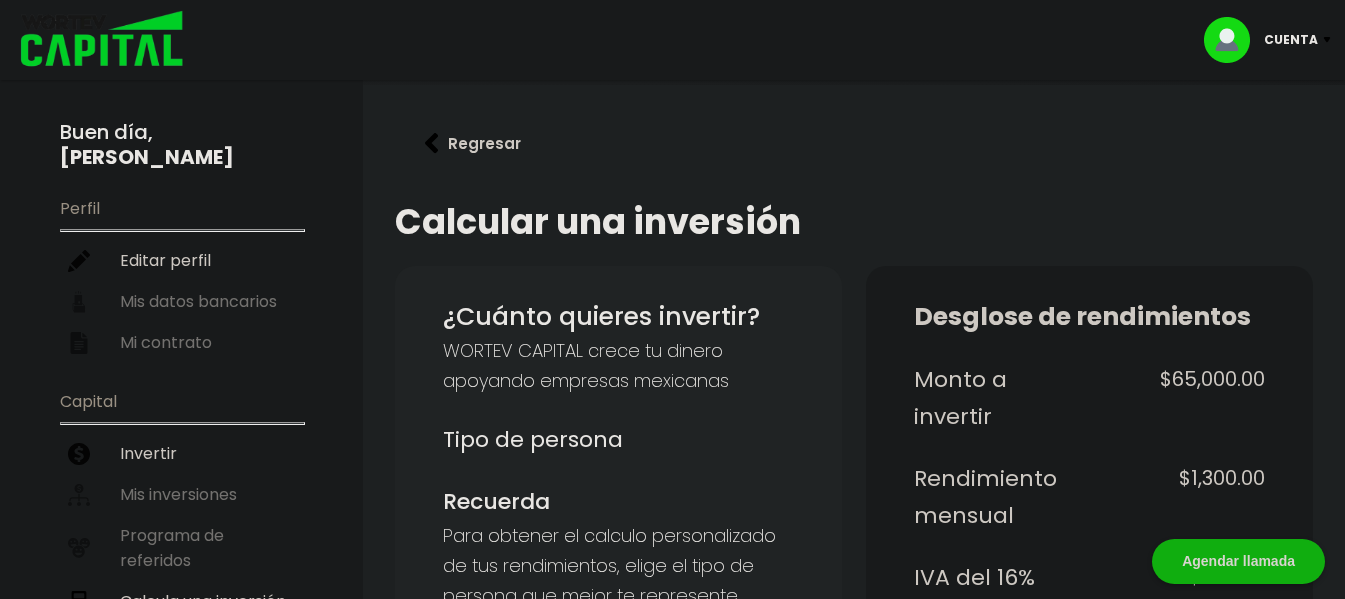type on "65000" 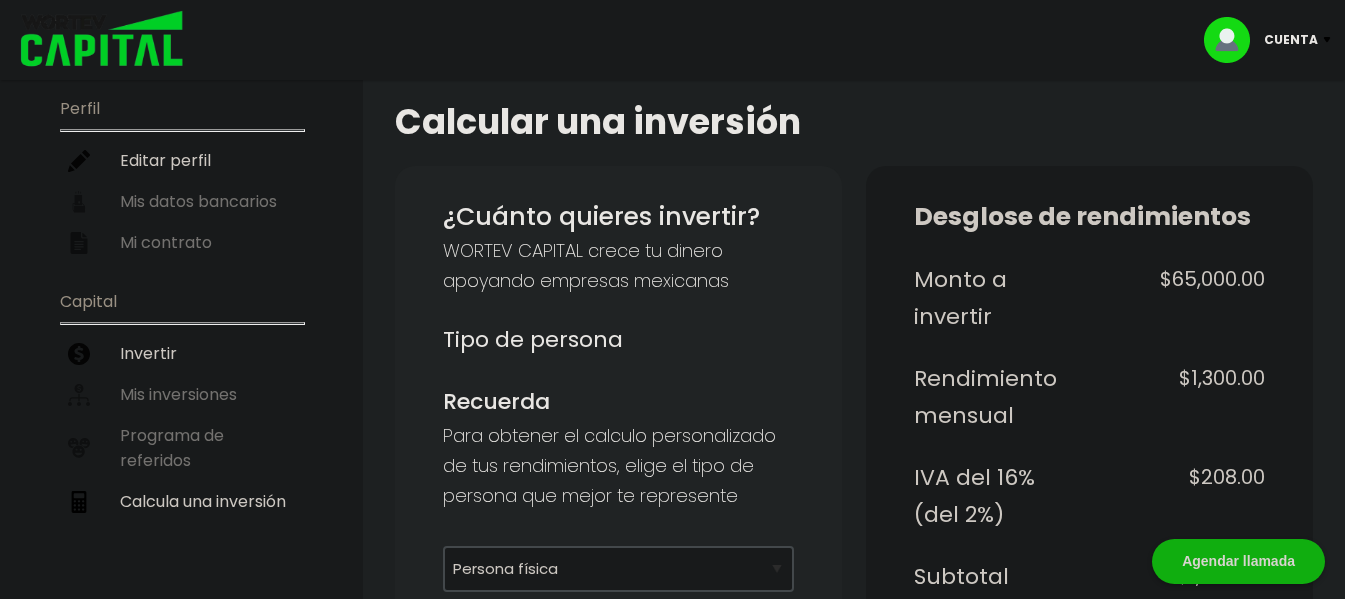scroll, scrollTop: 200, scrollLeft: 0, axis: vertical 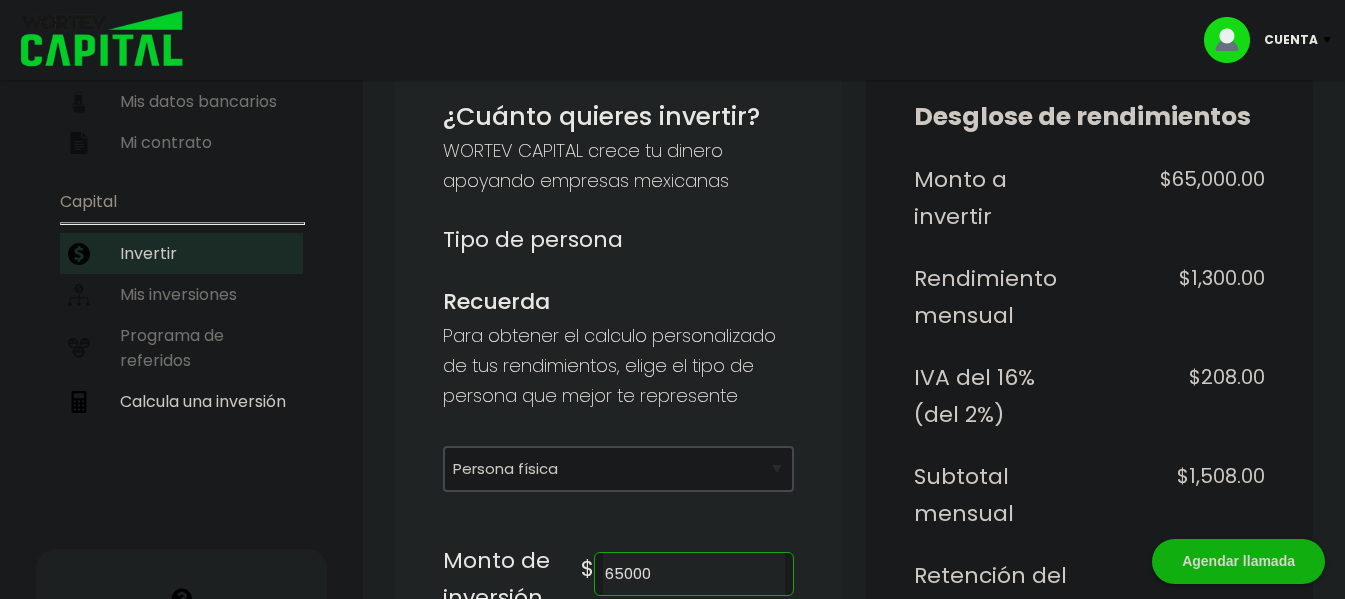 click on "Invertir" at bounding box center [181, 253] 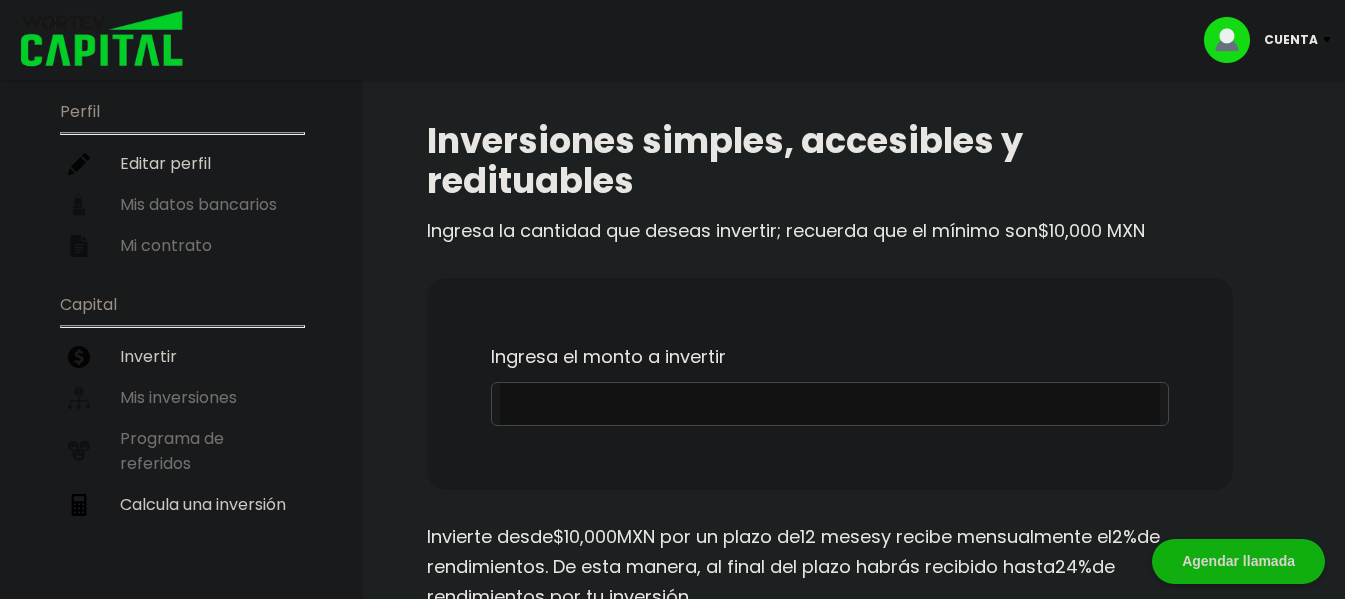 scroll, scrollTop: 100, scrollLeft: 0, axis: vertical 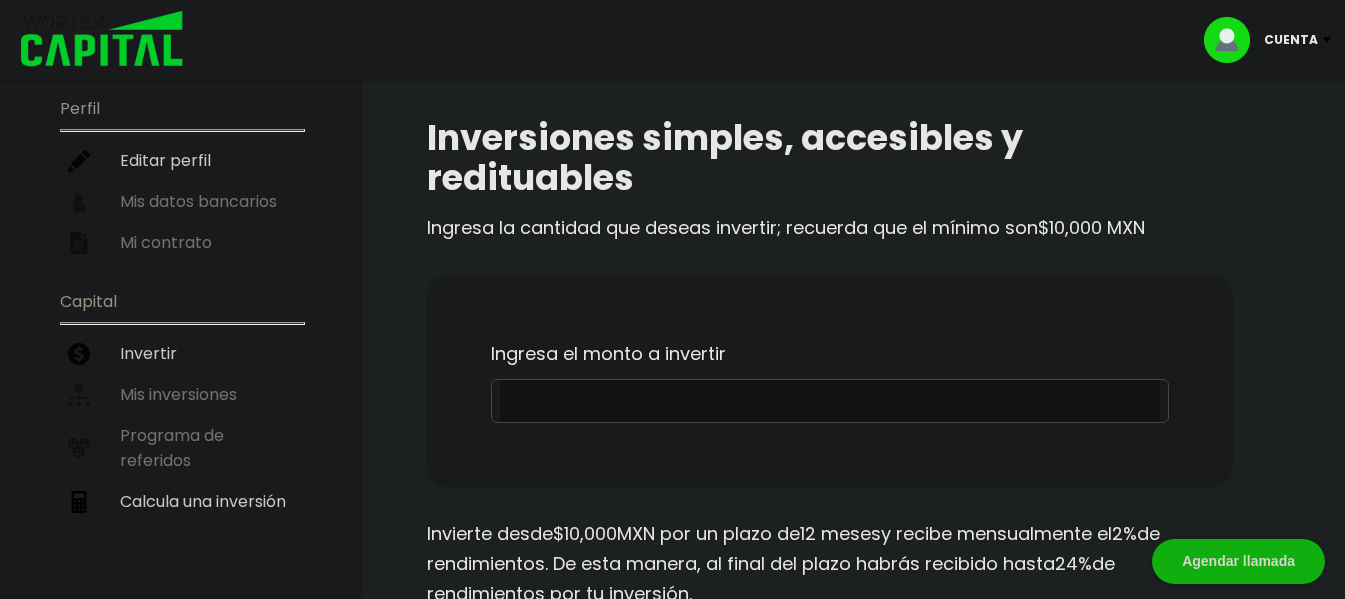 click at bounding box center (830, 401) 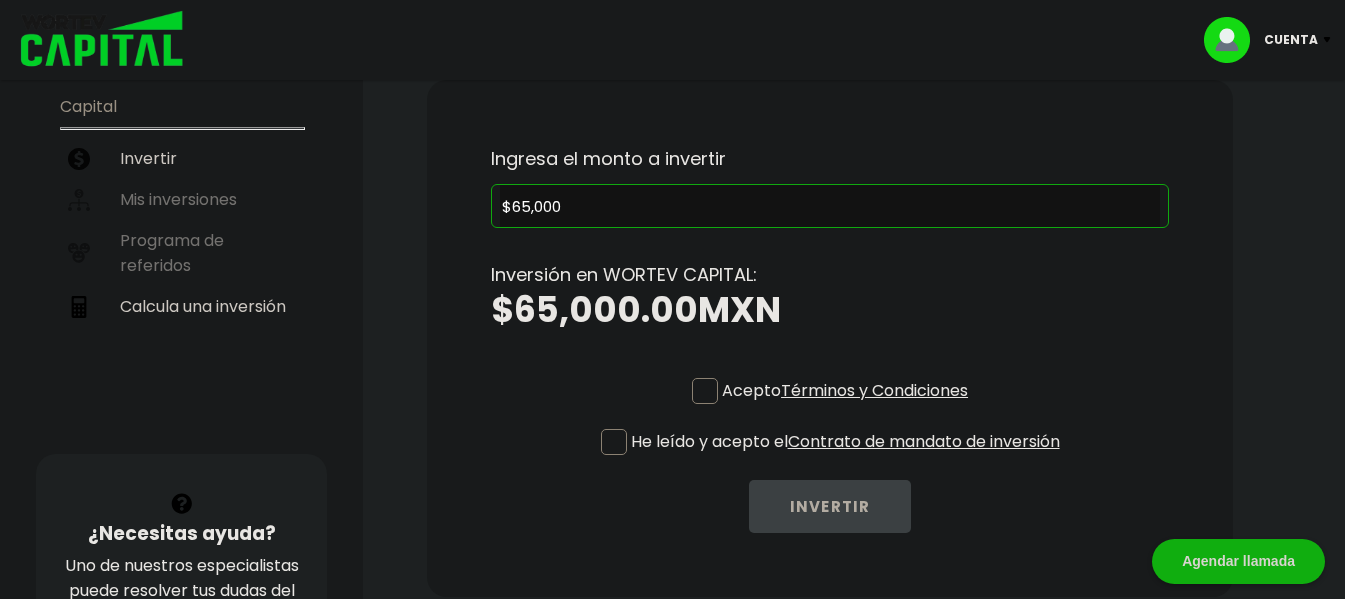 scroll, scrollTop: 300, scrollLeft: 0, axis: vertical 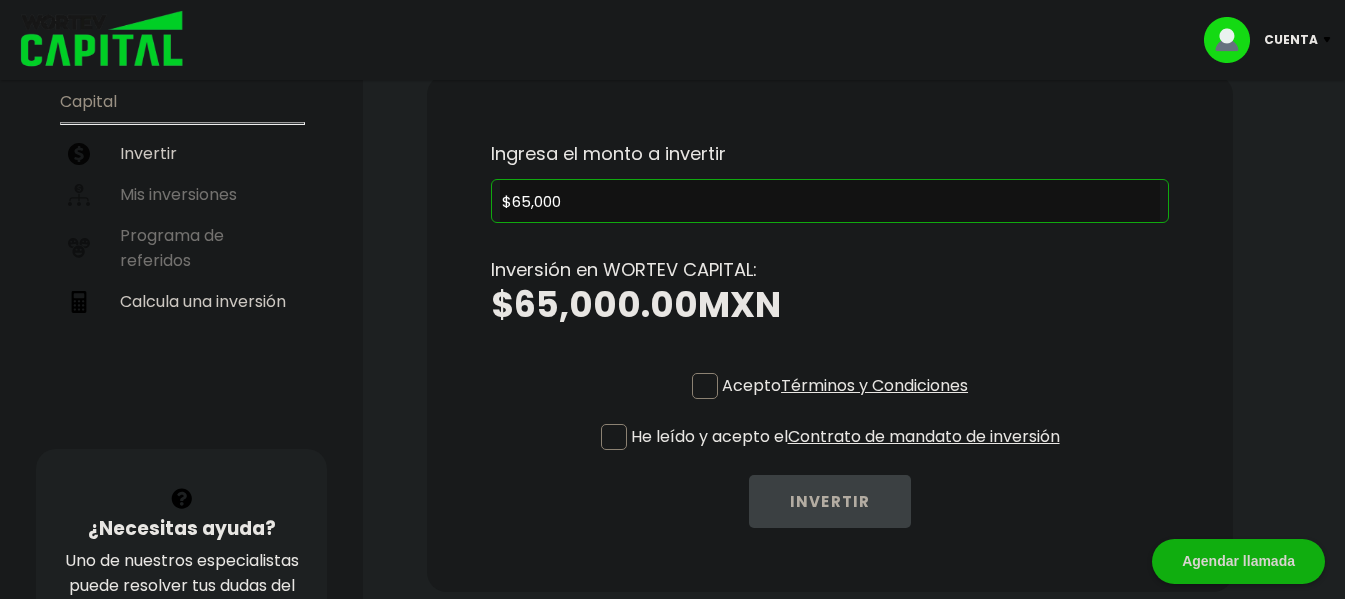 type on "$65,000" 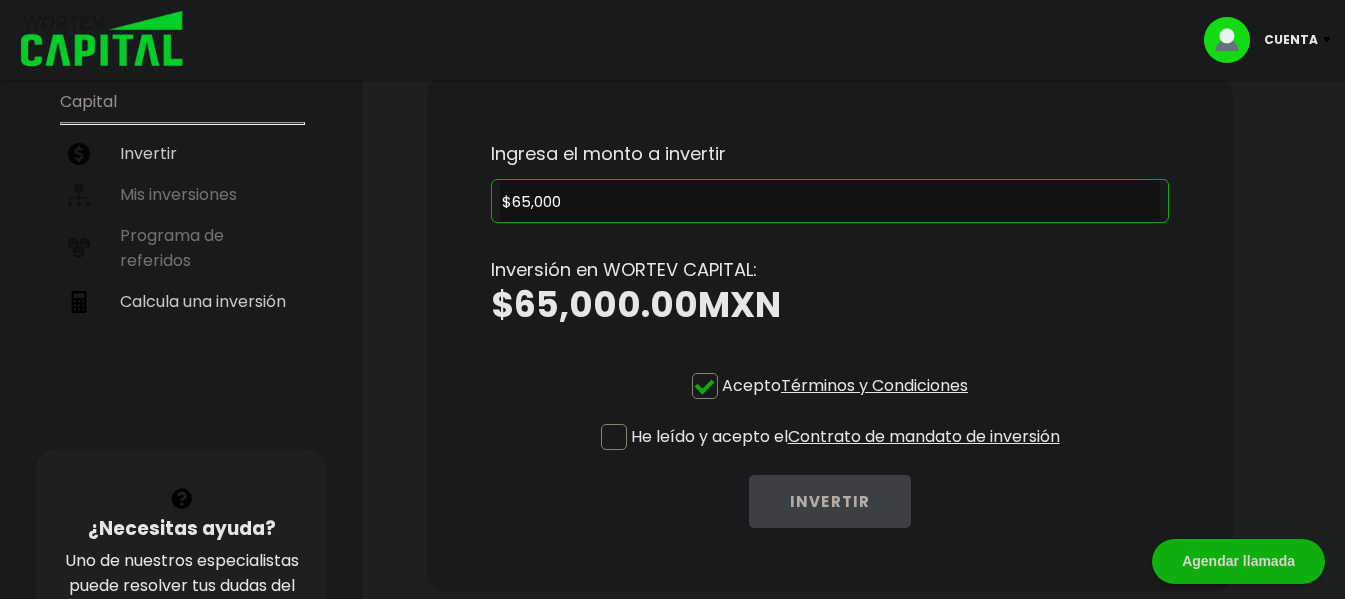 click on "Acepto  Términos y Condiciones He leído y acepto el  Contrato [PERSON_NAME] de inversión INVERTIR" at bounding box center (830, 450) 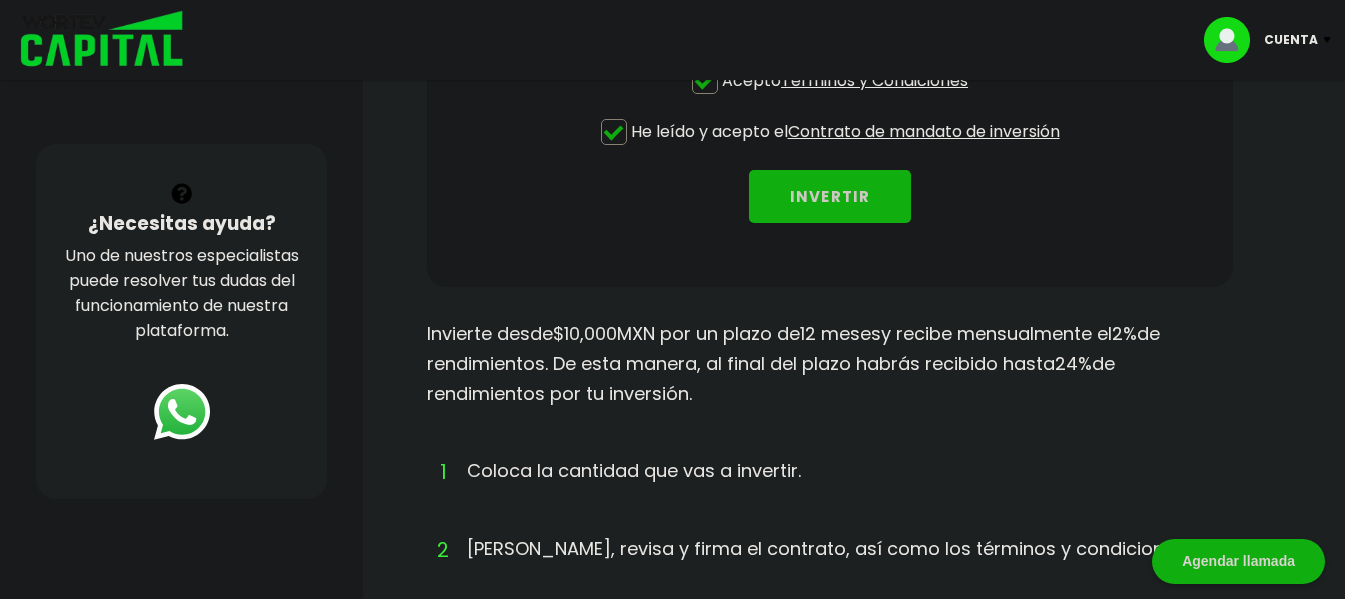 scroll, scrollTop: 600, scrollLeft: 0, axis: vertical 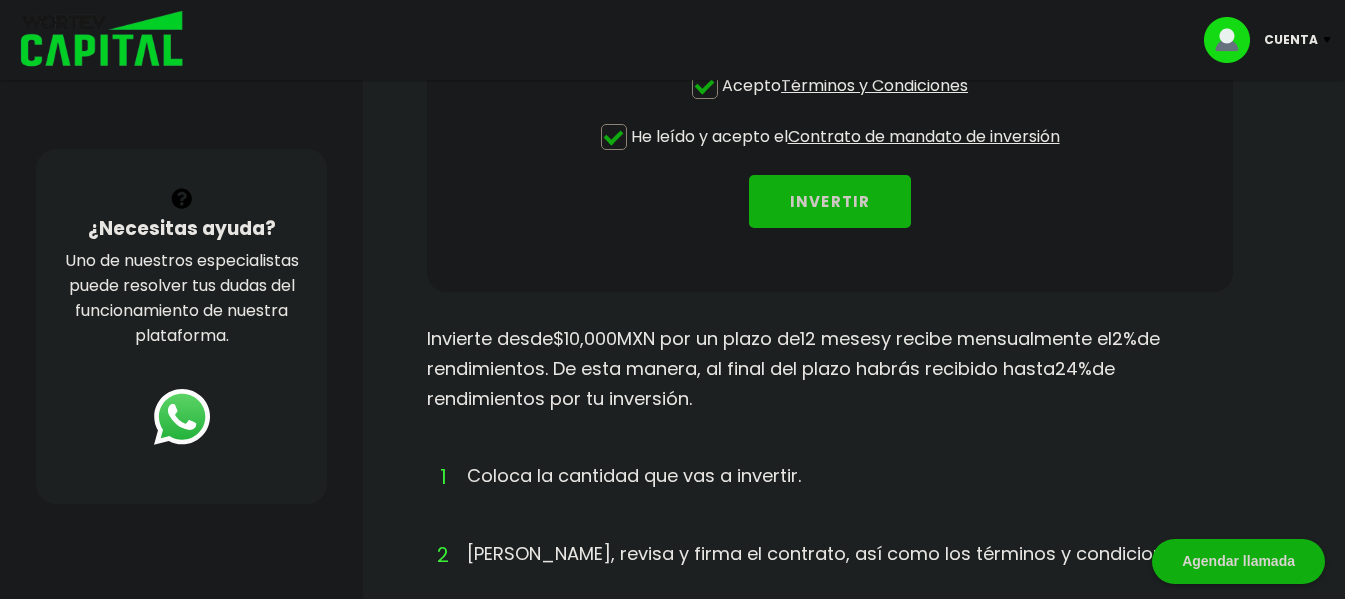 click on "INVERTIR" at bounding box center (830, 201) 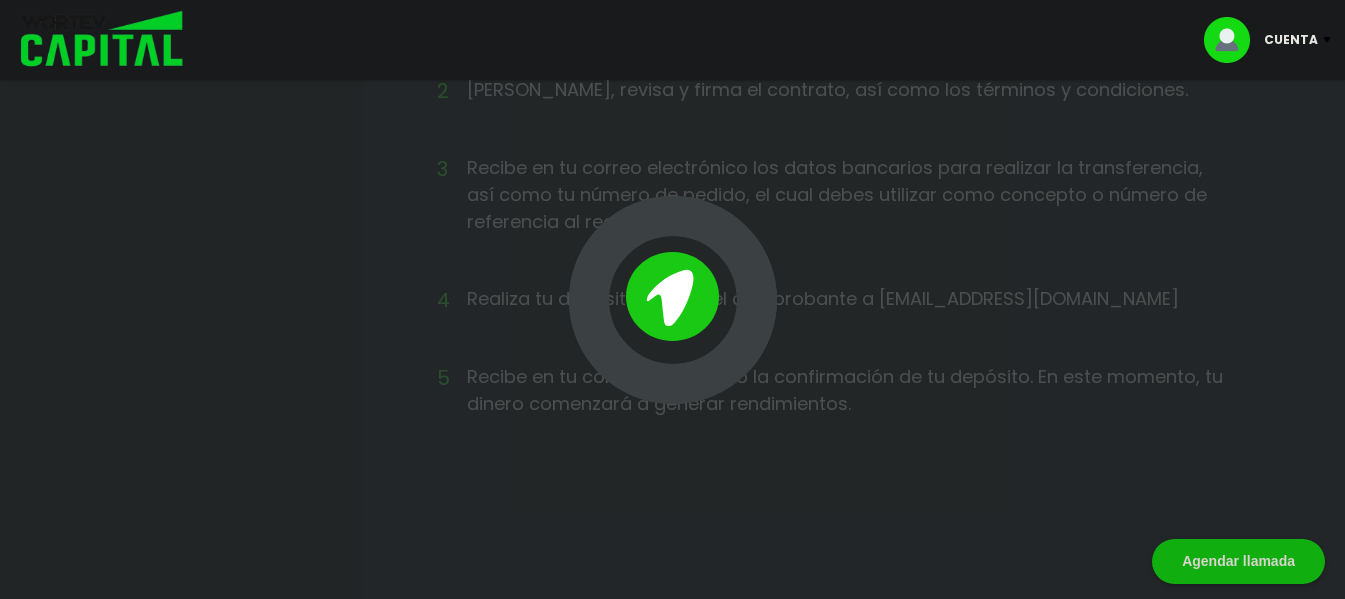 scroll, scrollTop: 1100, scrollLeft: 0, axis: vertical 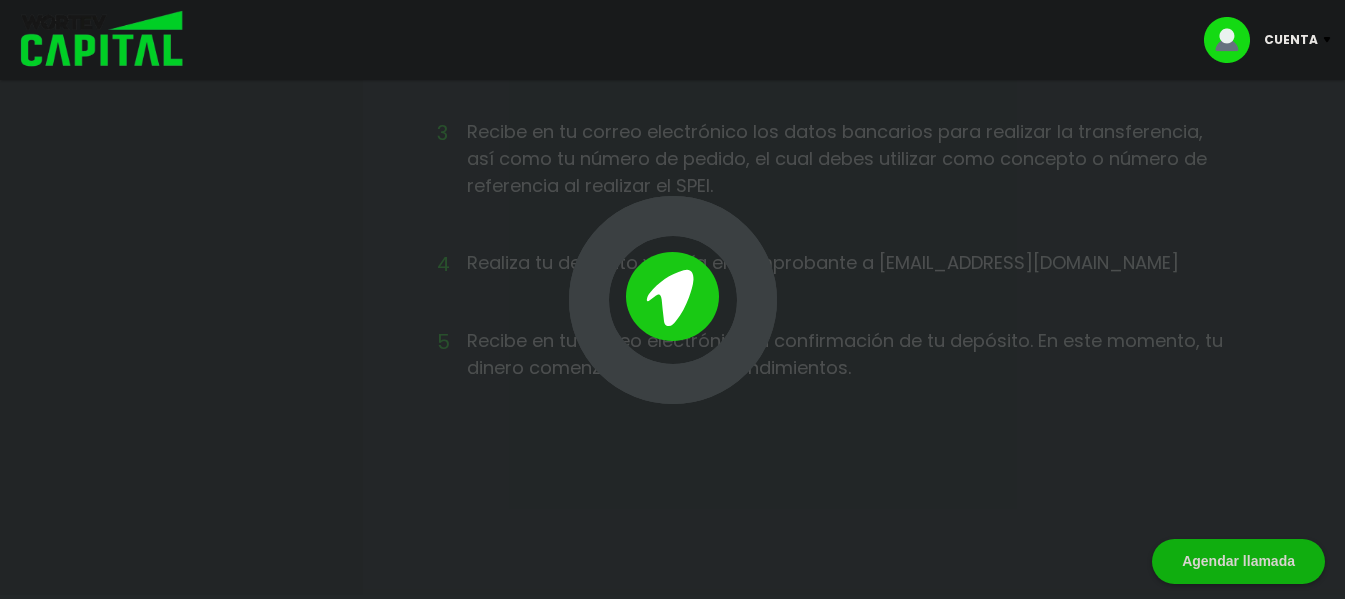 click at bounding box center (673, 300) 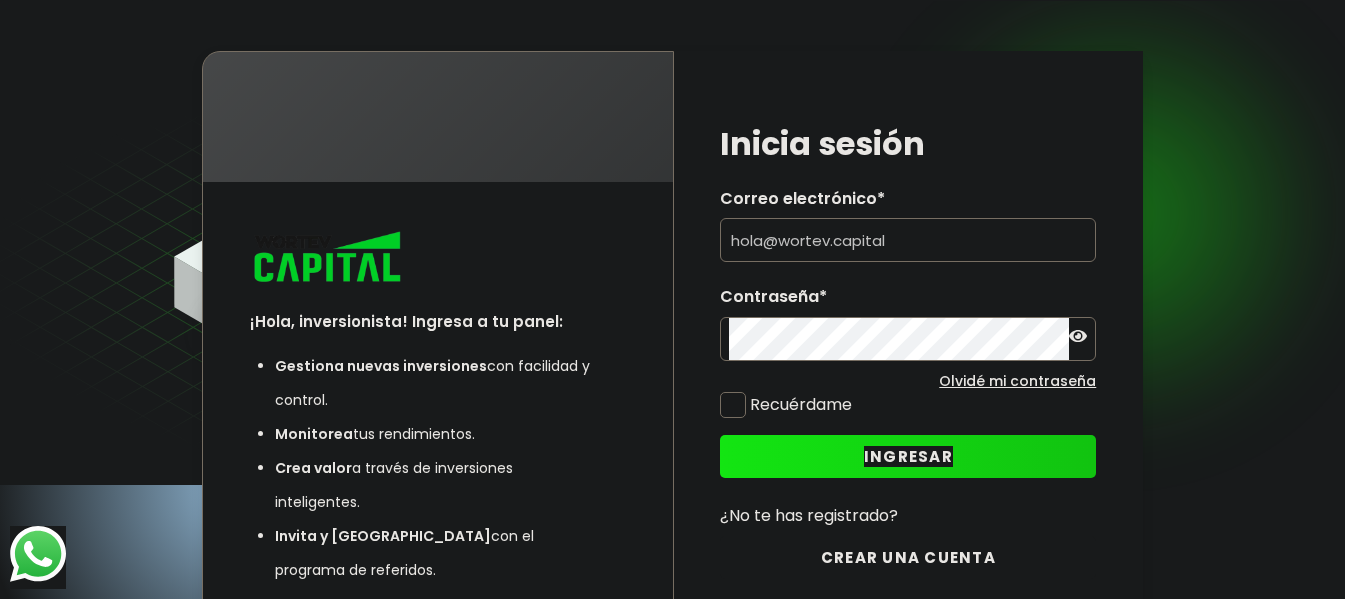 scroll, scrollTop: 0, scrollLeft: 0, axis: both 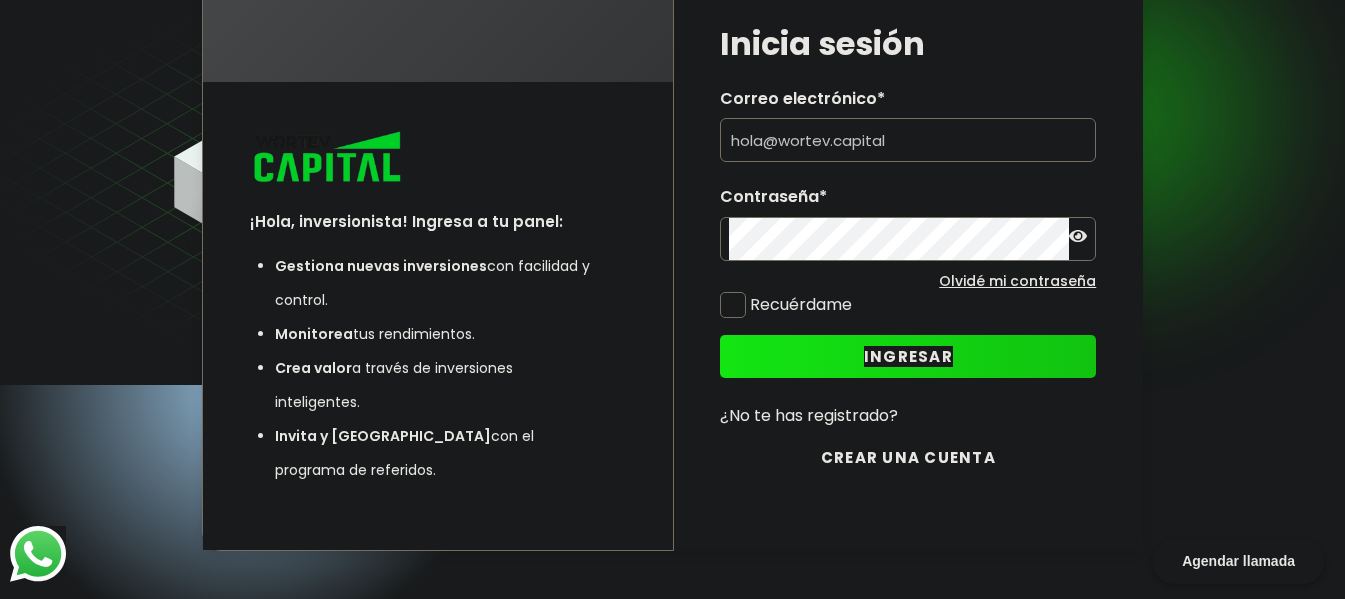 click at bounding box center (908, 140) 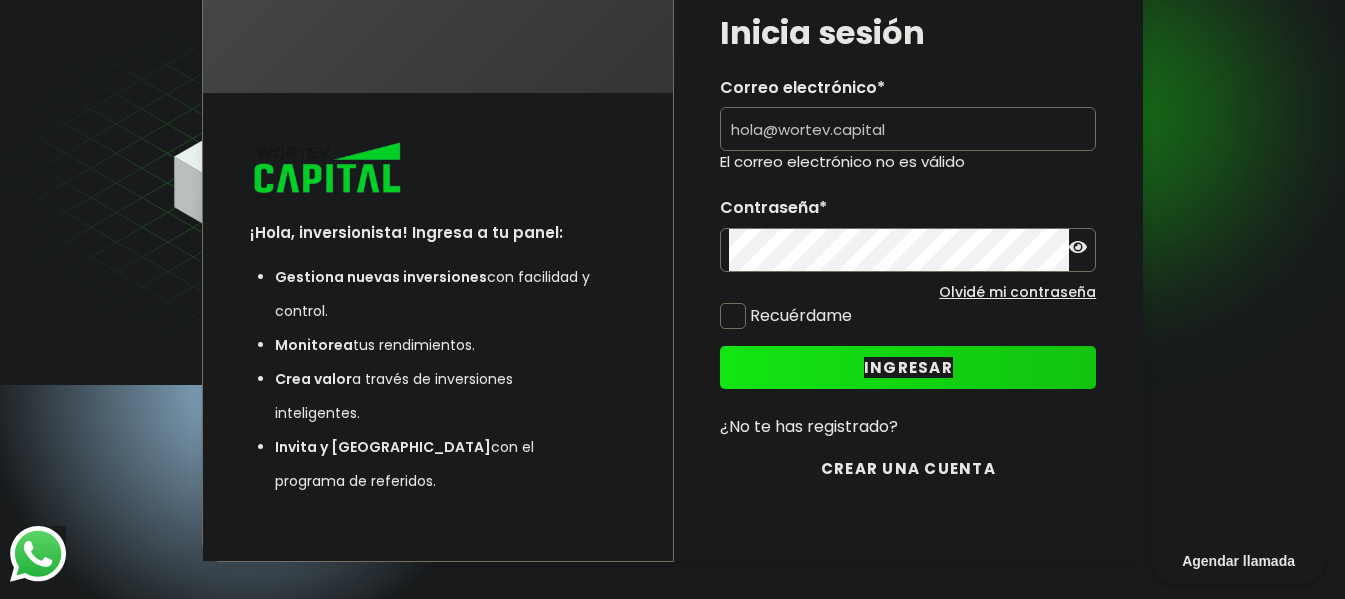 click at bounding box center [908, 129] 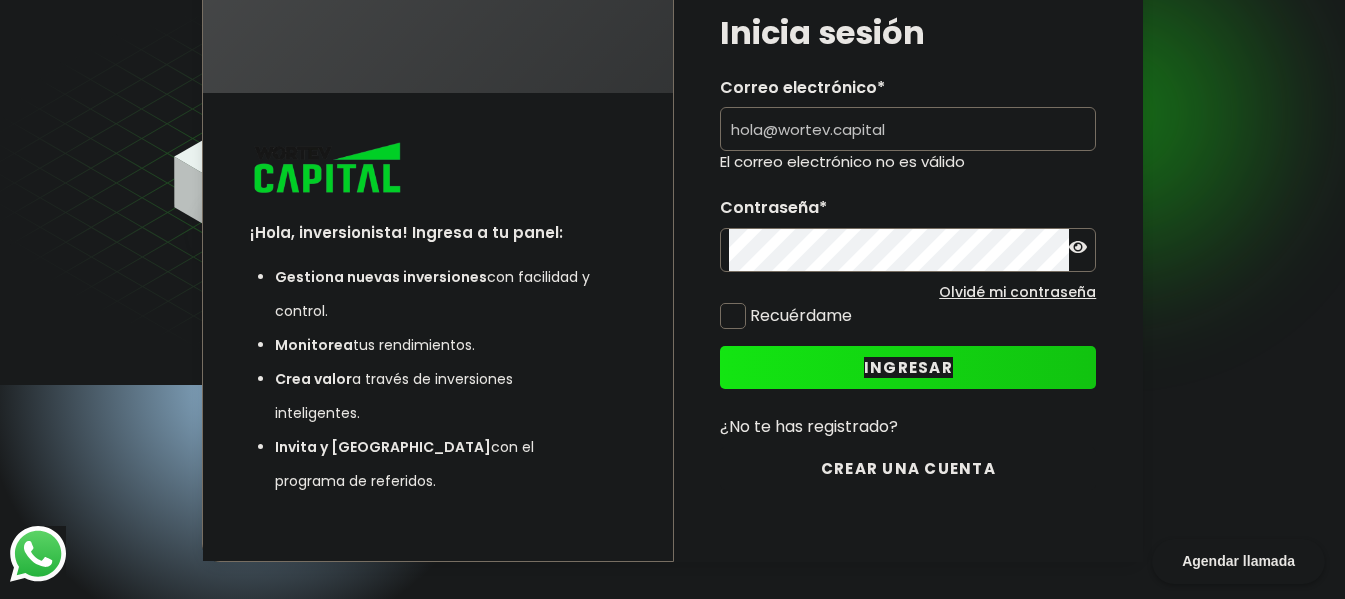 click at bounding box center (908, 129) 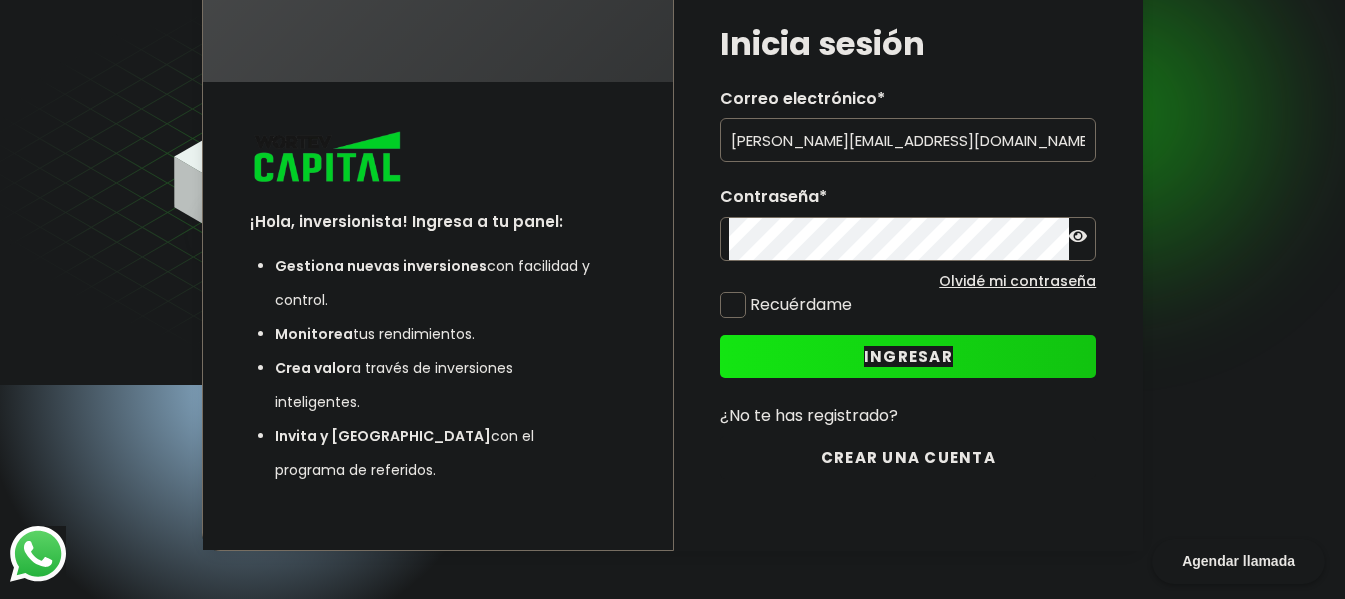 type on "[EMAIL_ADDRESS][PERSON_NAME][DOMAIN_NAME]" 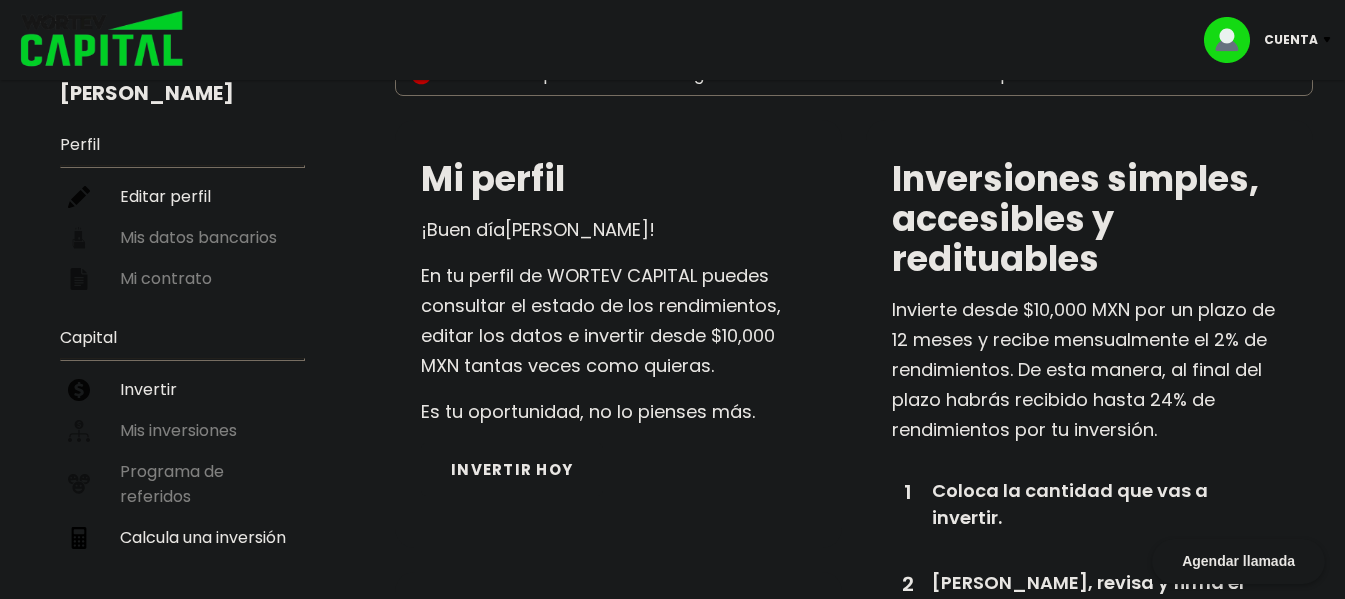 scroll, scrollTop: 100, scrollLeft: 0, axis: vertical 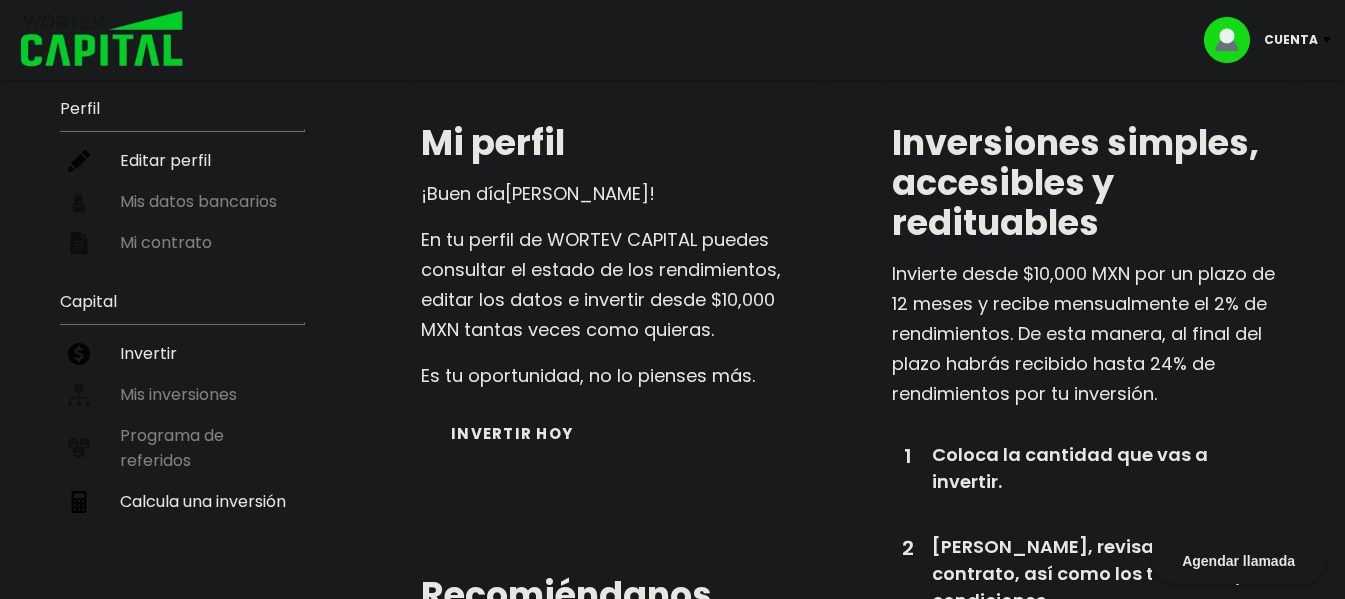 click on "Perfil  Editar perfil Mis datos bancarios Mi contrato" at bounding box center (181, 174) 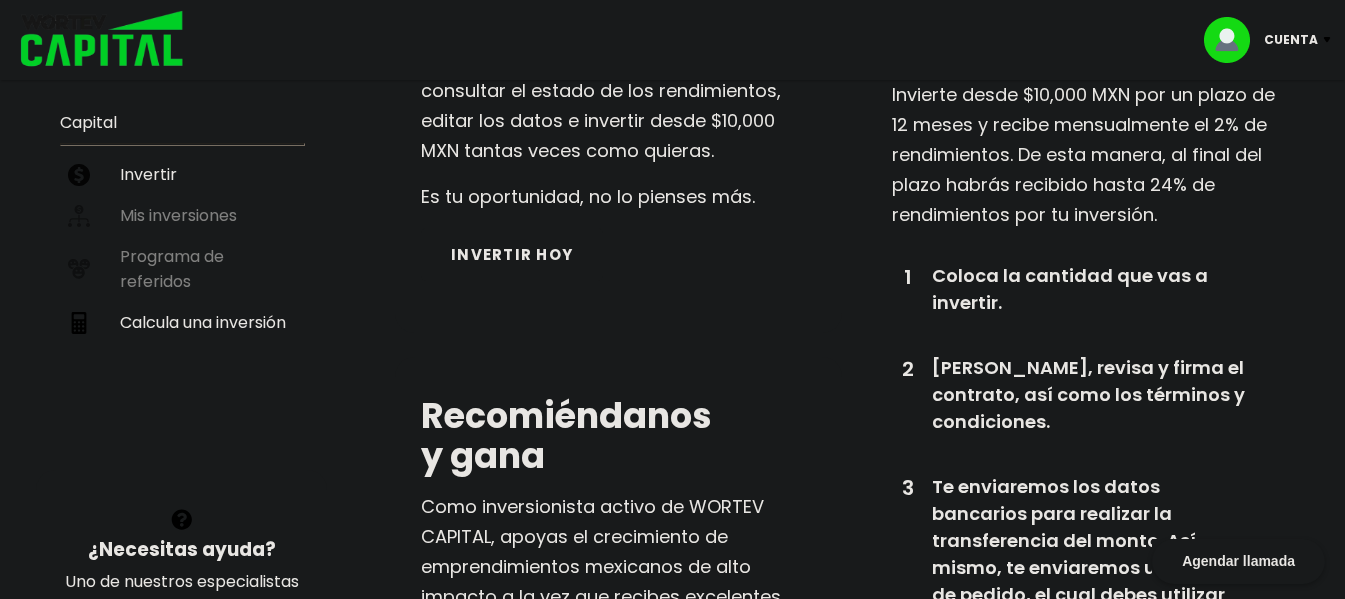 scroll, scrollTop: 300, scrollLeft: 0, axis: vertical 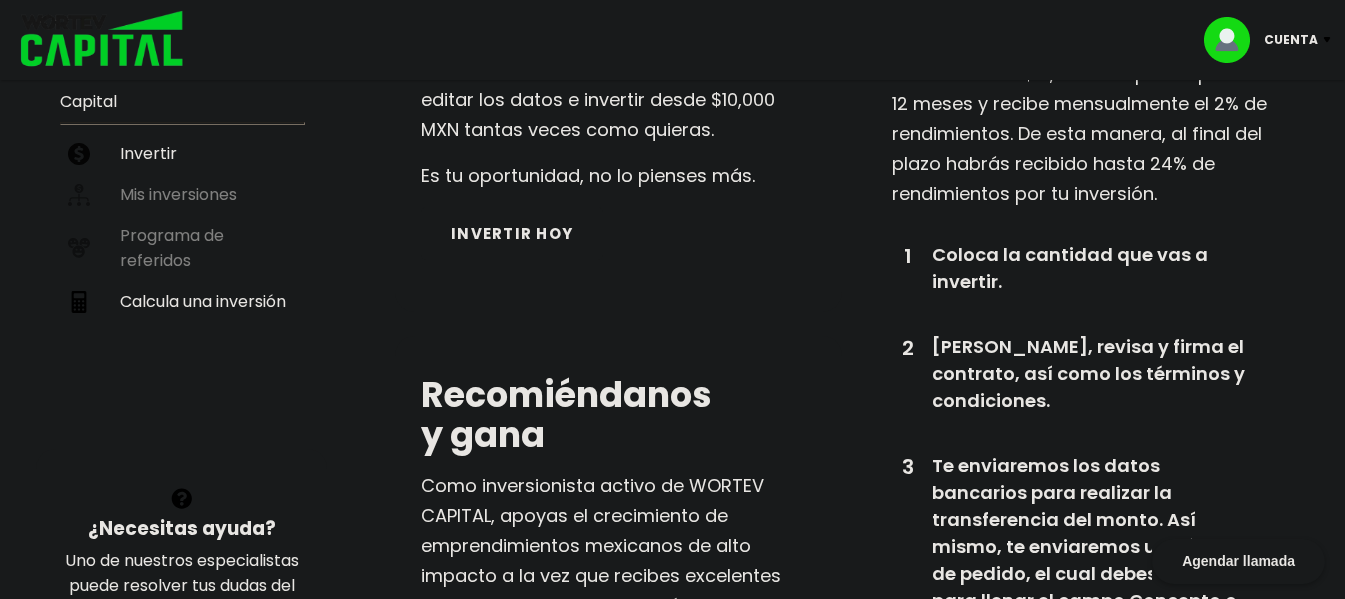 click on "Invertir" at bounding box center [181, 153] 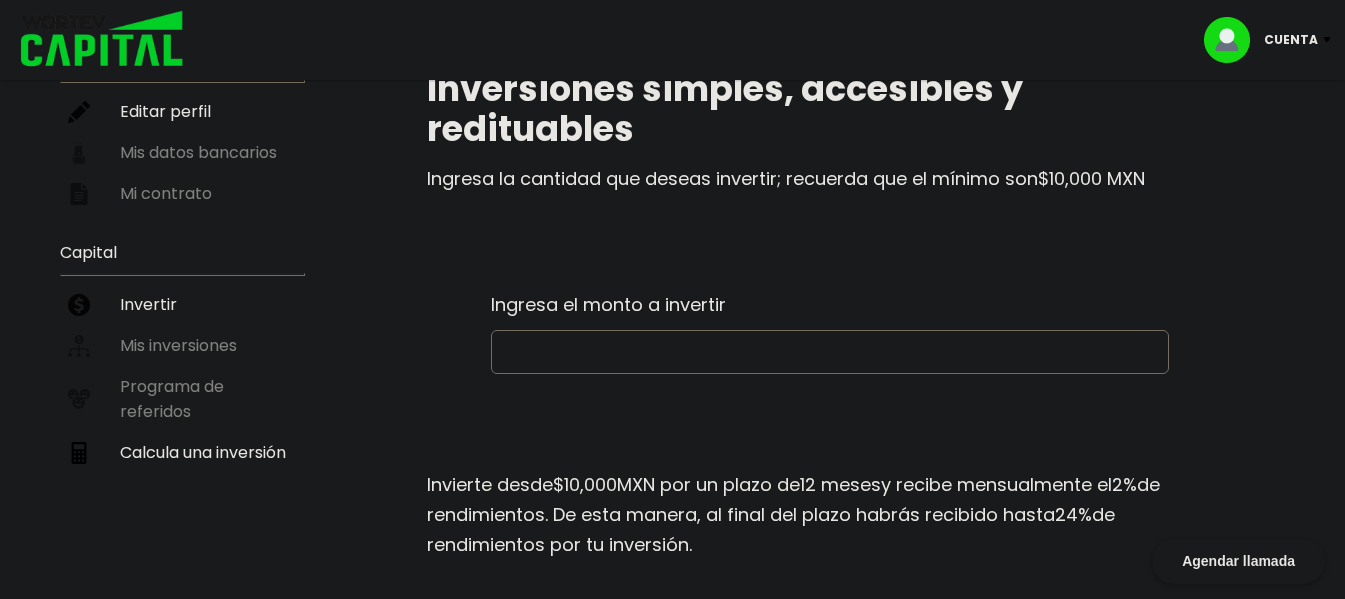 scroll, scrollTop: 200, scrollLeft: 0, axis: vertical 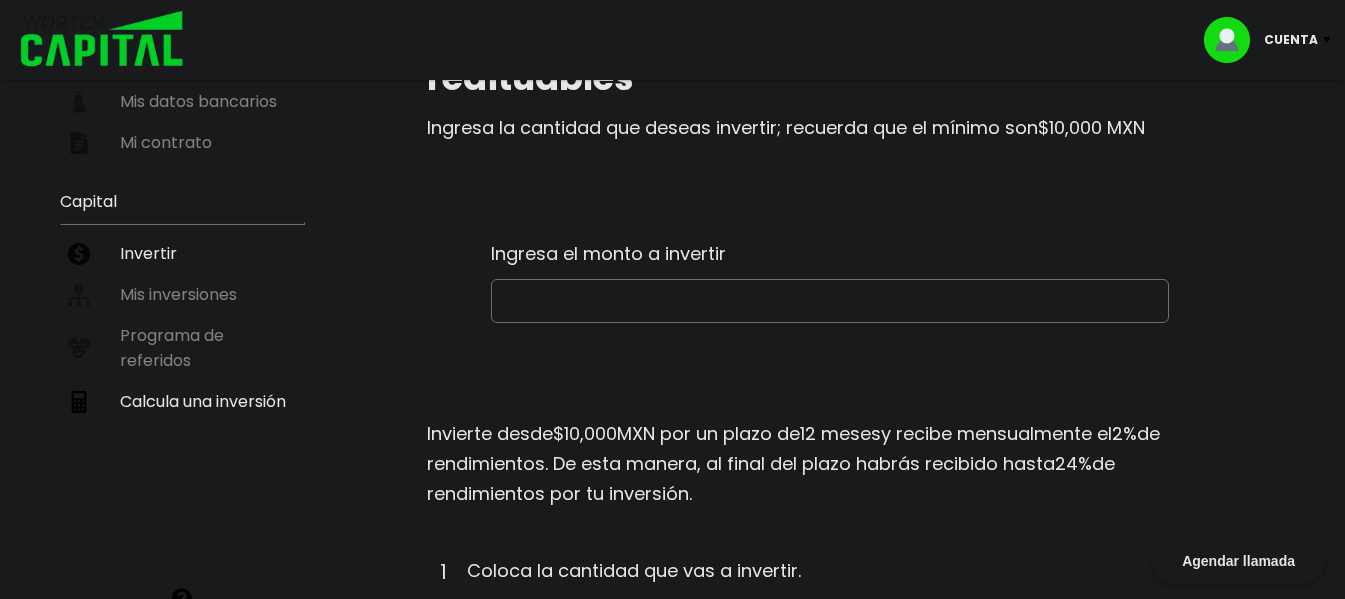 click at bounding box center (830, 301) 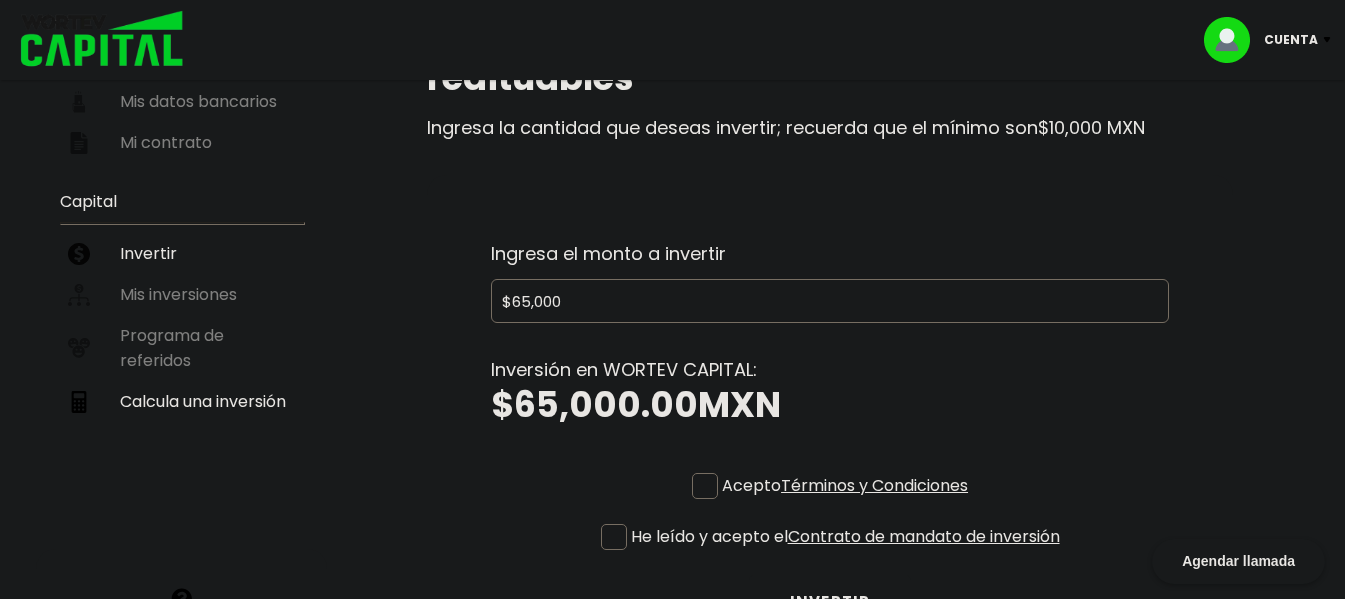 scroll, scrollTop: 300, scrollLeft: 0, axis: vertical 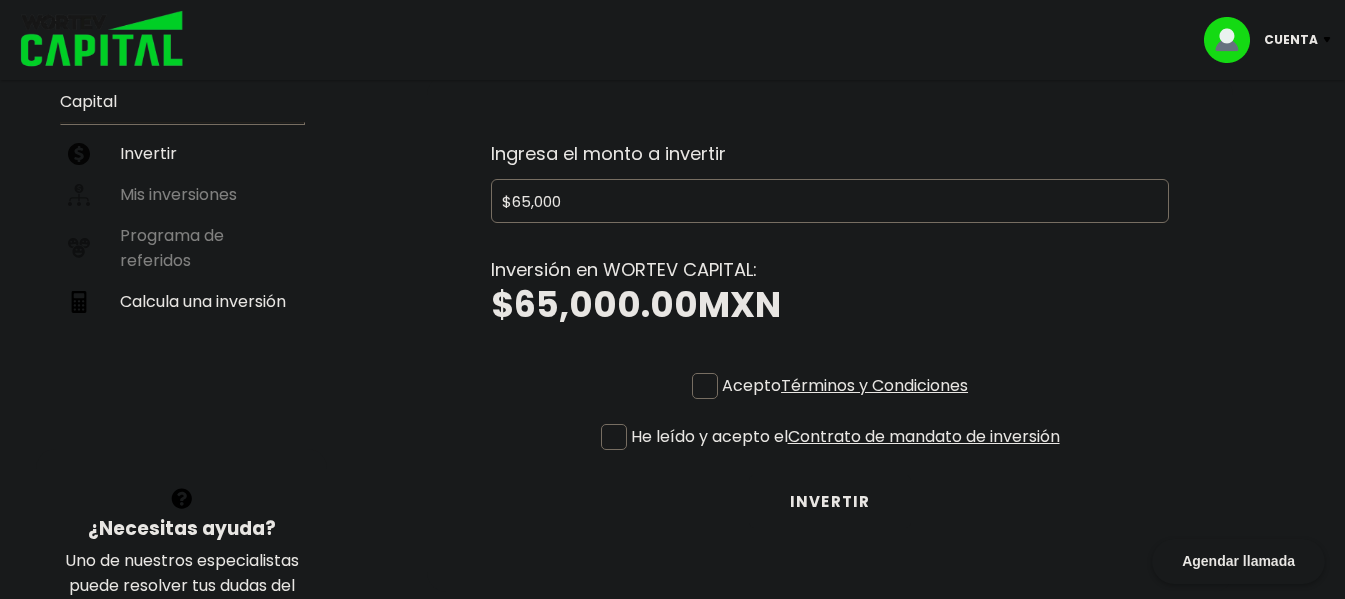 type on "$65,000" 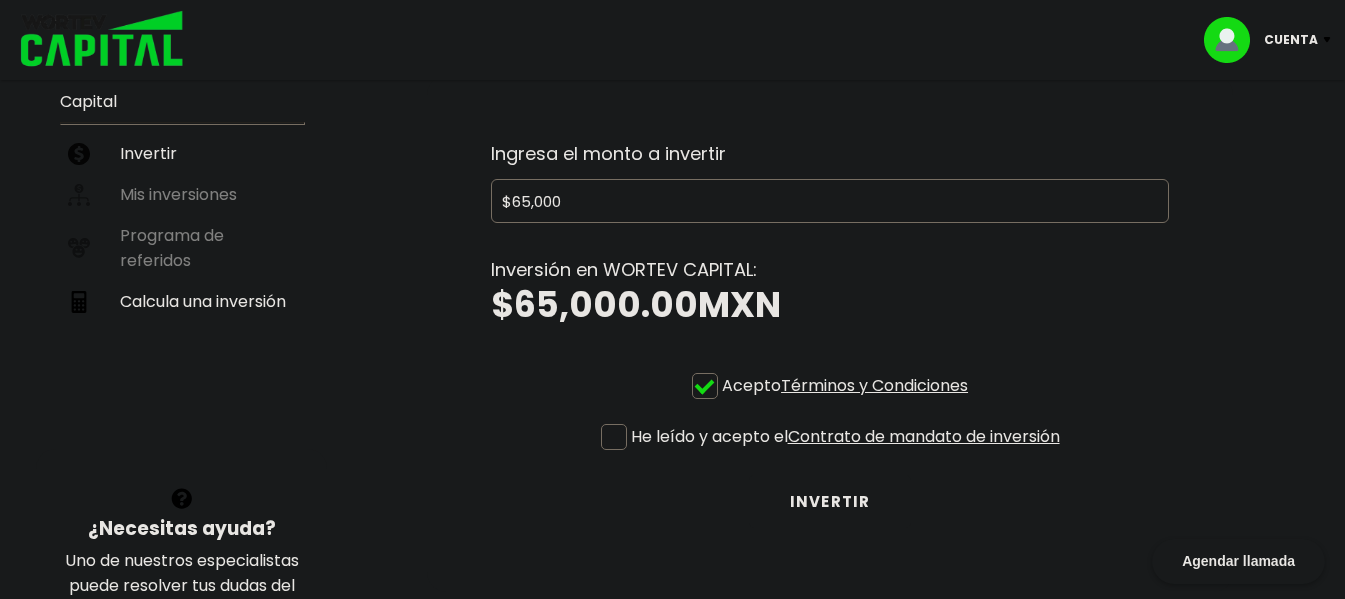click at bounding box center (614, 437) 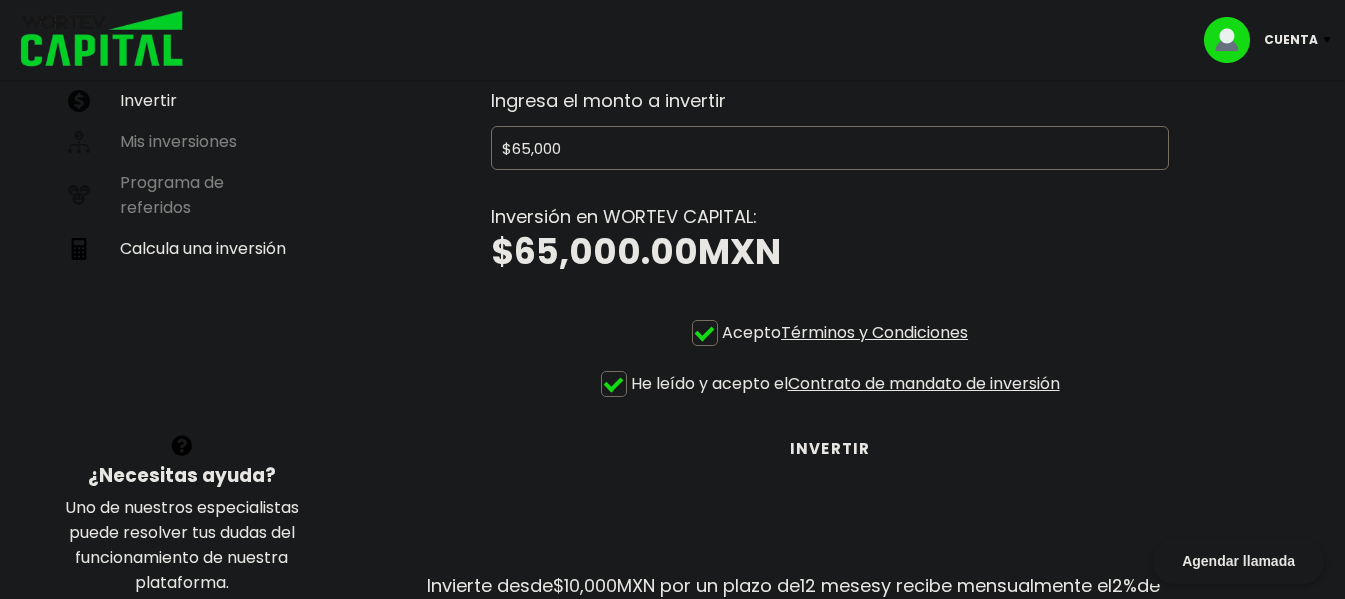 scroll, scrollTop: 400, scrollLeft: 0, axis: vertical 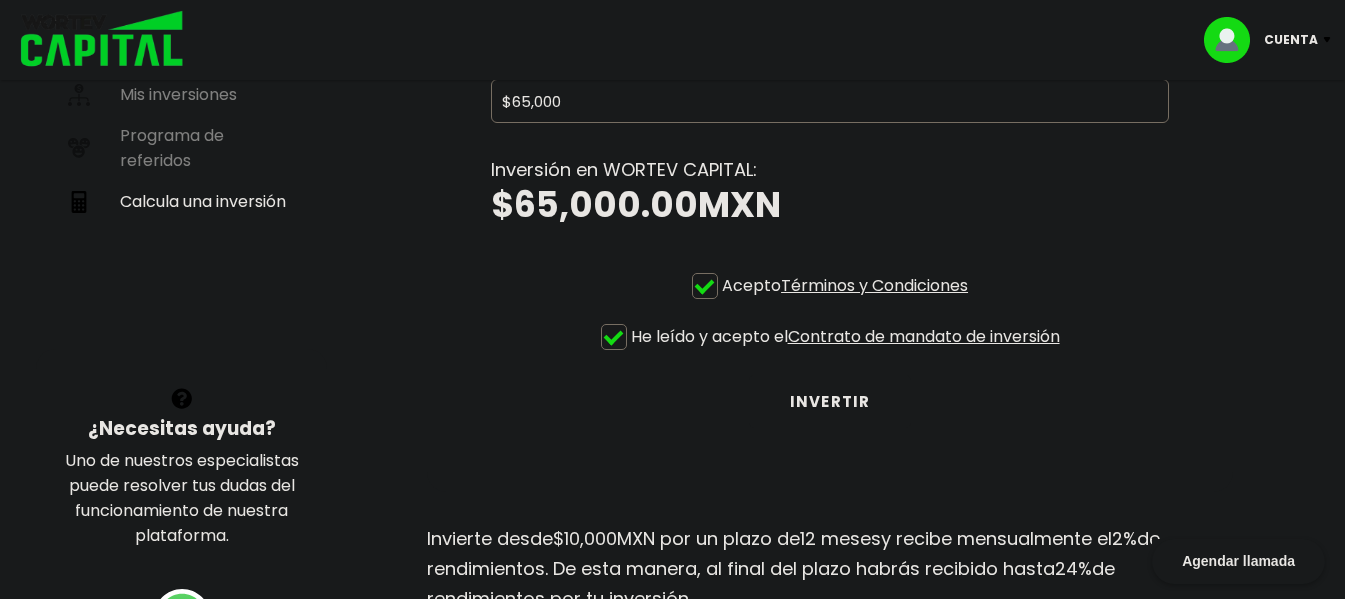 click on "INVERTIR" at bounding box center [830, 401] 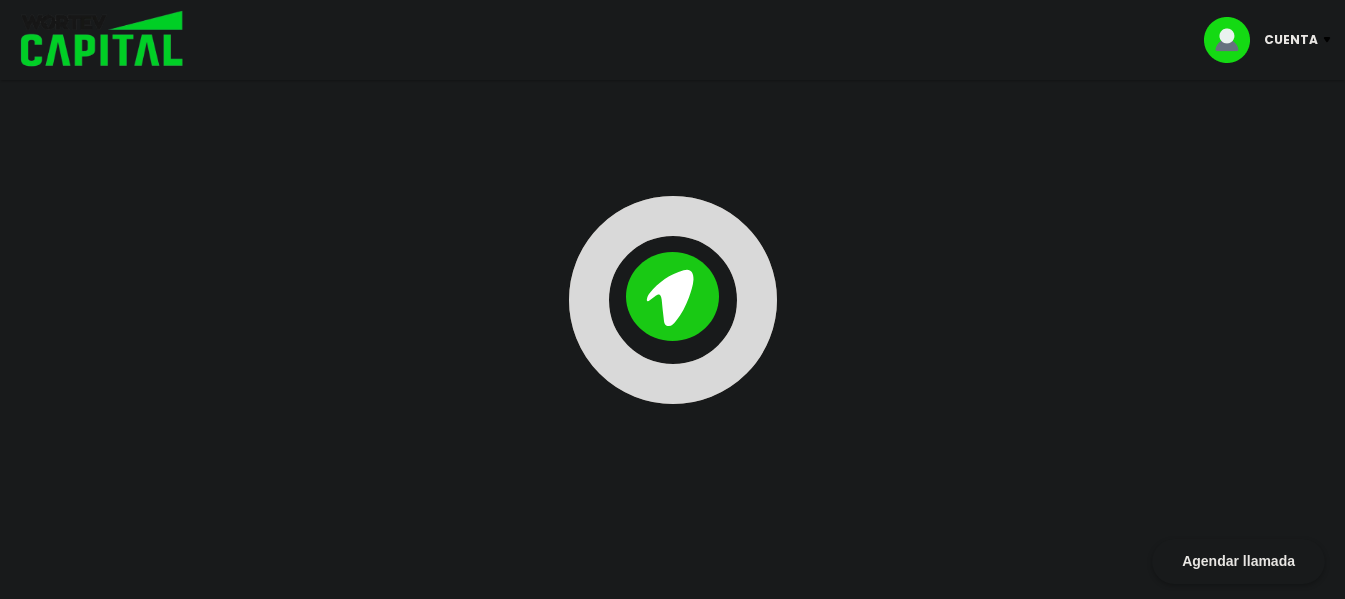 scroll, scrollTop: 0, scrollLeft: 0, axis: both 